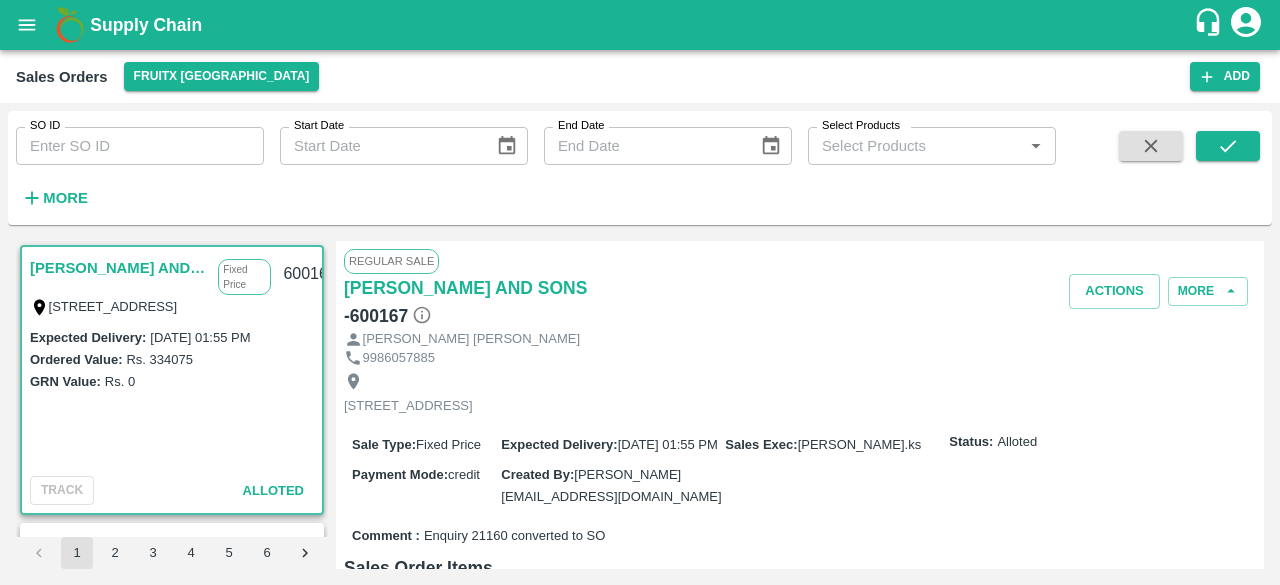 scroll, scrollTop: 0, scrollLeft: 0, axis: both 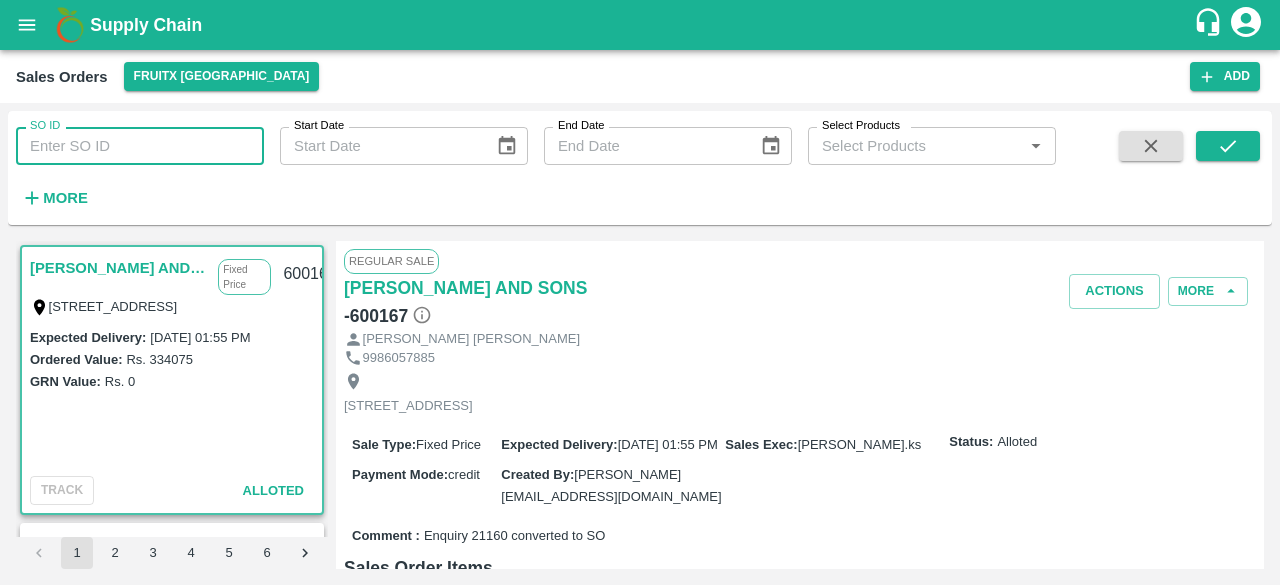 click on "SO ID" at bounding box center (140, 146) 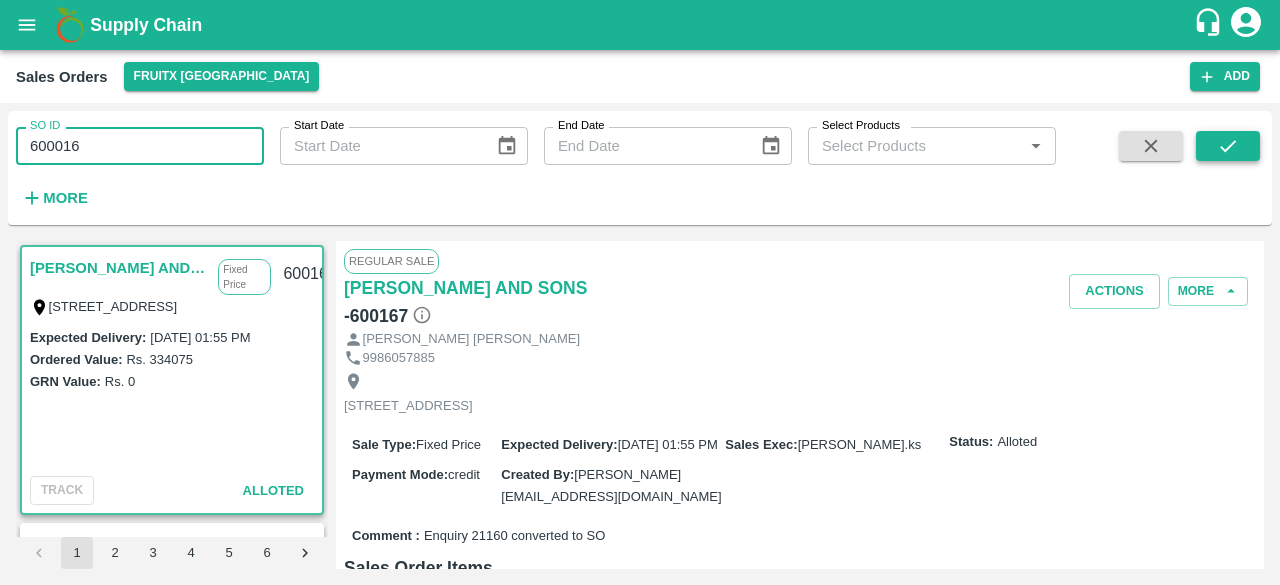 type on "600016" 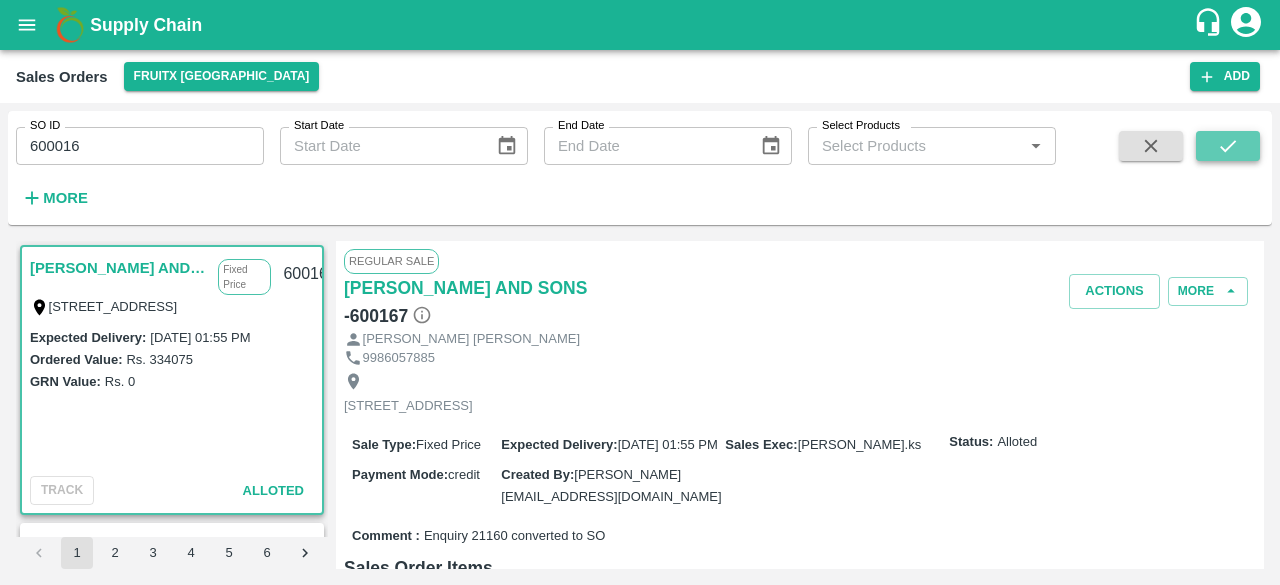 click at bounding box center [1228, 146] 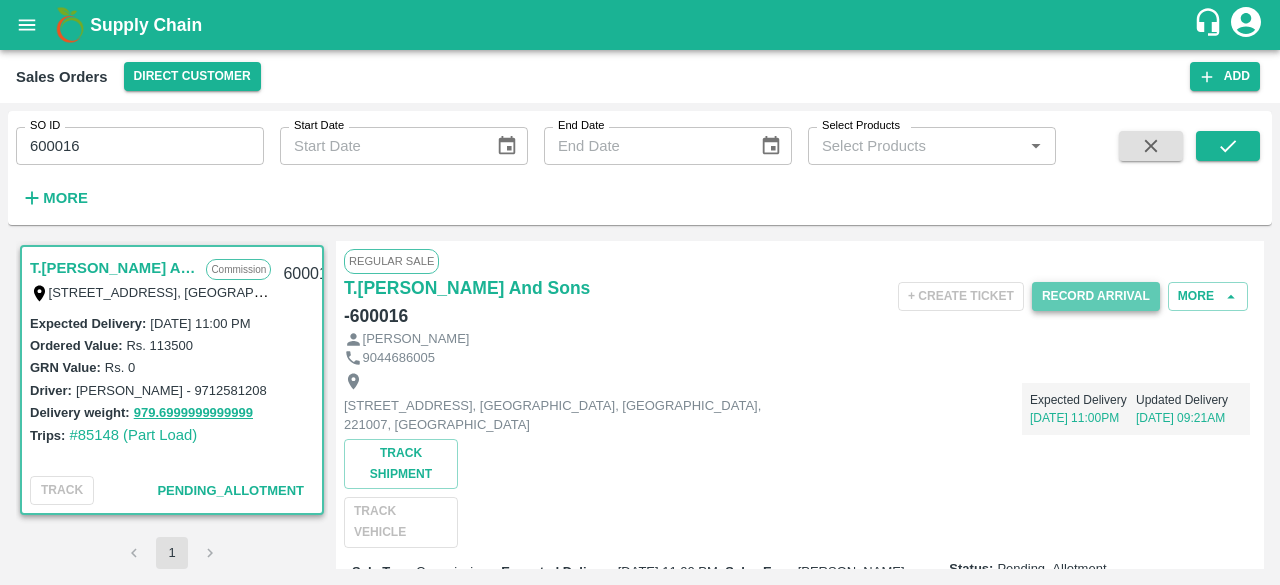 click on "Record Arrival" at bounding box center [1096, 296] 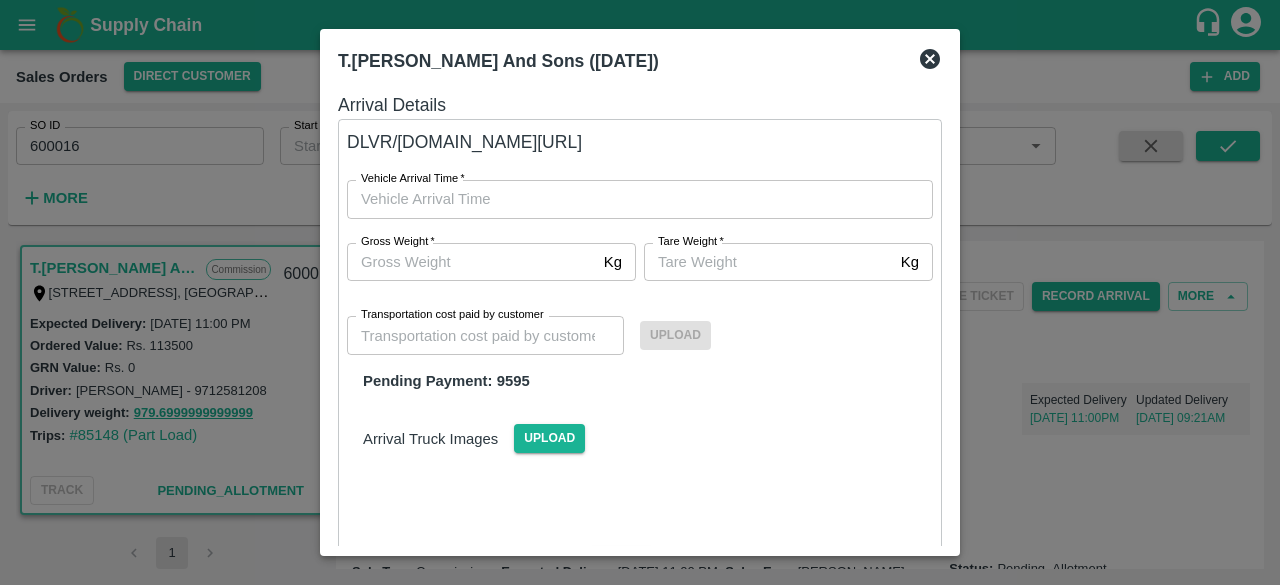 type on "DD/MM/YYYY hh:mm aa" 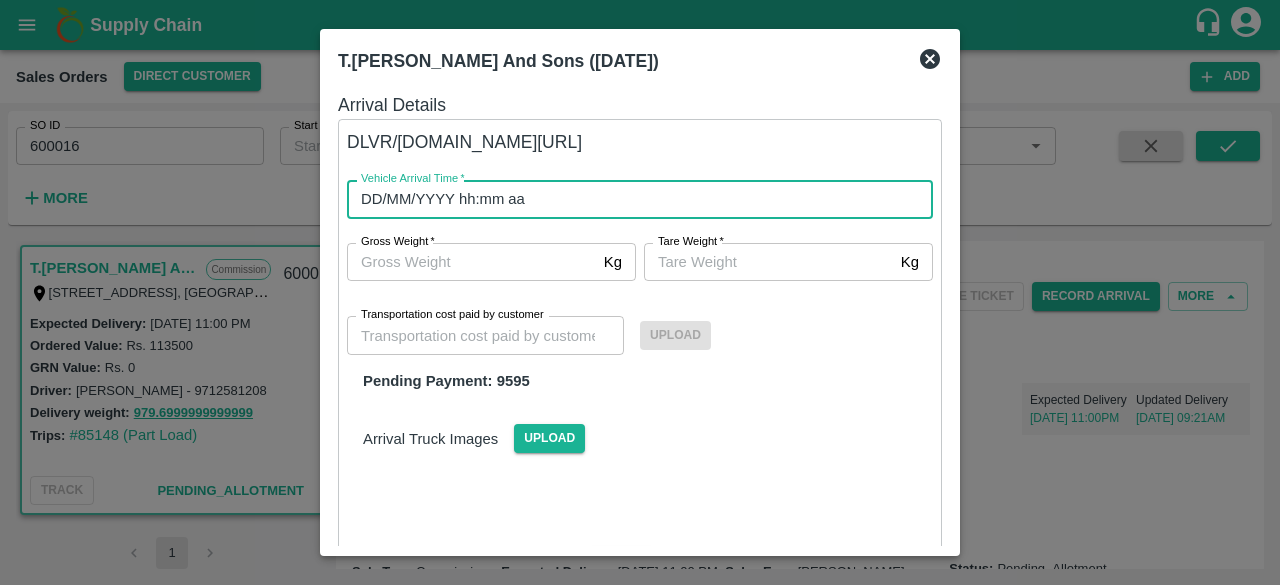 click on "DD/MM/YYYY hh:mm aa" at bounding box center (633, 199) 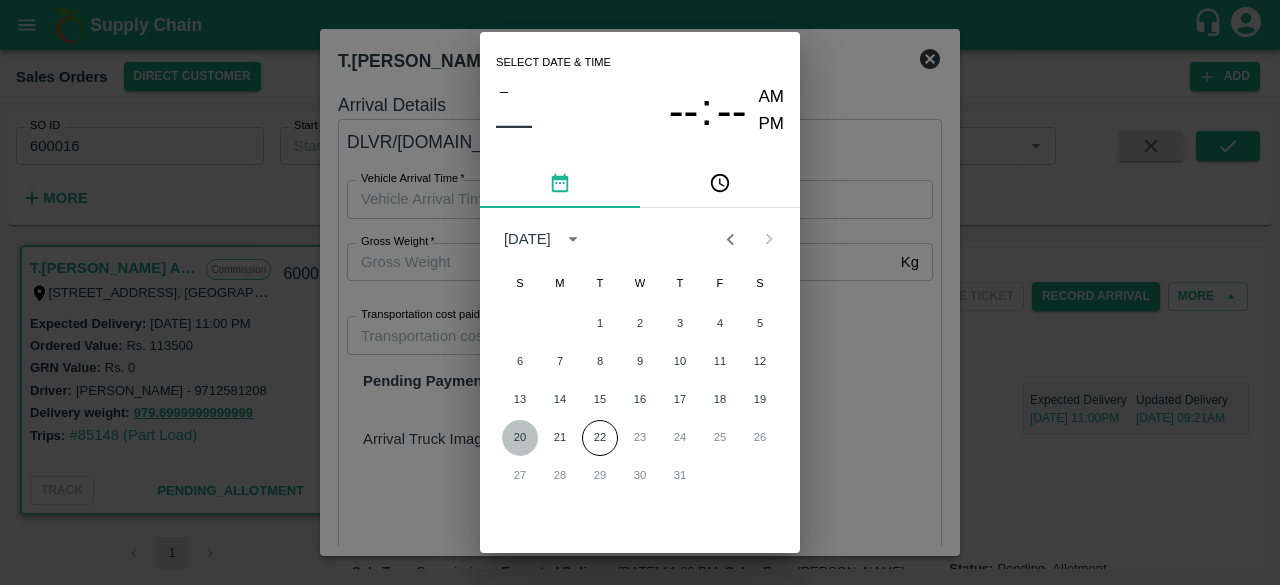 click on "20" at bounding box center [520, 438] 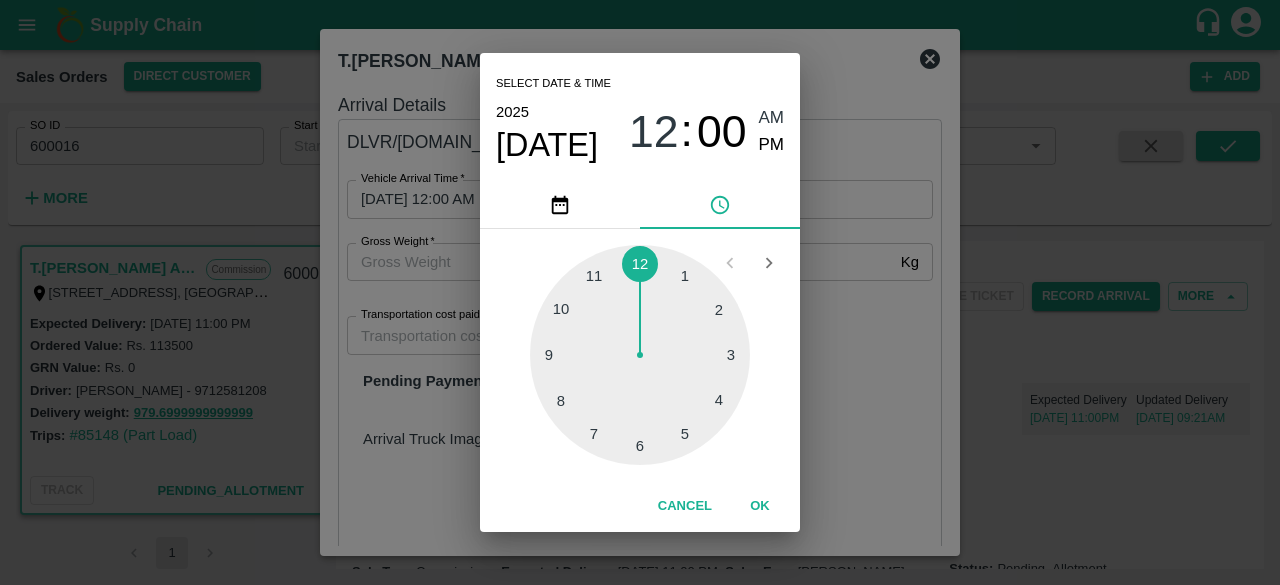 click at bounding box center (640, 355) 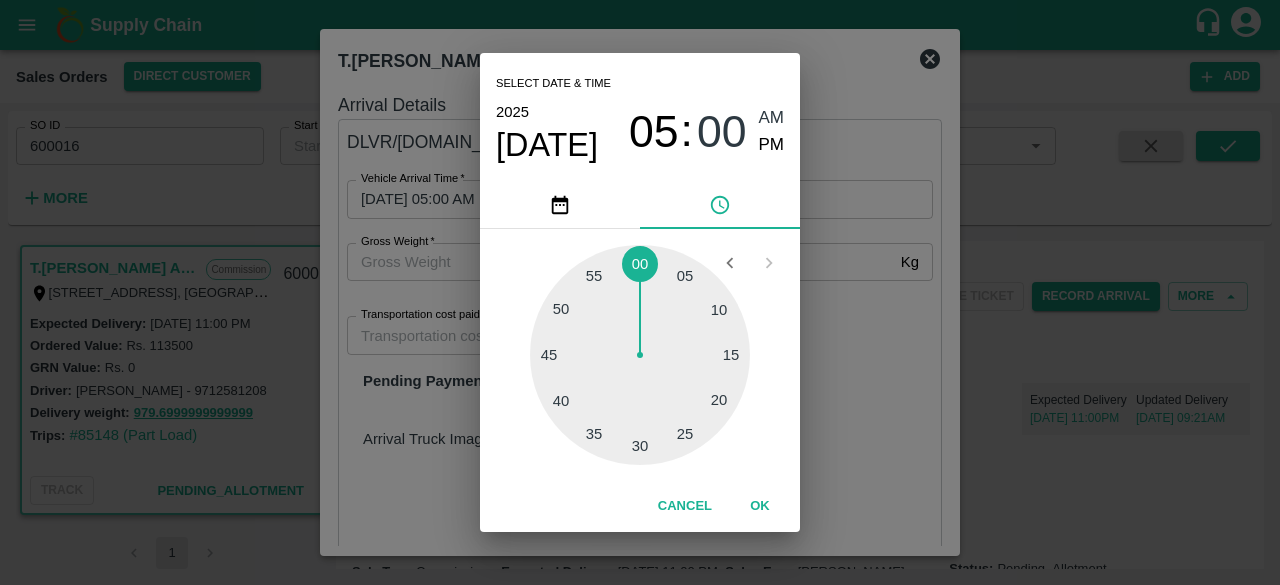 click at bounding box center [640, 355] 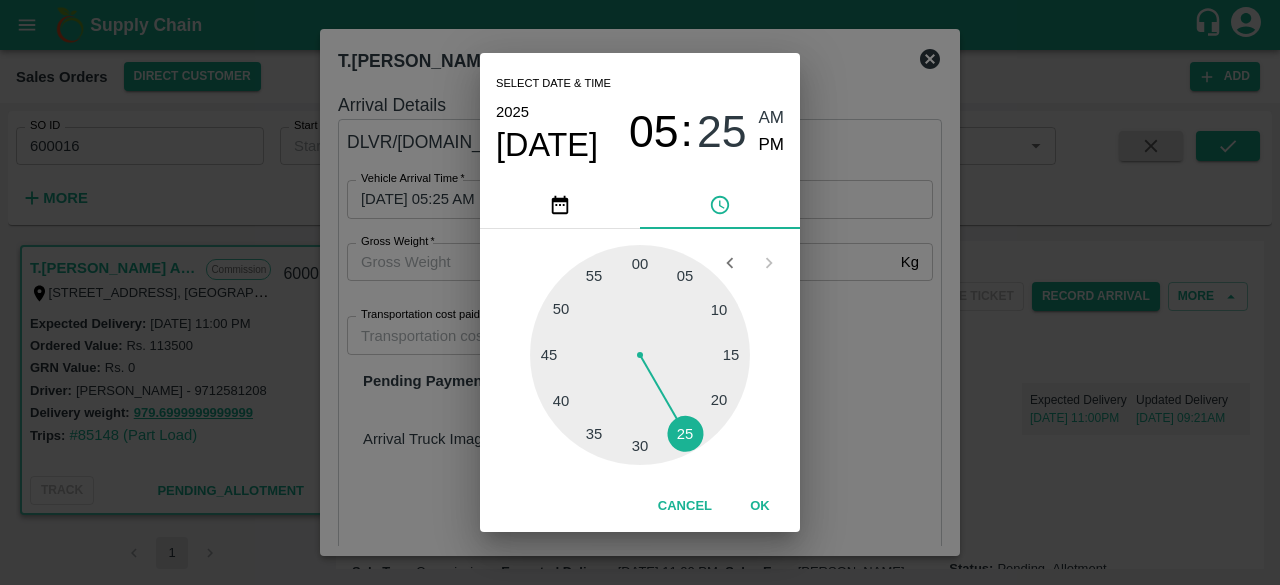 click on "PM" at bounding box center [772, 145] 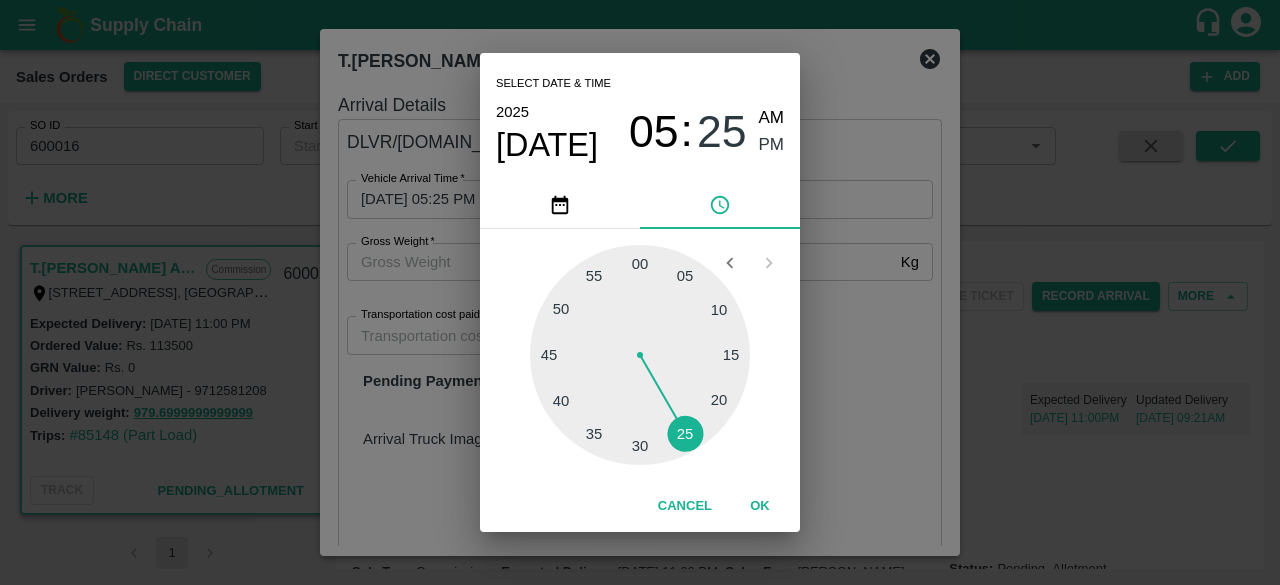 click at bounding box center [640, 355] 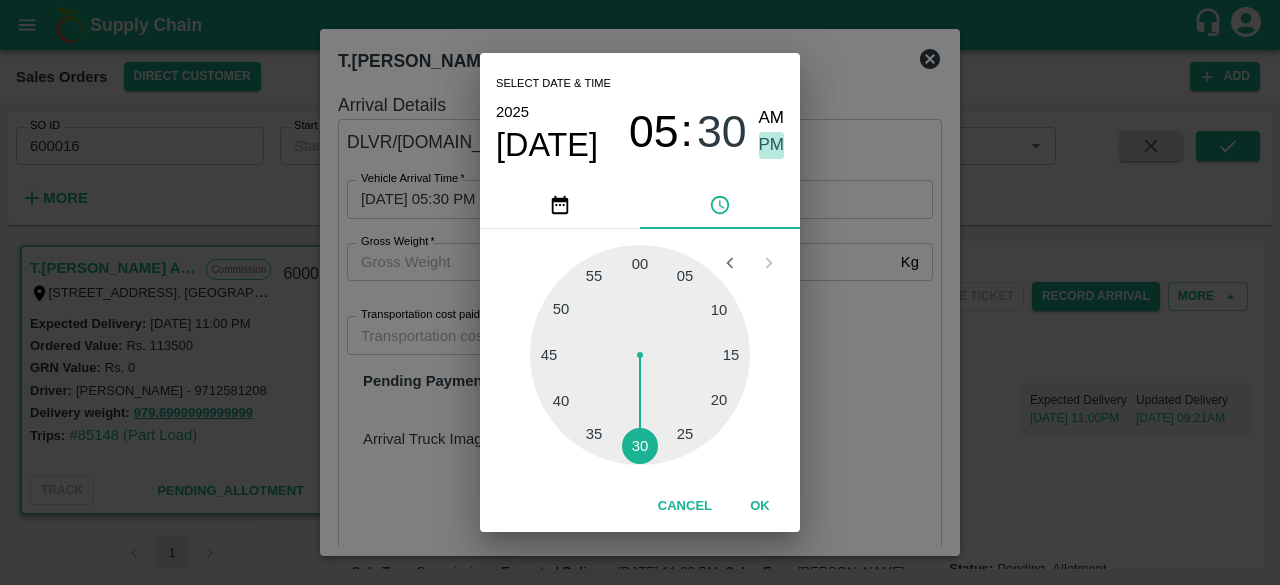 click on "PM" at bounding box center (772, 145) 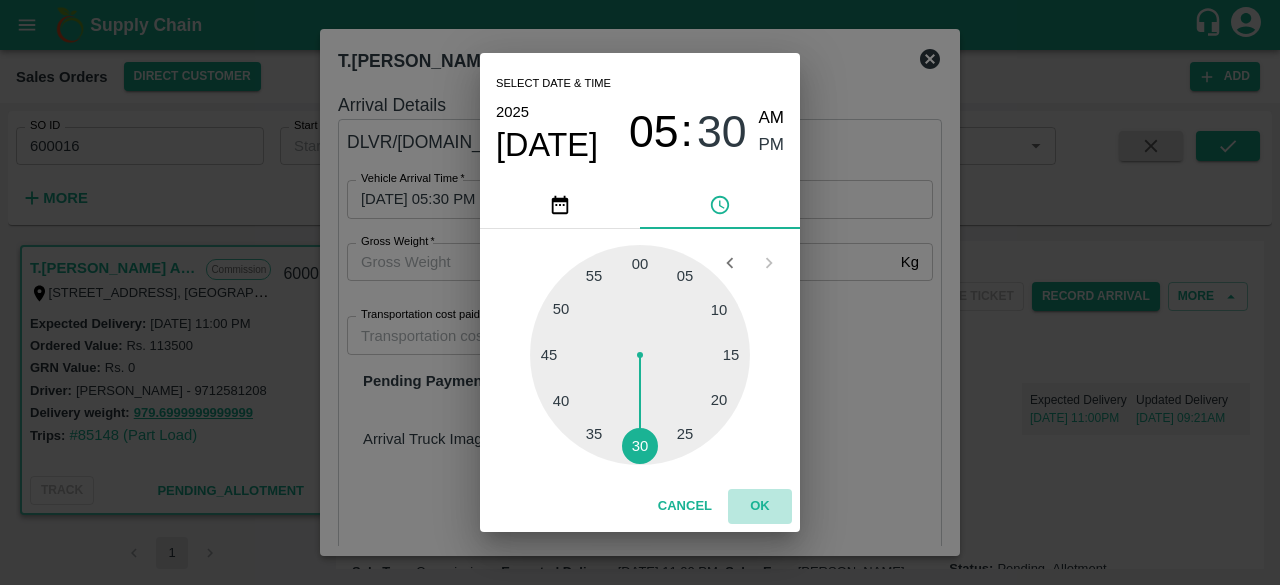 click on "OK" at bounding box center [760, 506] 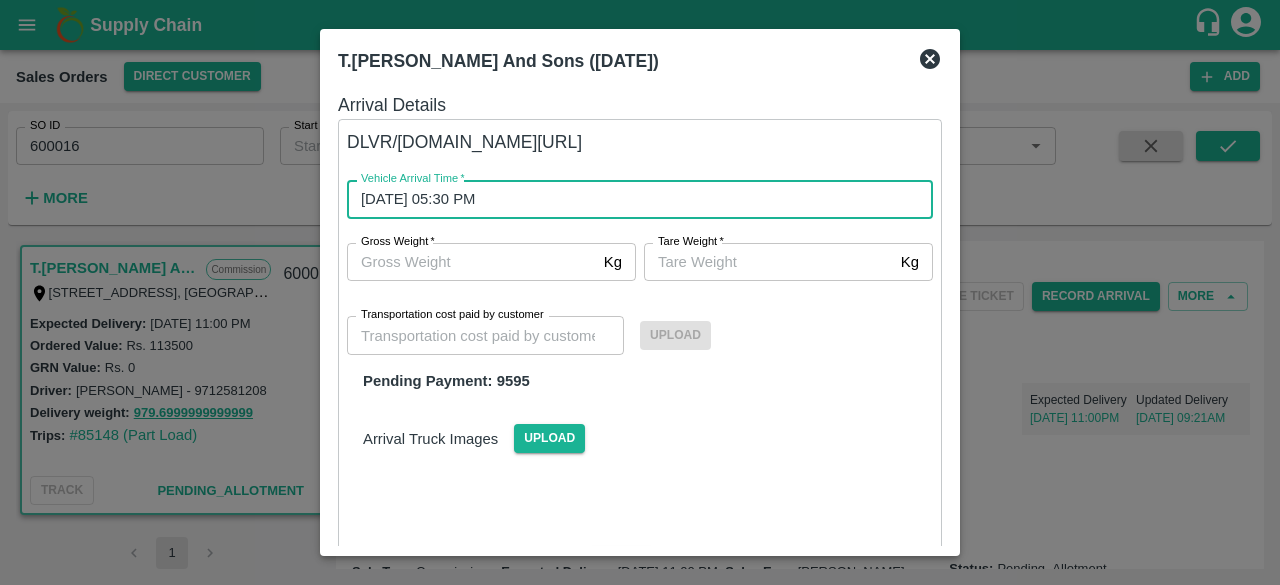 click on "20/07/2025 05:30 PM" at bounding box center (633, 199) 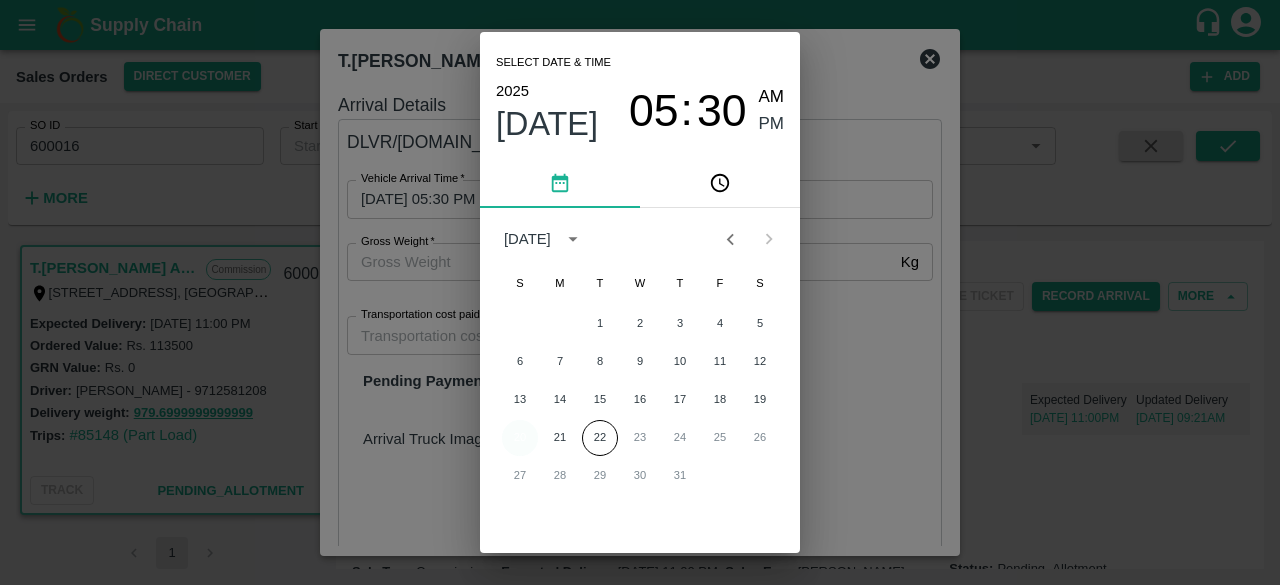 click on "20" at bounding box center [520, 438] 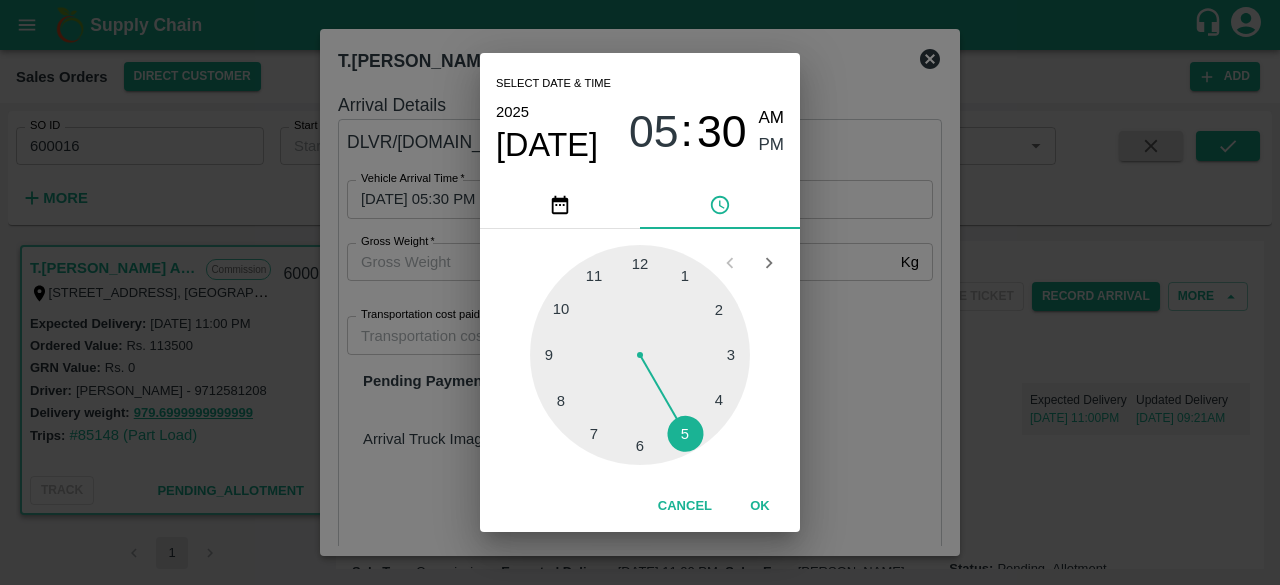 click at bounding box center (640, 355) 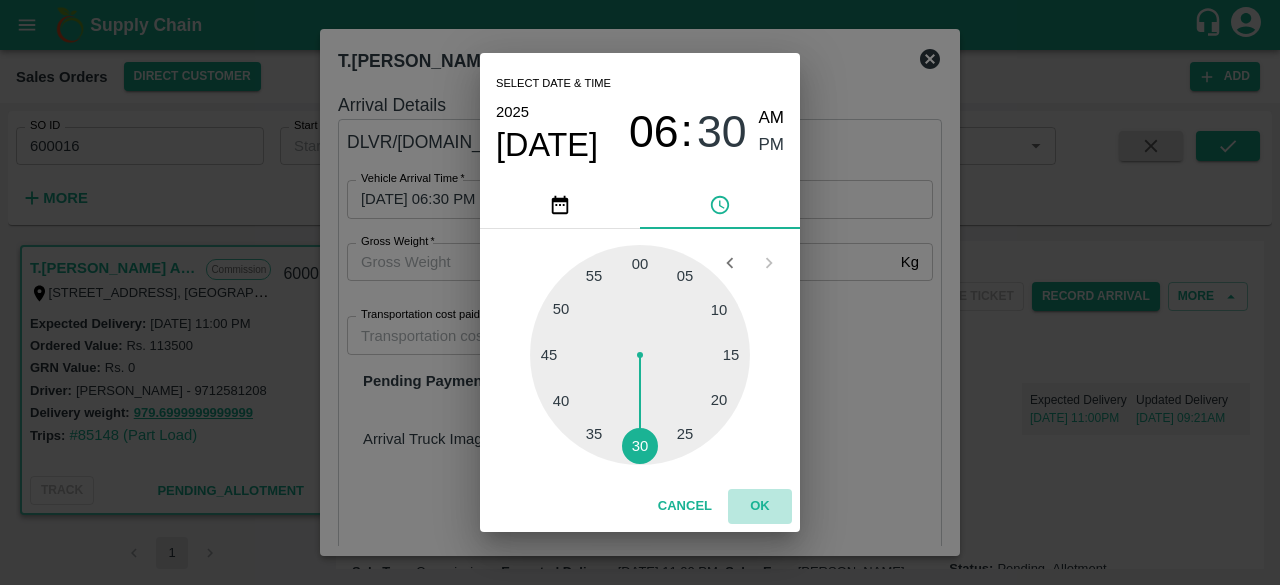 click on "OK" at bounding box center (760, 506) 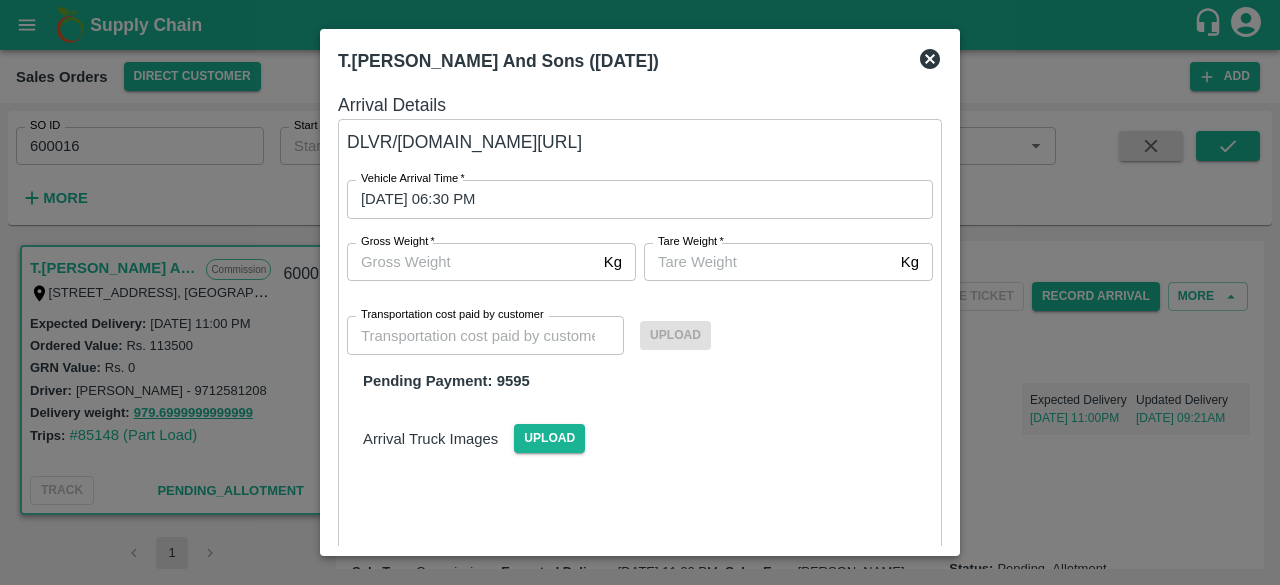 drag, startPoint x: 257, startPoint y: 406, endPoint x: 130, endPoint y: 409, distance: 127.03543 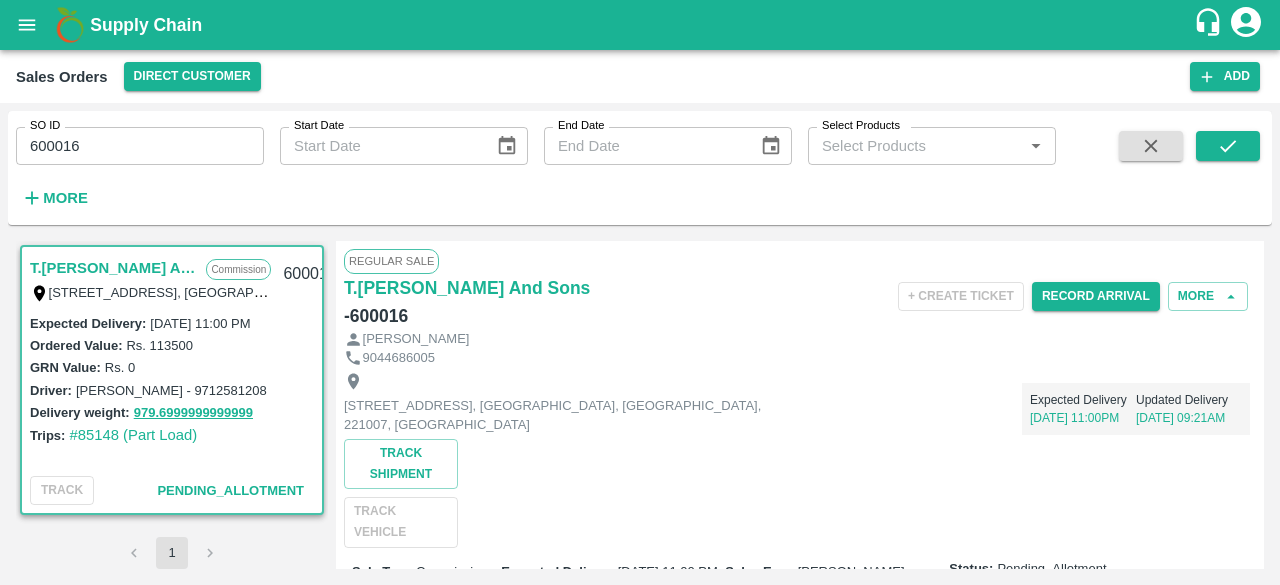 drag, startPoint x: 130, startPoint y: 409, endPoint x: 265, endPoint y: 419, distance: 135.36986 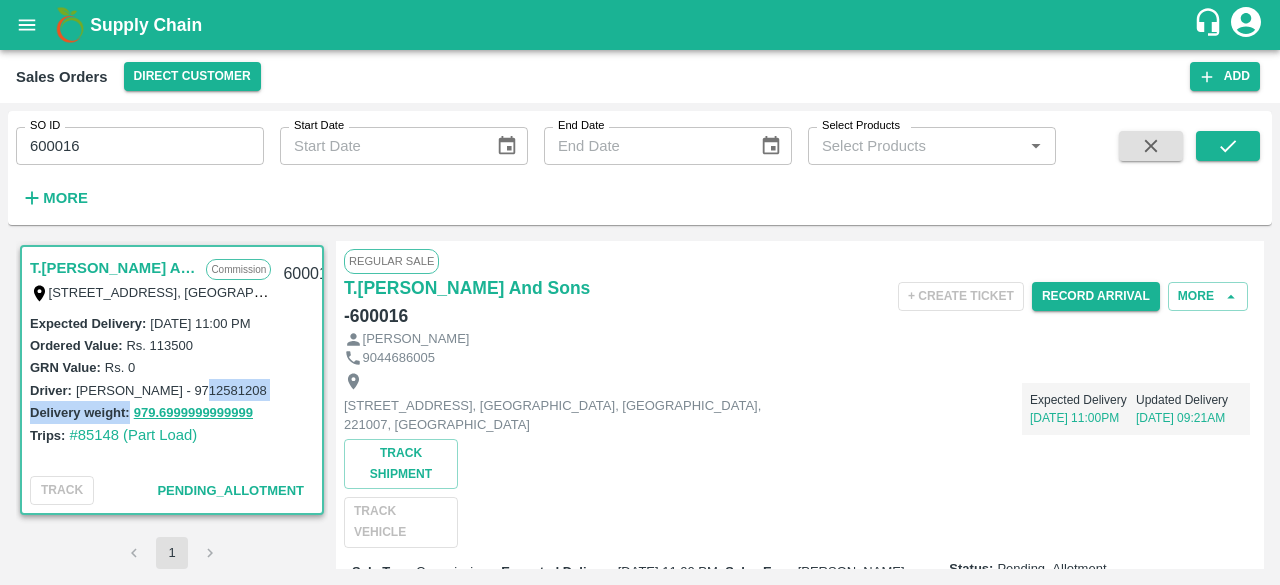 drag, startPoint x: 265, startPoint y: 419, endPoint x: 323, endPoint y: 394, distance: 63.15853 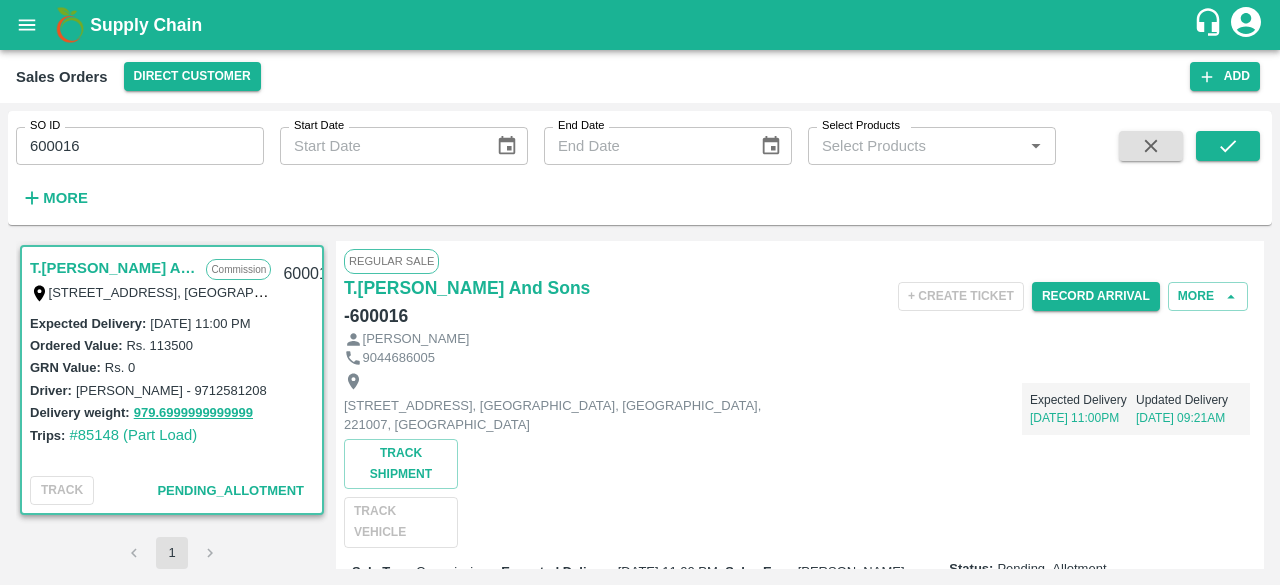 click on "Trips: #85148 (Part Load)" at bounding box center [172, 435] 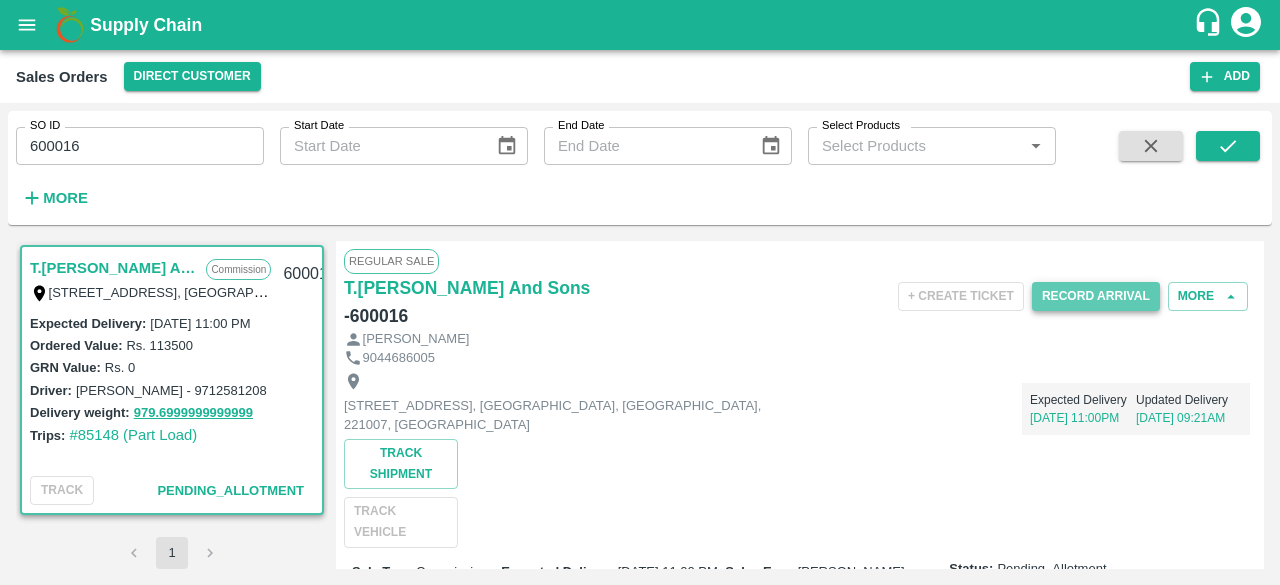 click on "Record Arrival" at bounding box center (1096, 296) 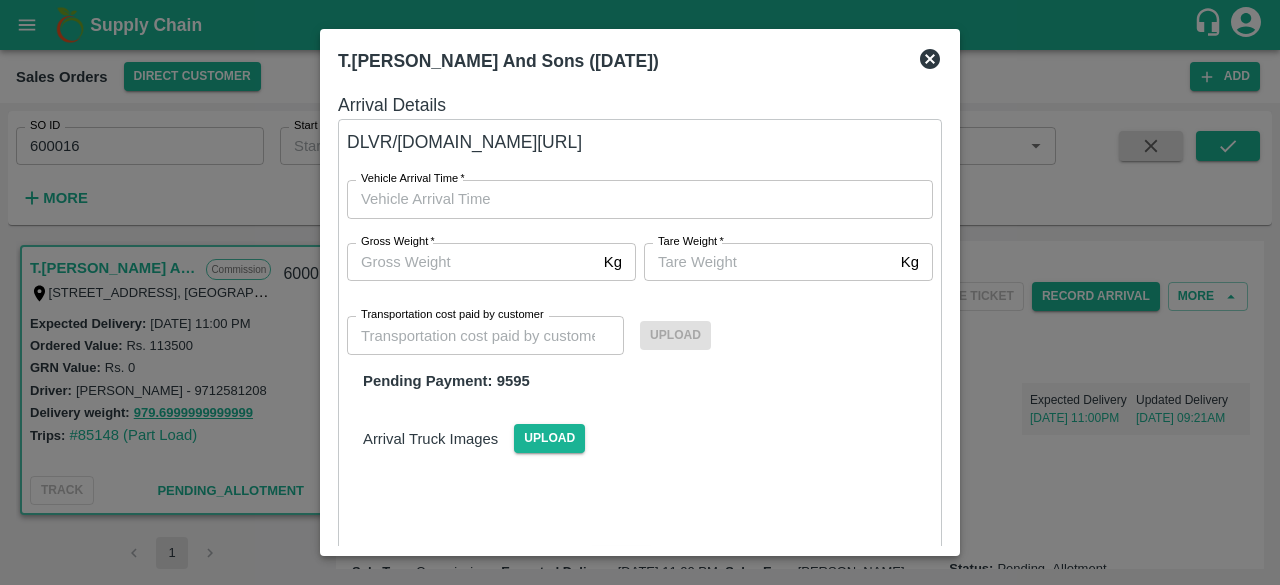 type on "DD/MM/YYYY hh:mm aa" 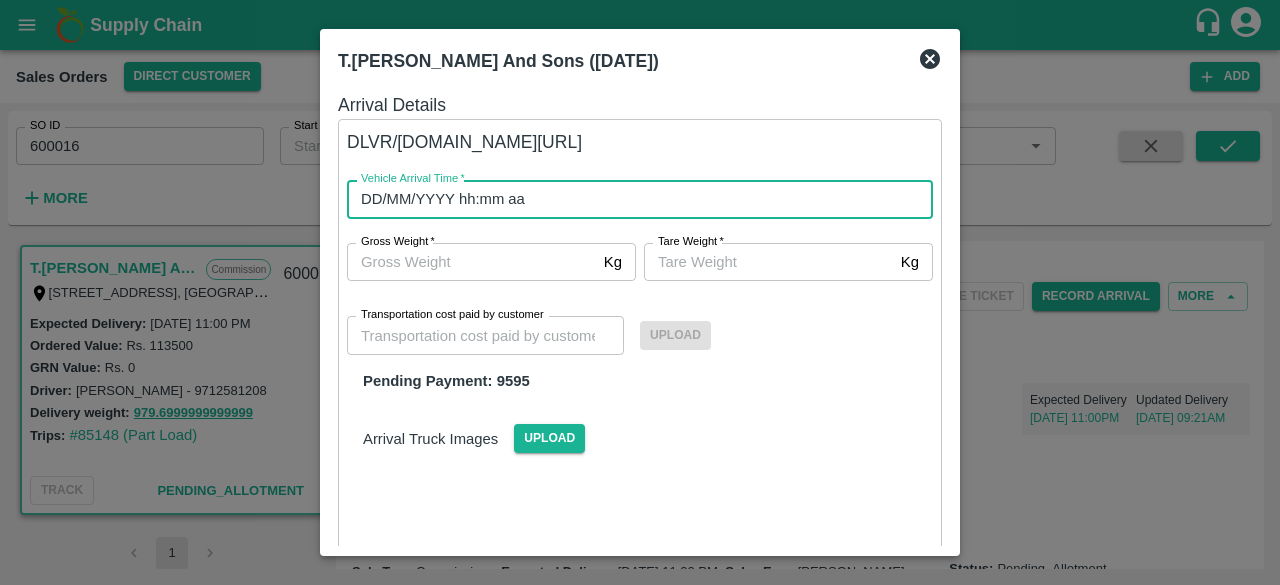 click on "DD/MM/YYYY hh:mm aa" at bounding box center [633, 199] 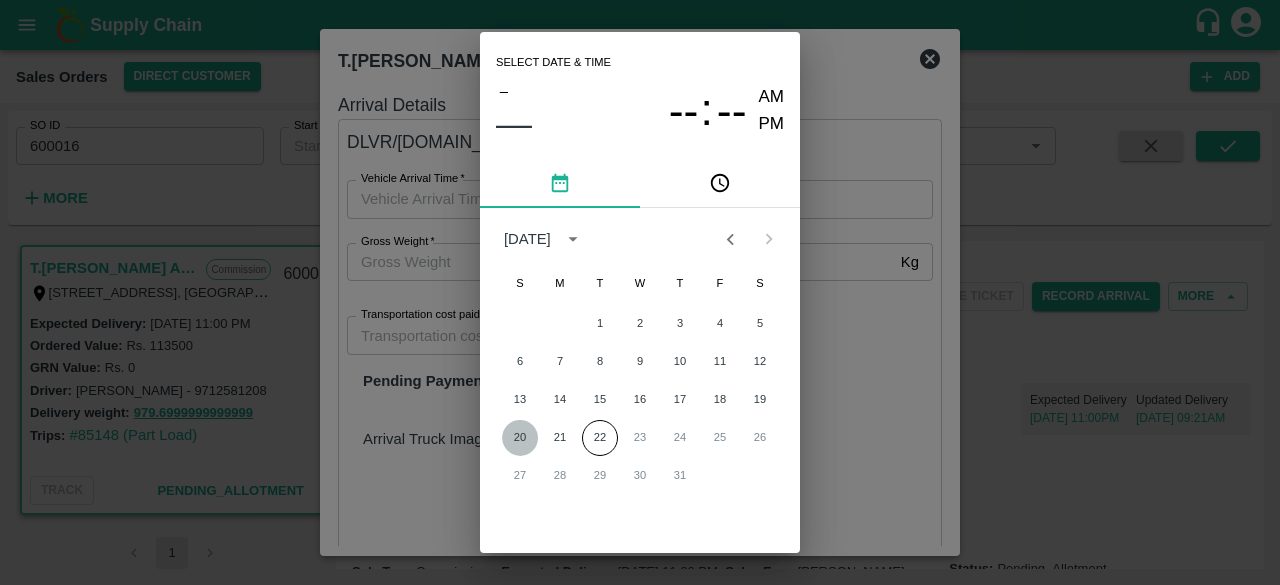 click on "20" at bounding box center [520, 438] 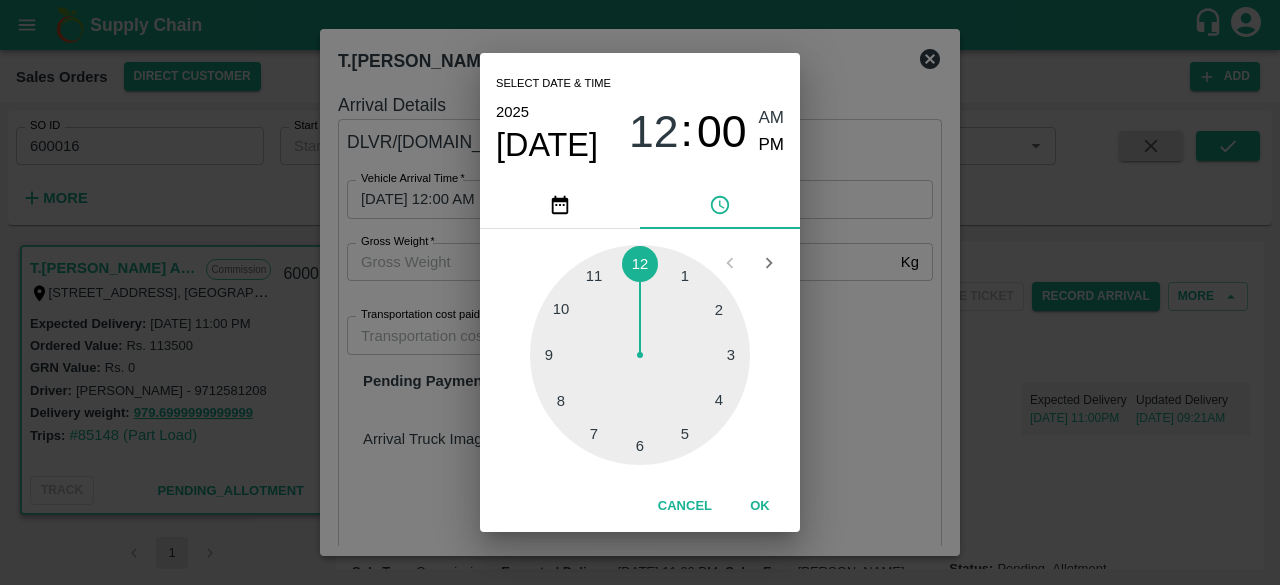 click at bounding box center (640, 355) 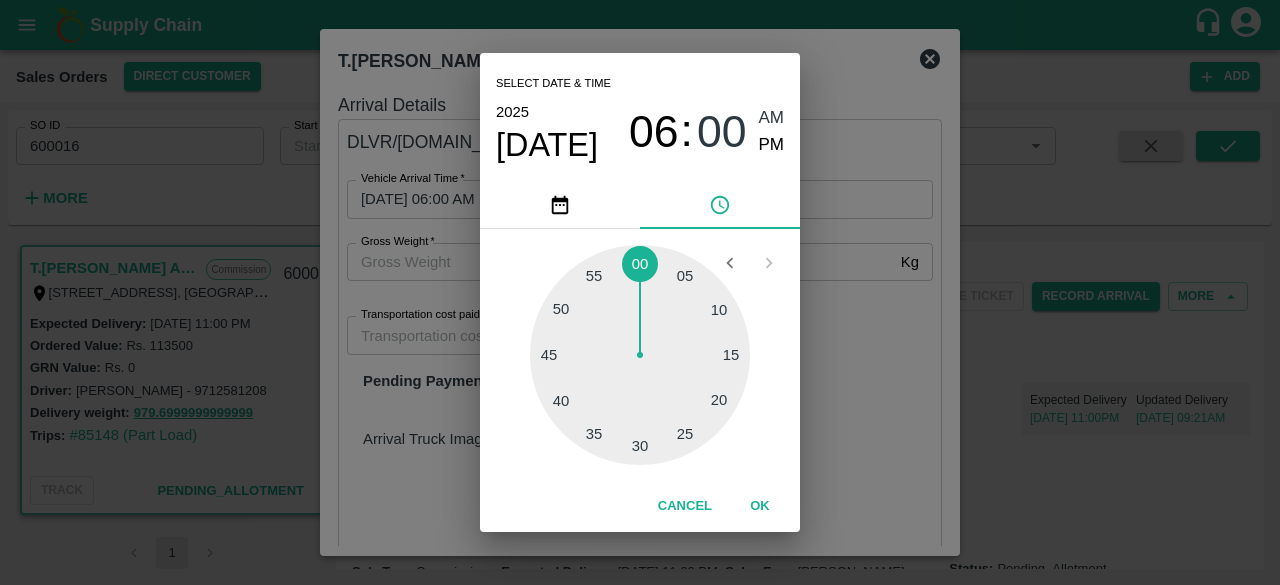 click at bounding box center [640, 355] 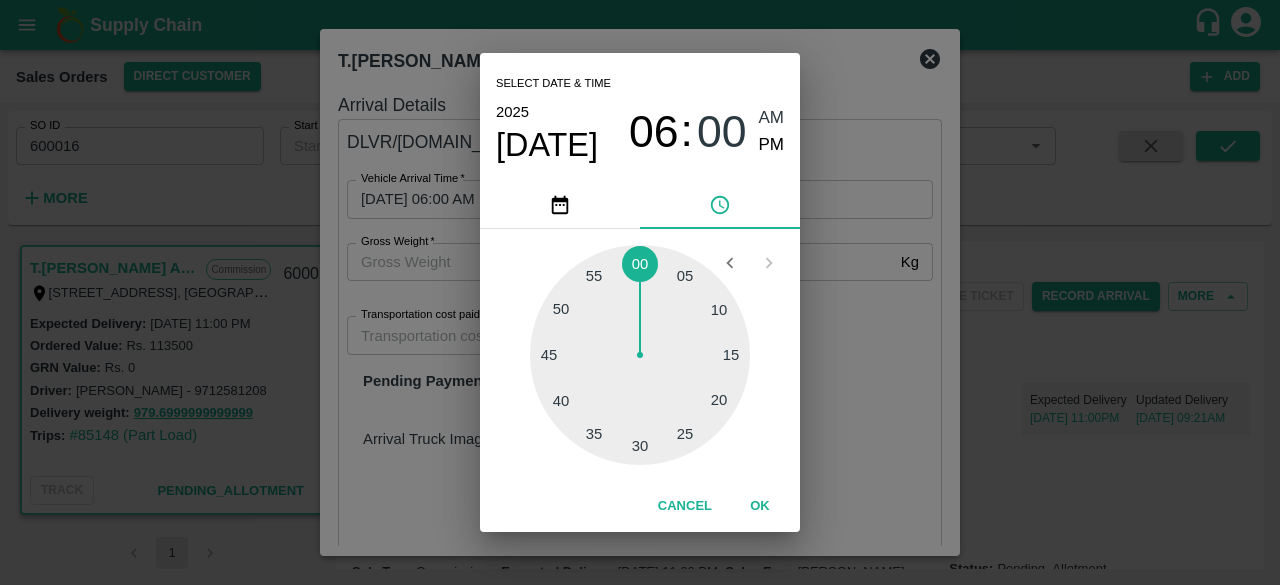 type on "20/07/2025 06:30 AM" 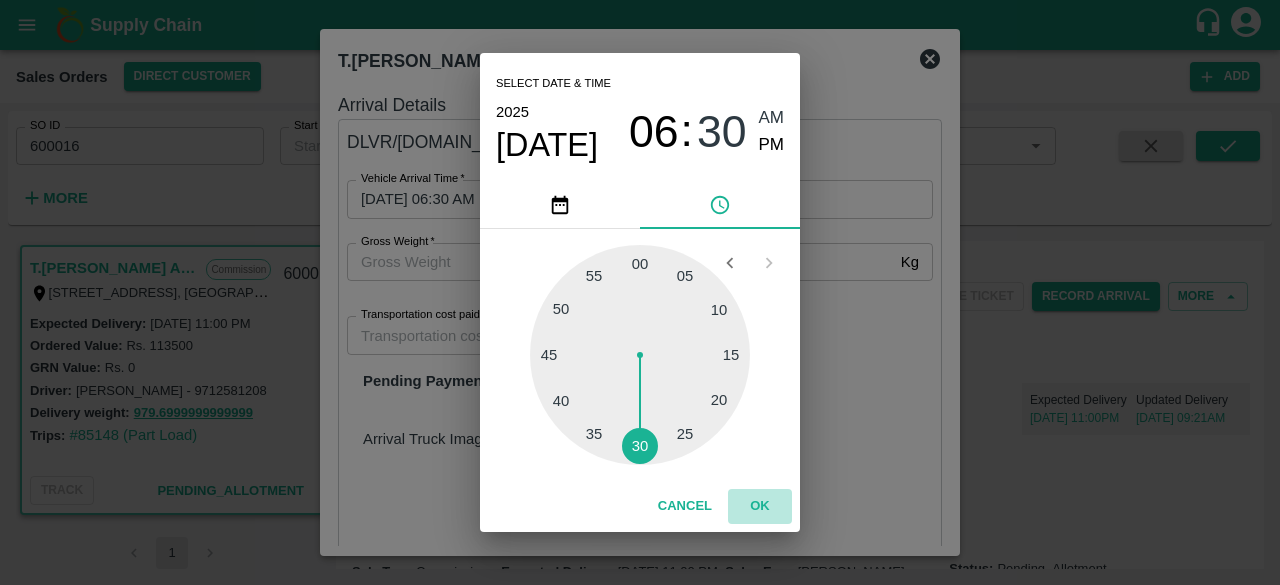 click on "OK" at bounding box center [760, 506] 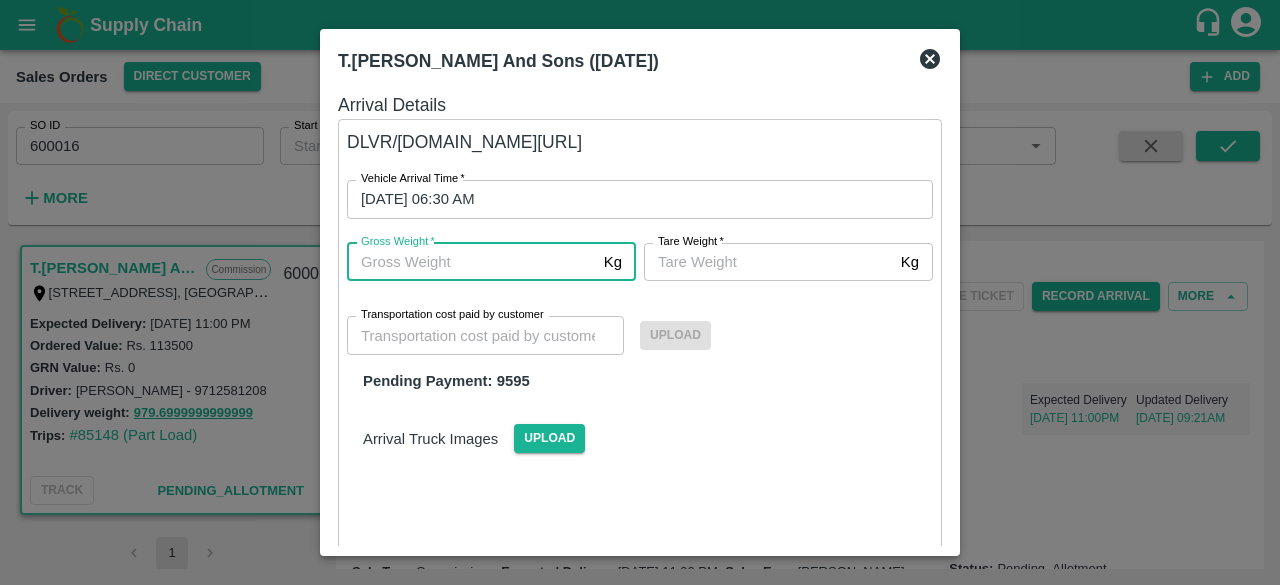 click on "Gross Weight   *" at bounding box center [471, 262] 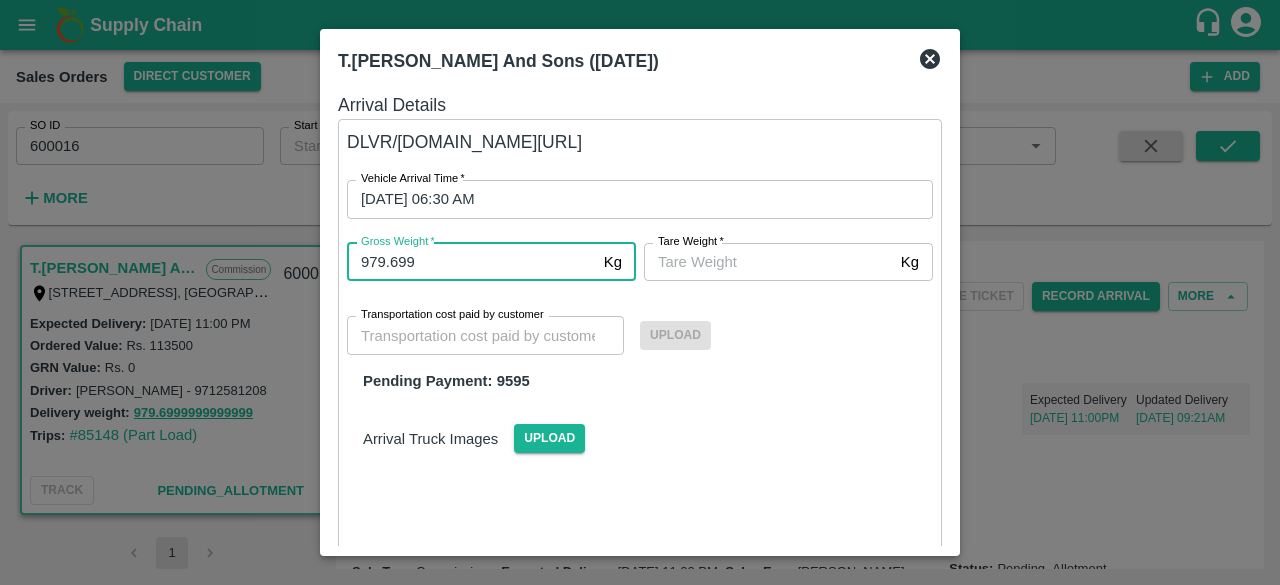 type on "979.699" 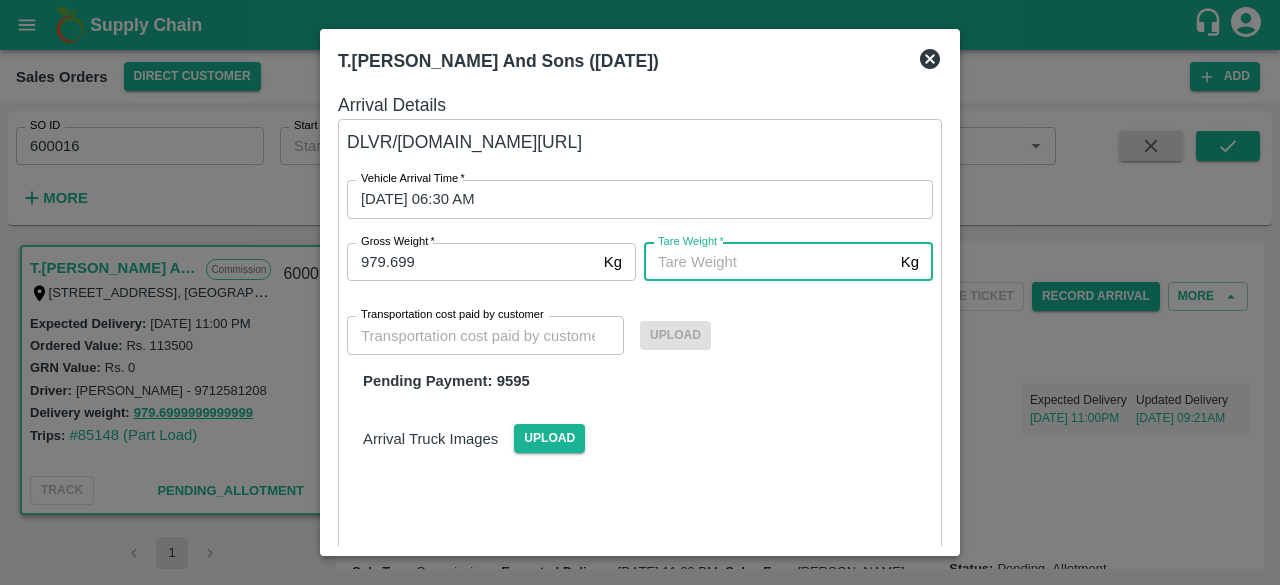 click on "Tare Weight   *" at bounding box center [768, 262] 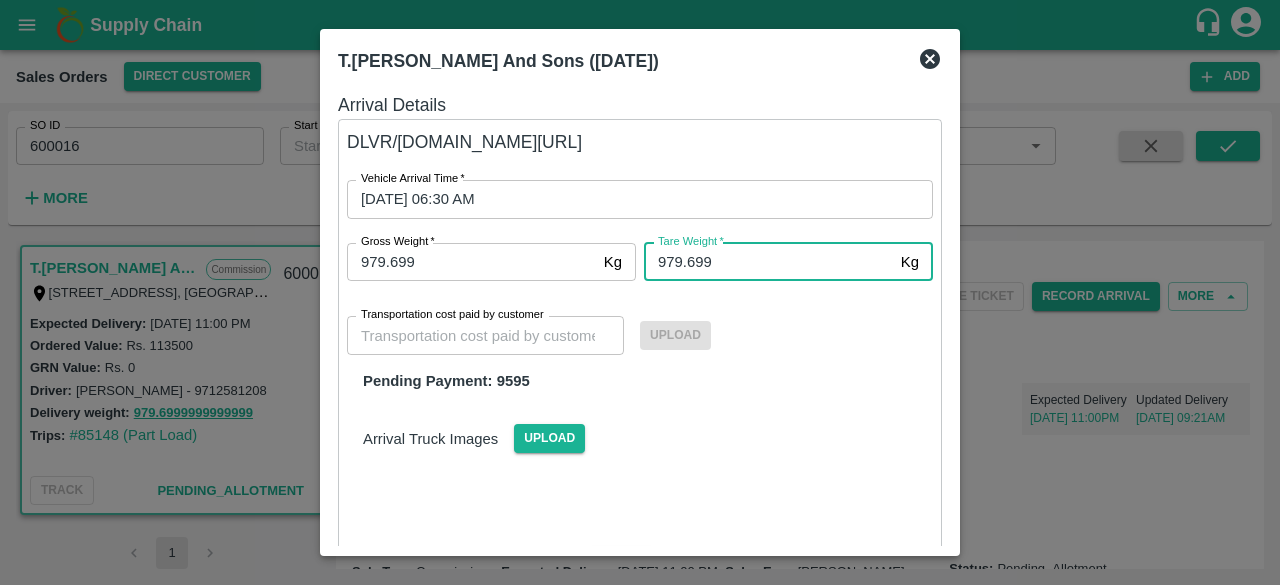 type on "979.699" 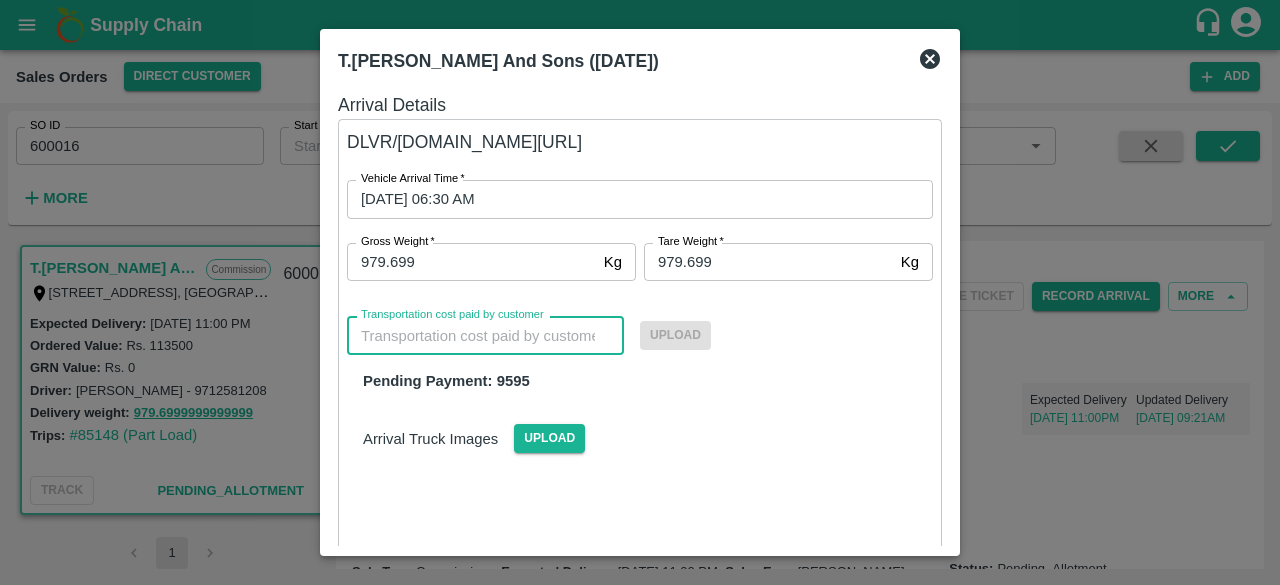 click on "Transportation cost paid by customer" at bounding box center (485, 335) 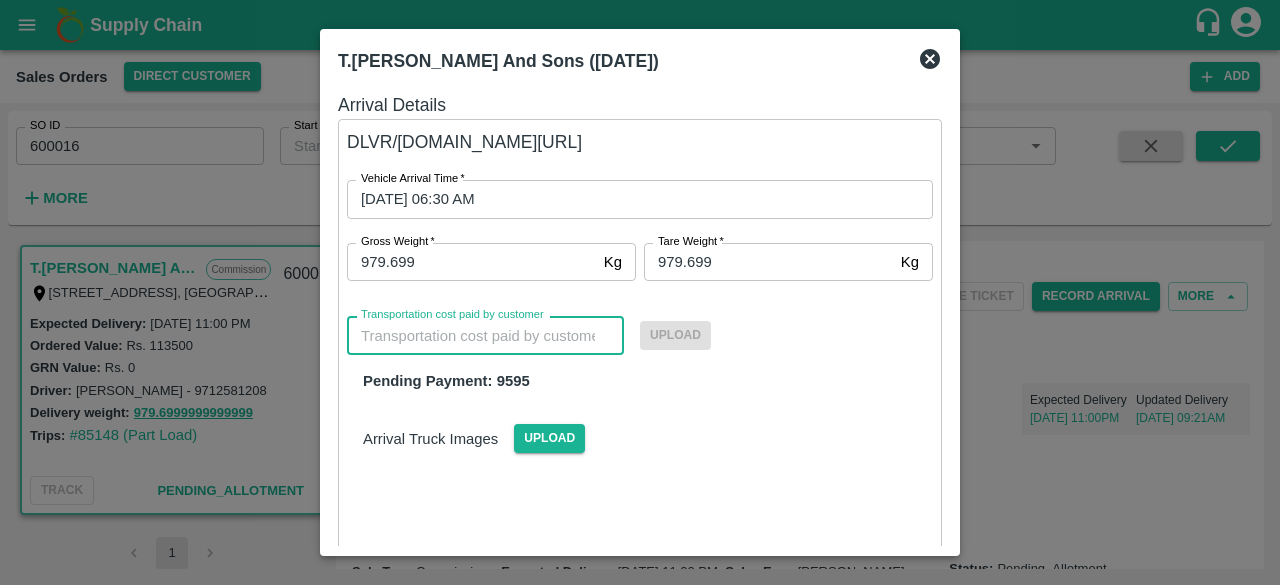 type on "9" 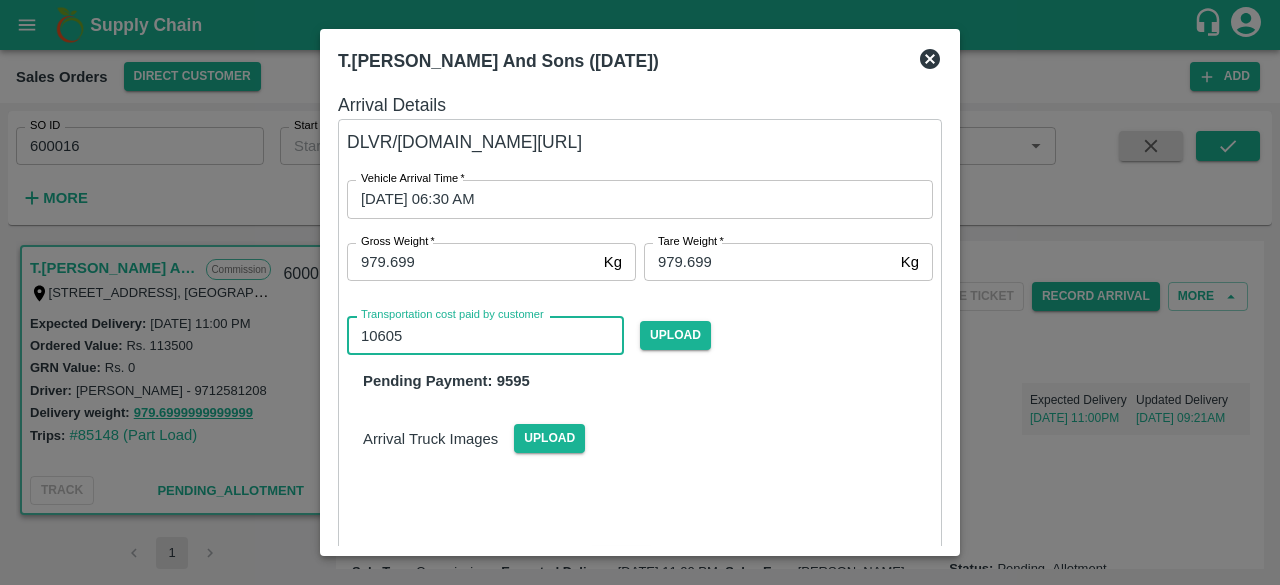 type on "10605" 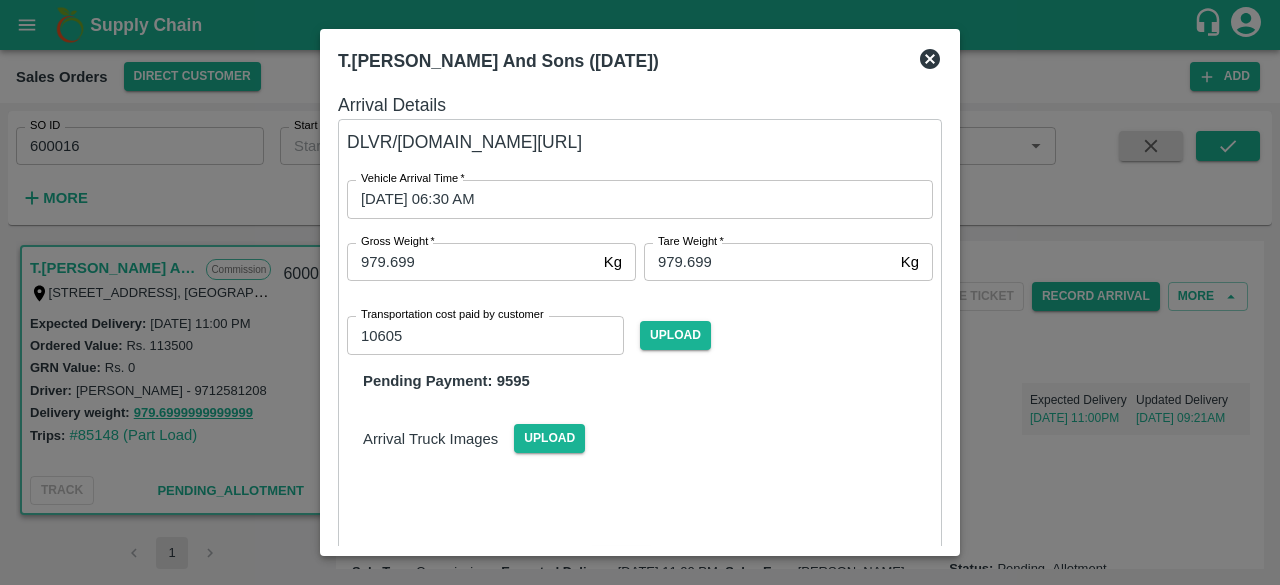 click on "Arrival Truck Images Upload" at bounding box center (640, 422) 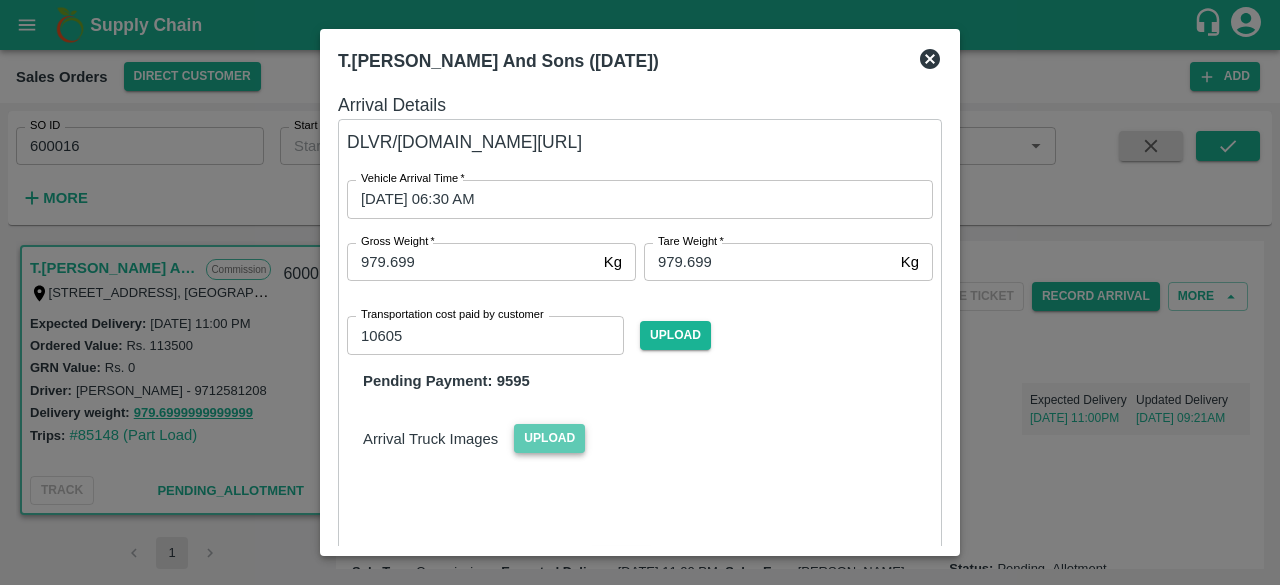 click on "Upload" at bounding box center (549, 438) 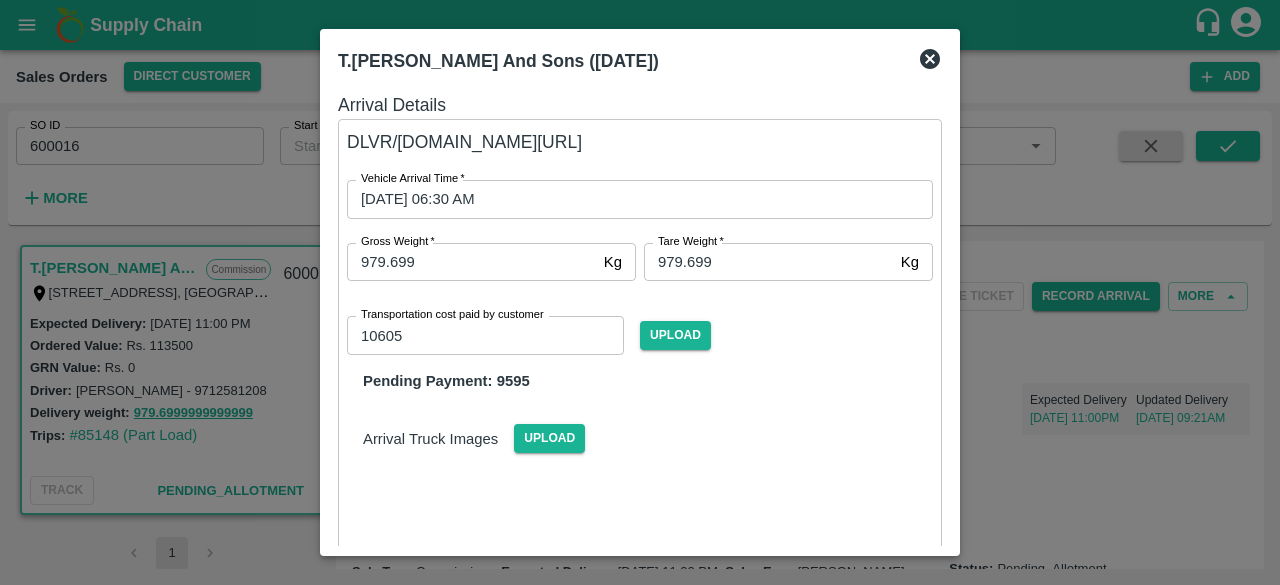 click on "Arrival Truck Images Upload" at bounding box center (640, 422) 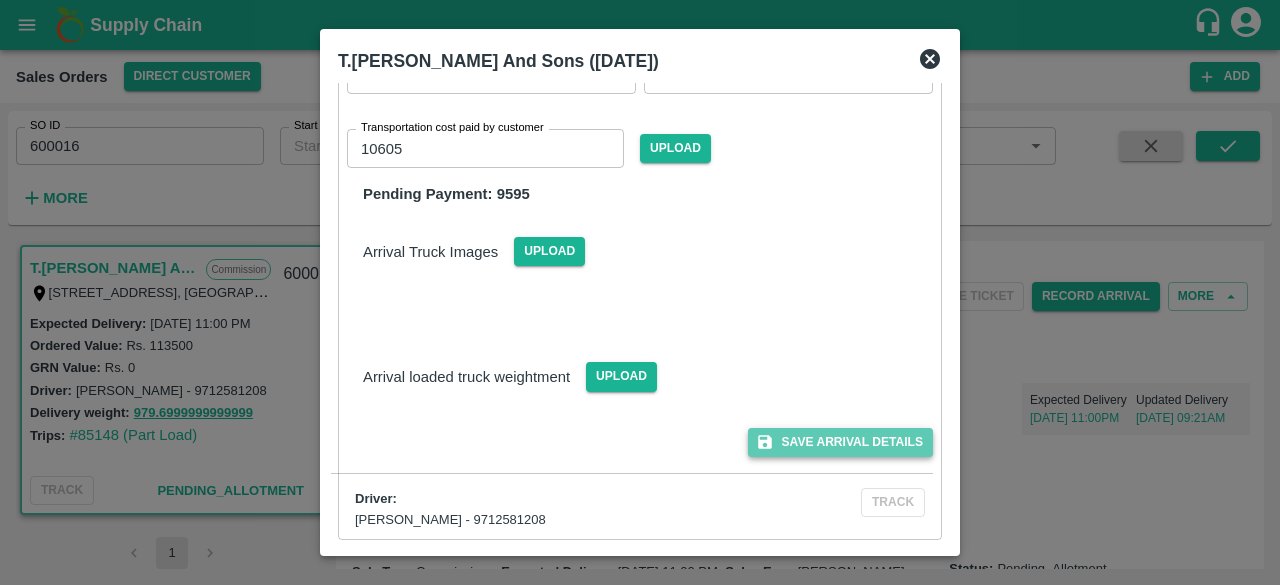 click on "Save Arrival Details" at bounding box center [840, 442] 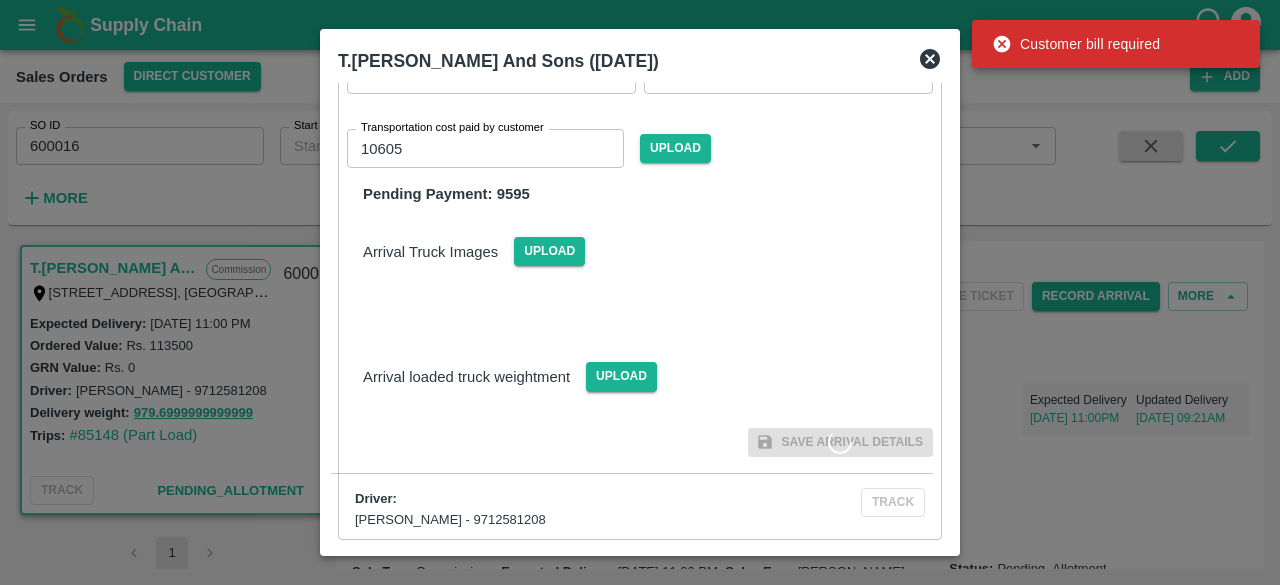 click on "Arrival loaded truck weightment Upload" at bounding box center [640, 360] 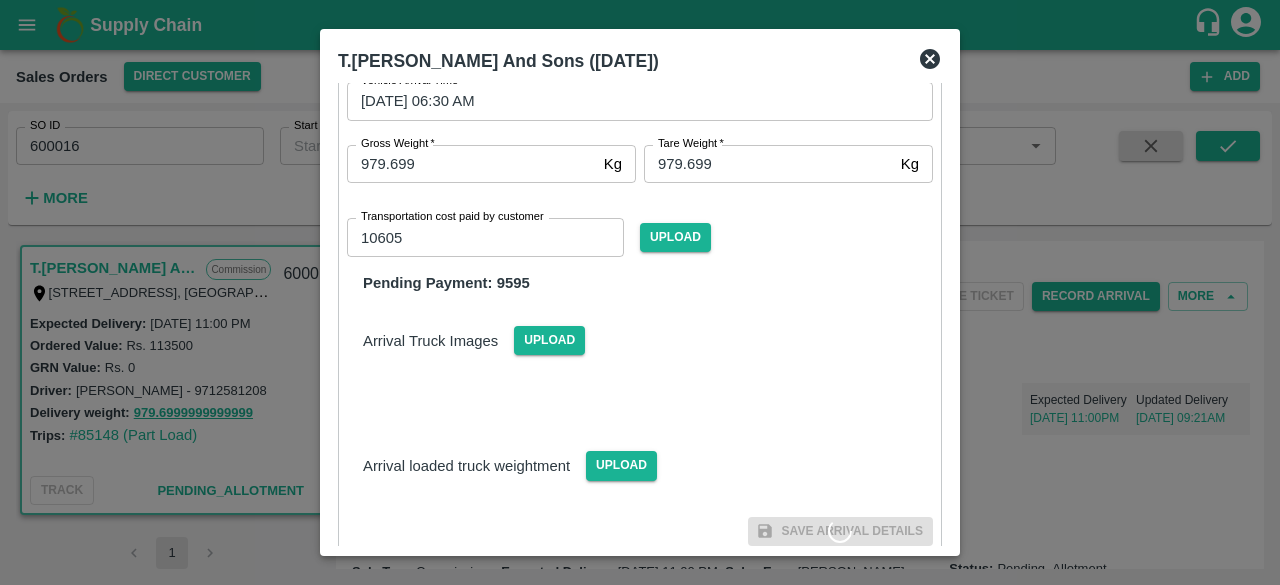 scroll, scrollTop: 187, scrollLeft: 0, axis: vertical 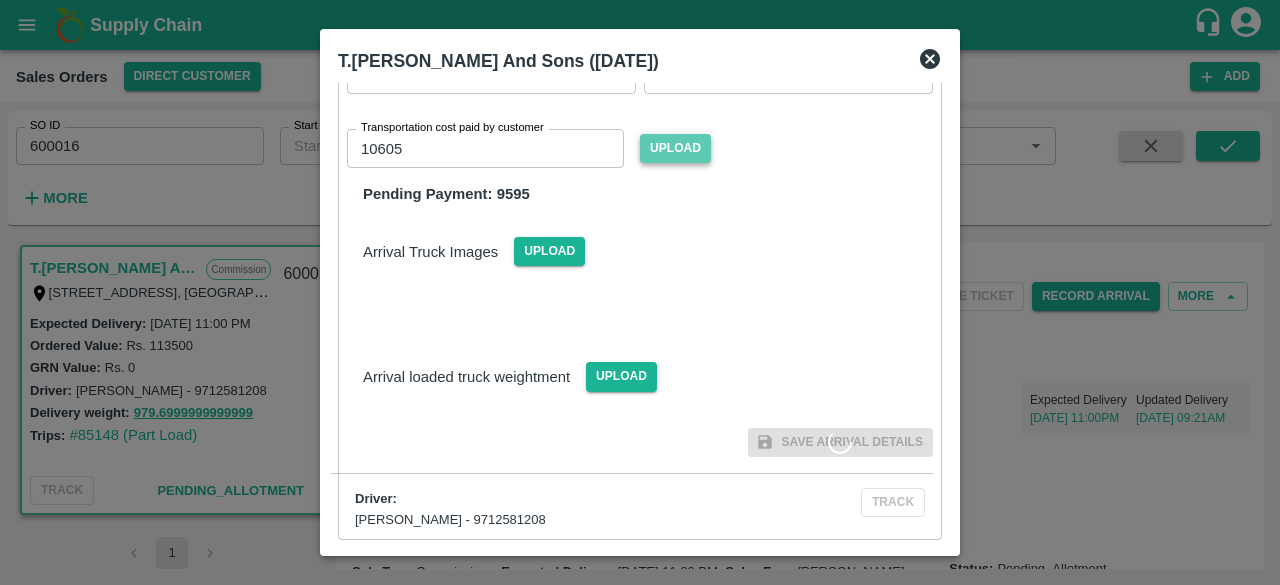 click on "Upload" at bounding box center [675, 148] 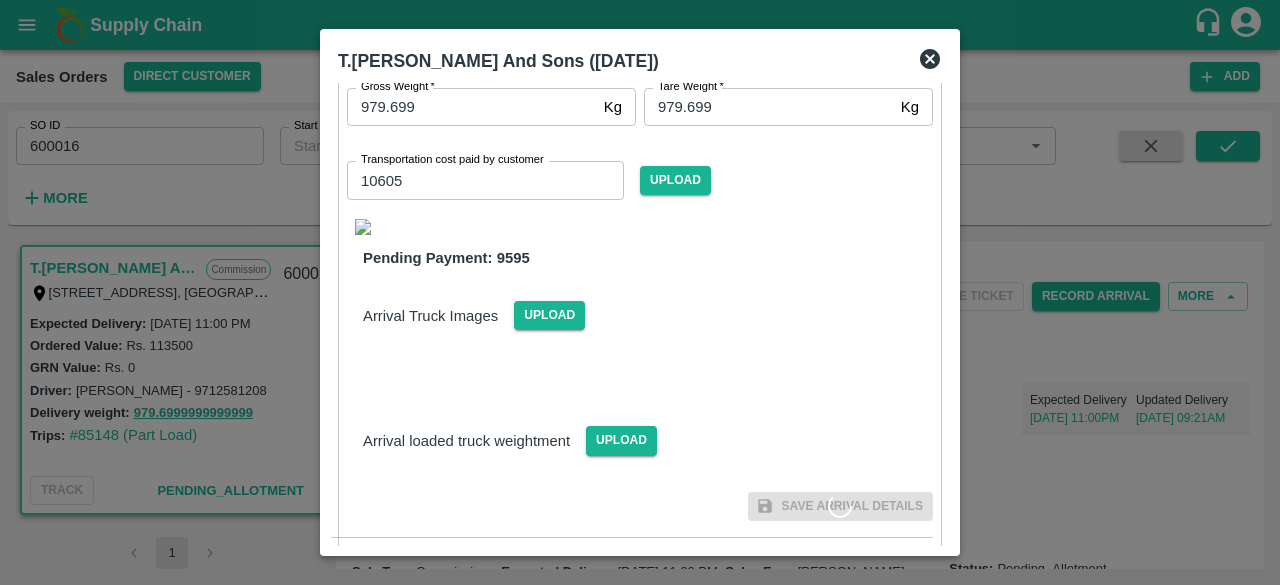 scroll, scrollTop: 219, scrollLeft: 0, axis: vertical 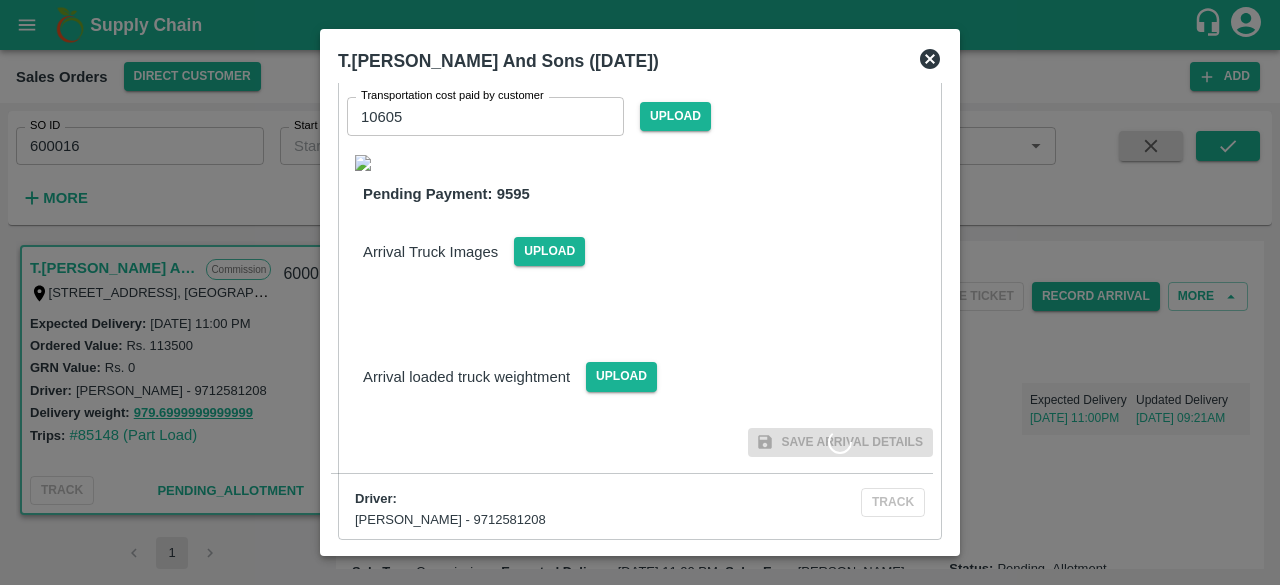 click on "Arrival loaded truck weightment Upload" at bounding box center [632, 360] 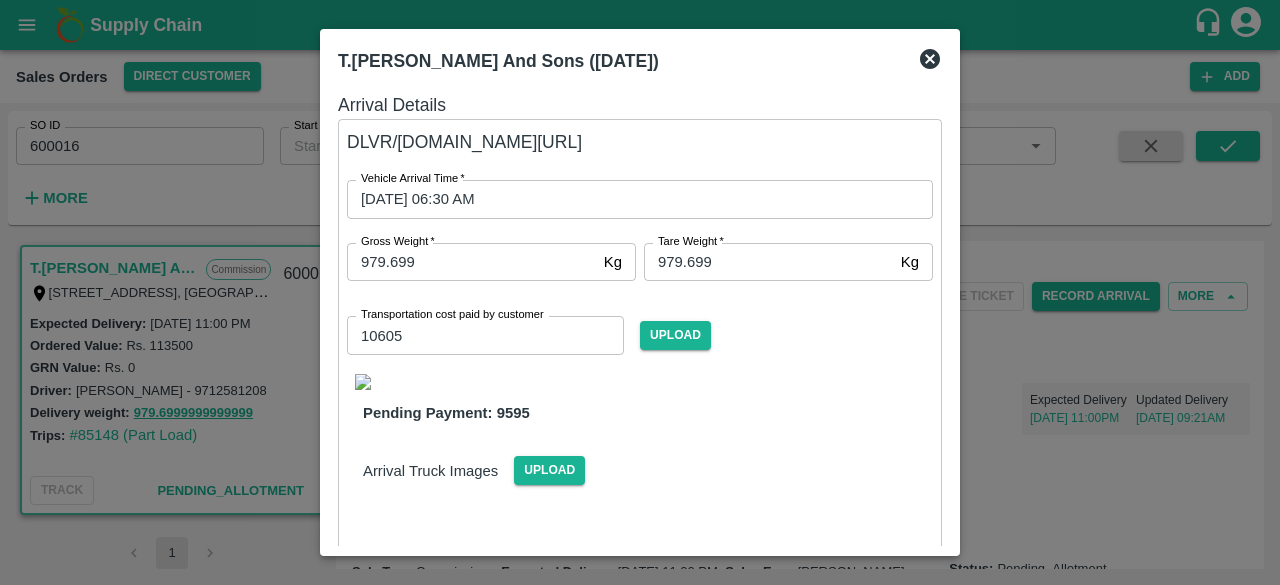 scroll, scrollTop: 219, scrollLeft: 0, axis: vertical 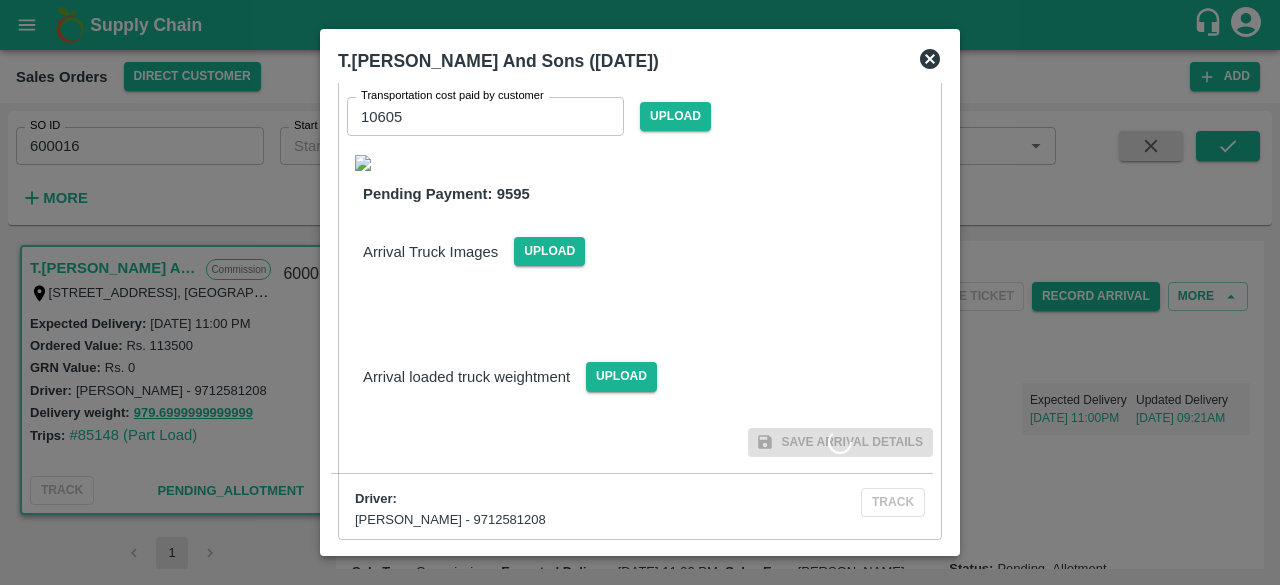 click 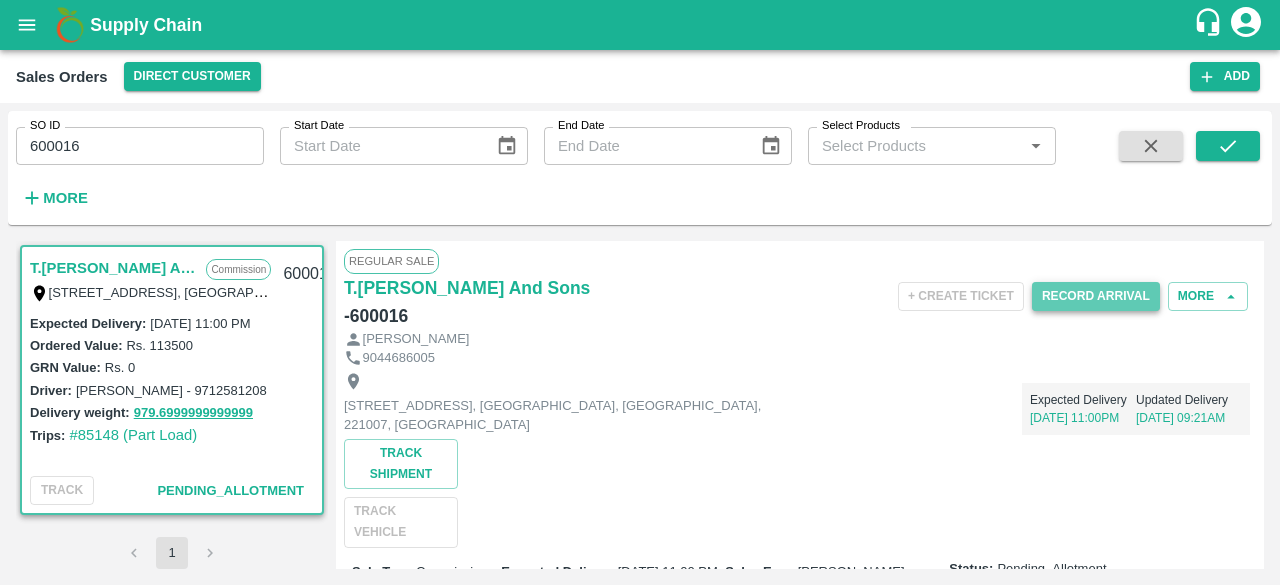 click on "Record Arrival" at bounding box center [1096, 296] 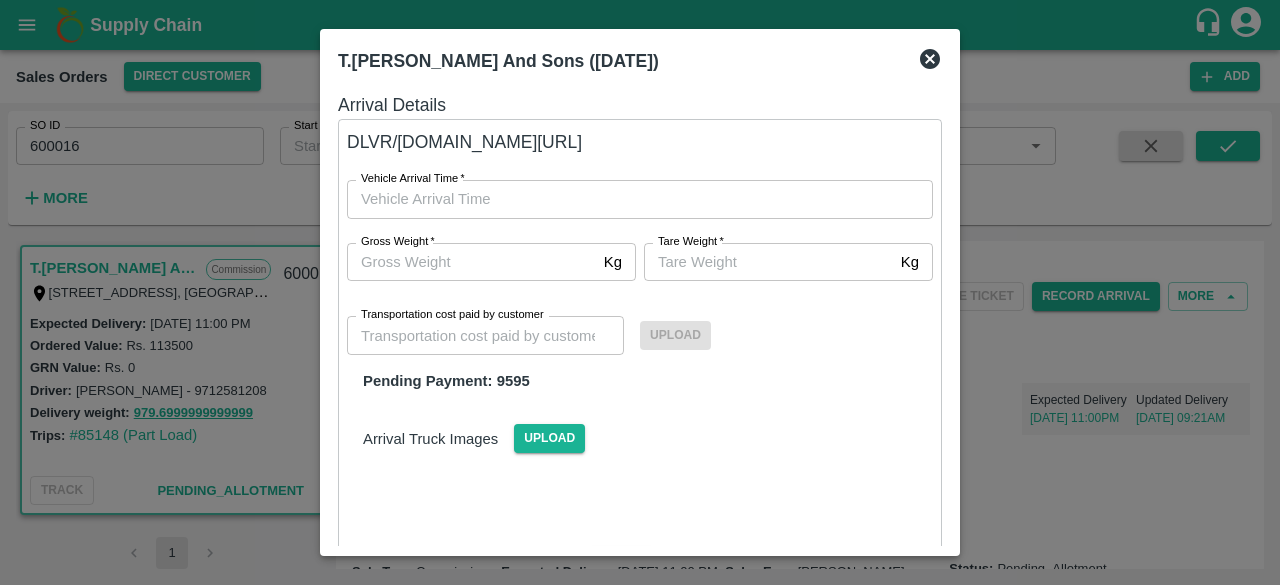type on "DD/MM/YYYY hh:mm aa" 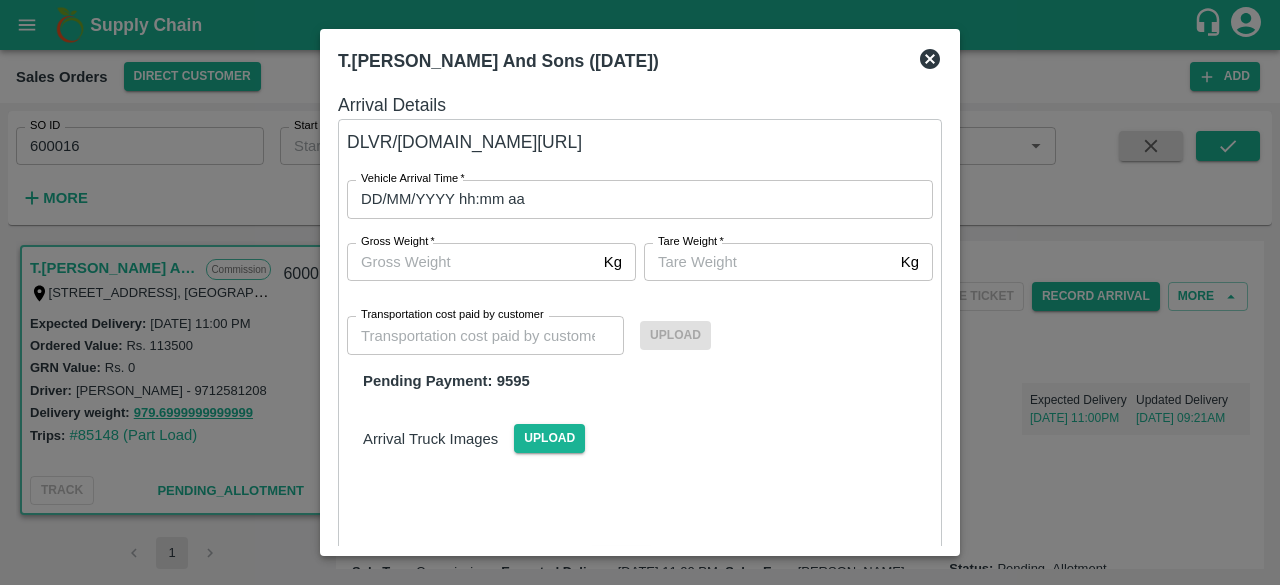 click on "DD/MM/YYYY hh:mm aa" at bounding box center (633, 199) 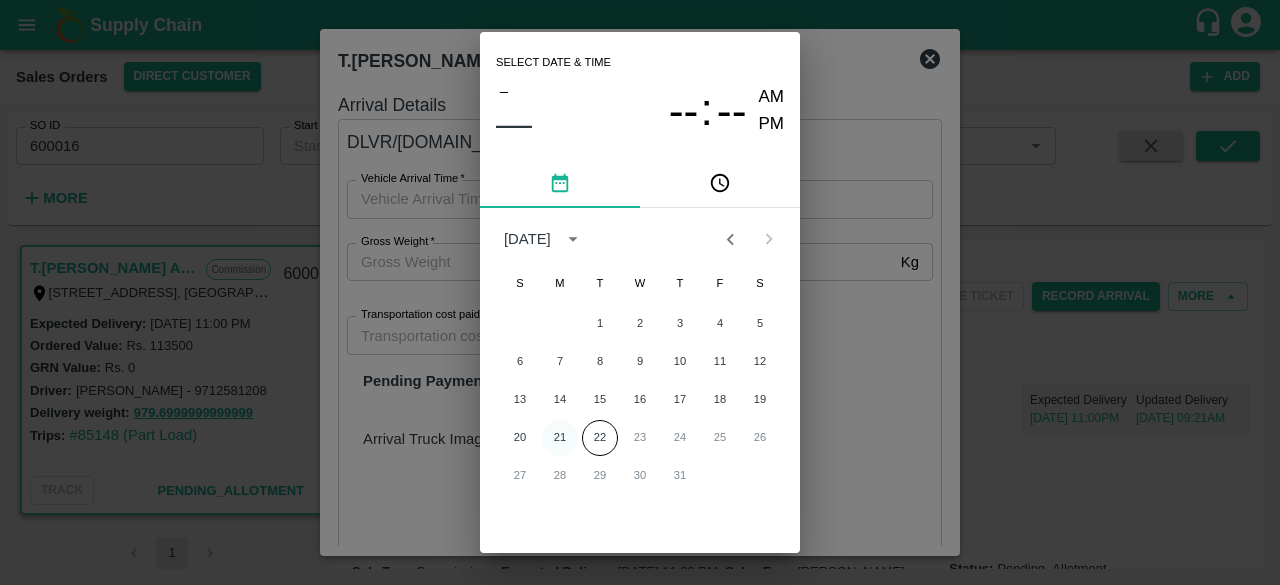 click on "21" at bounding box center (560, 438) 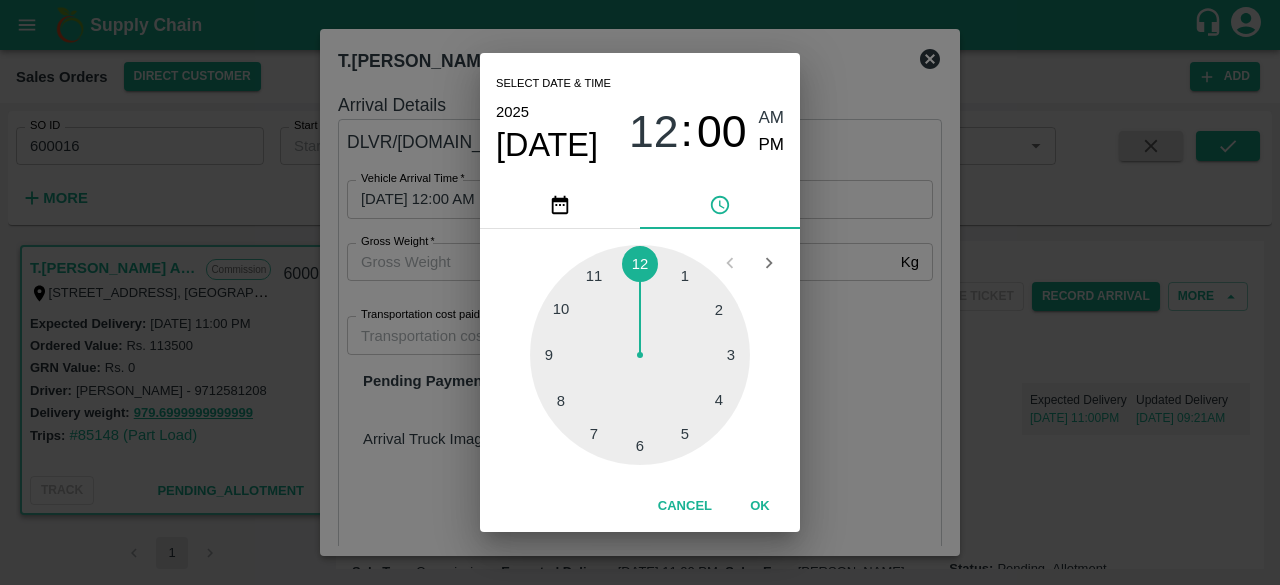 click 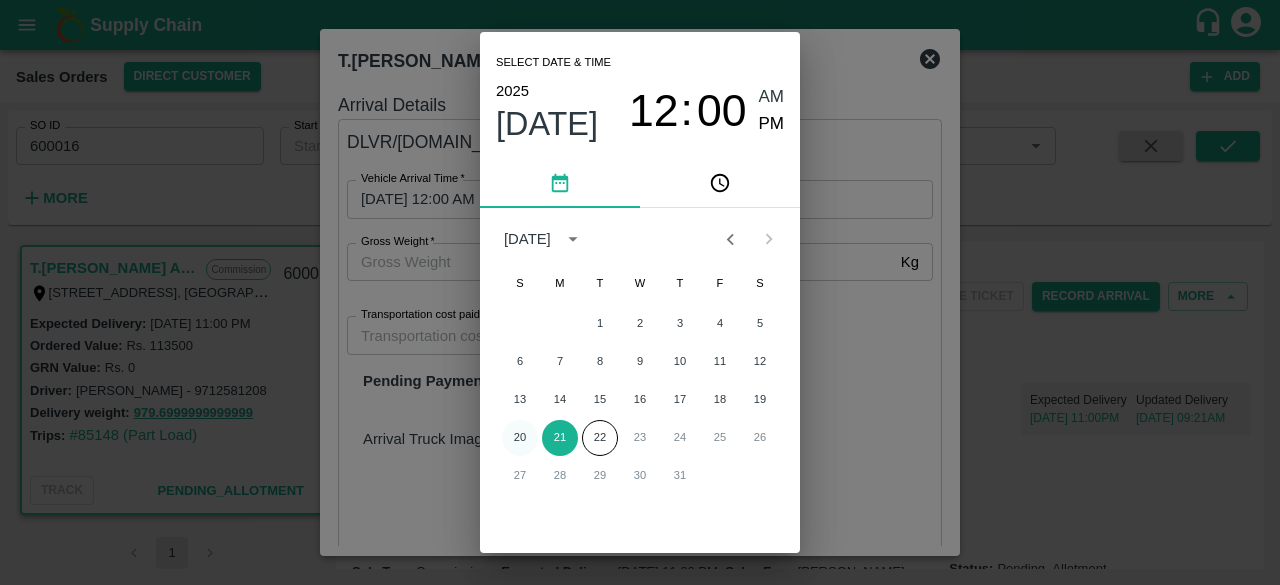 click on "20" at bounding box center (520, 438) 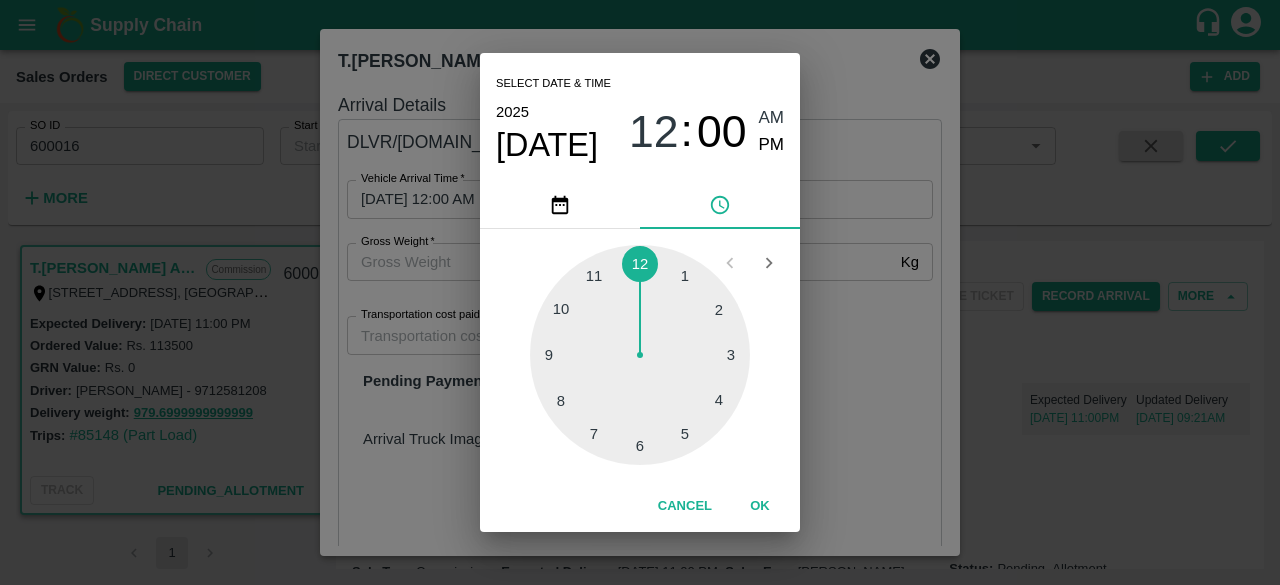 click at bounding box center (640, 355) 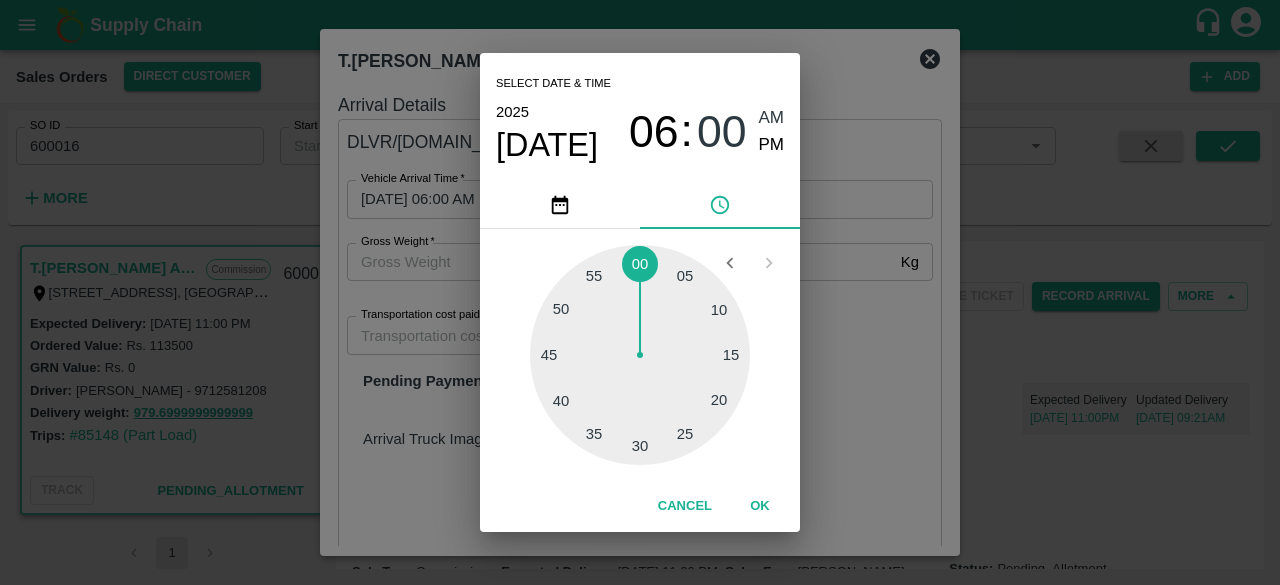 click at bounding box center [640, 355] 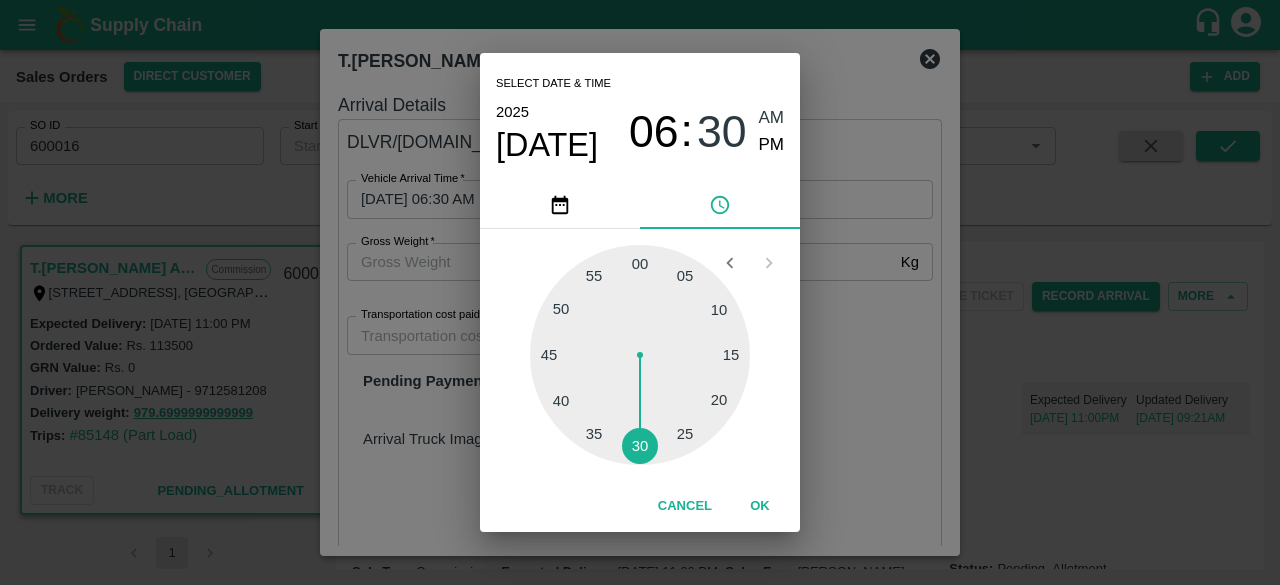 click on "PM" at bounding box center [772, 145] 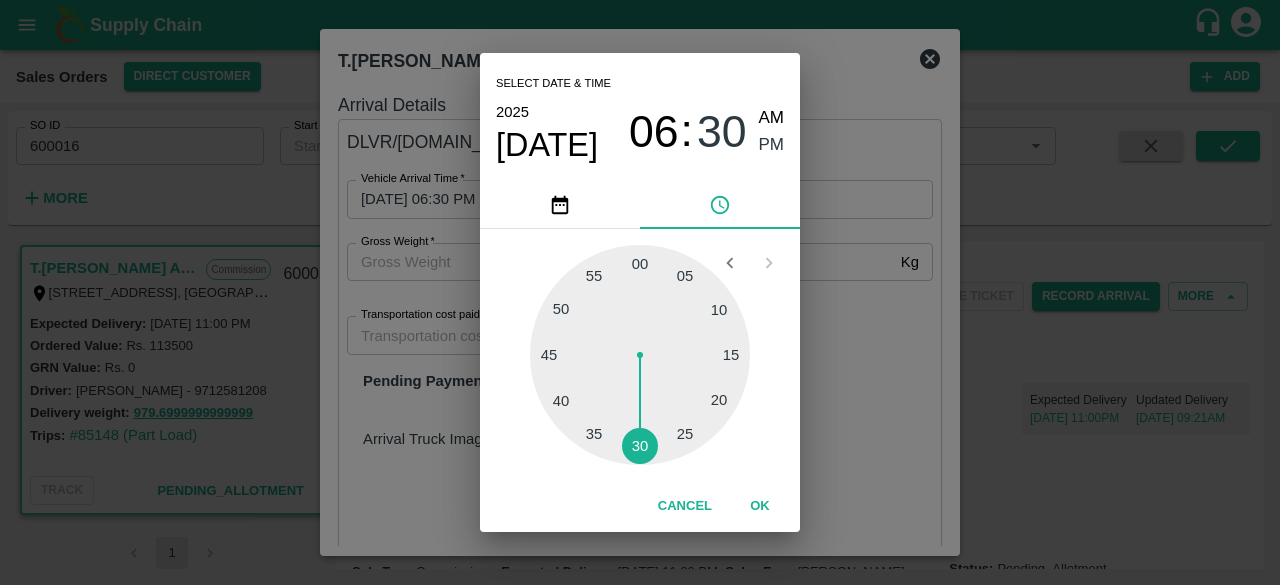 click on "OK" at bounding box center (760, 506) 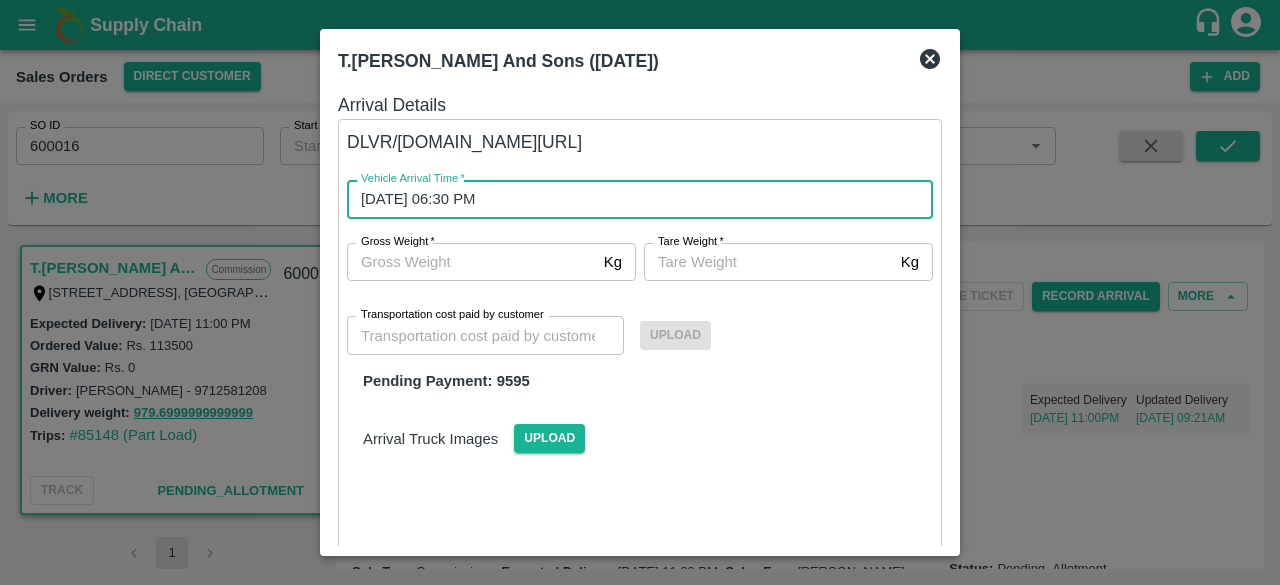 click on "Gross Weight   *" at bounding box center (471, 262) 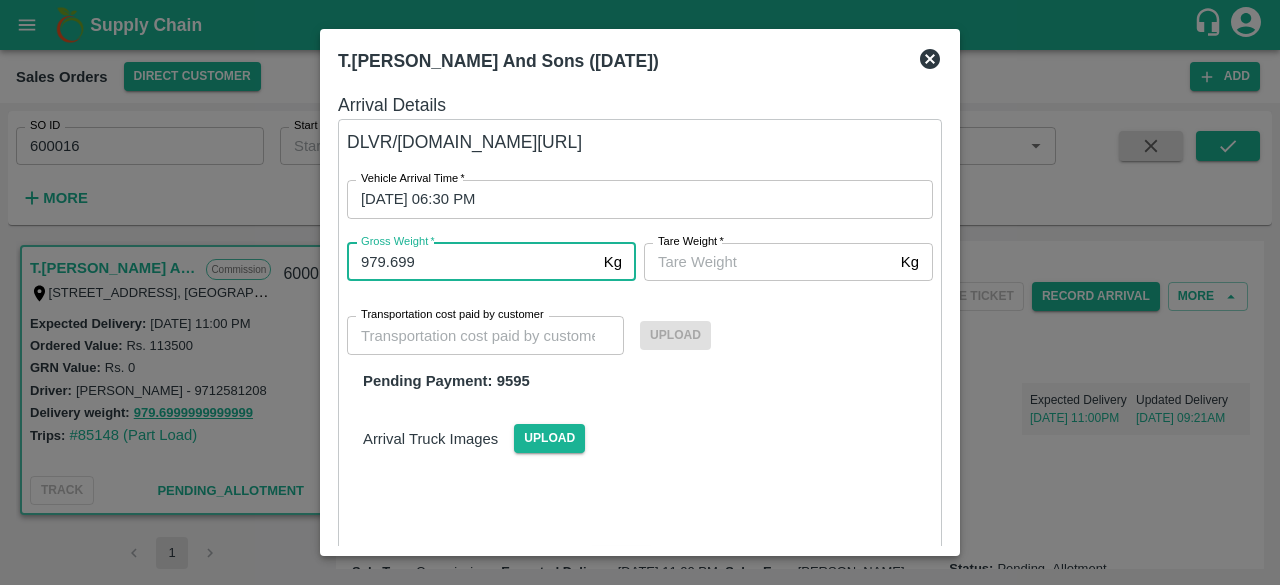 type on "979.699" 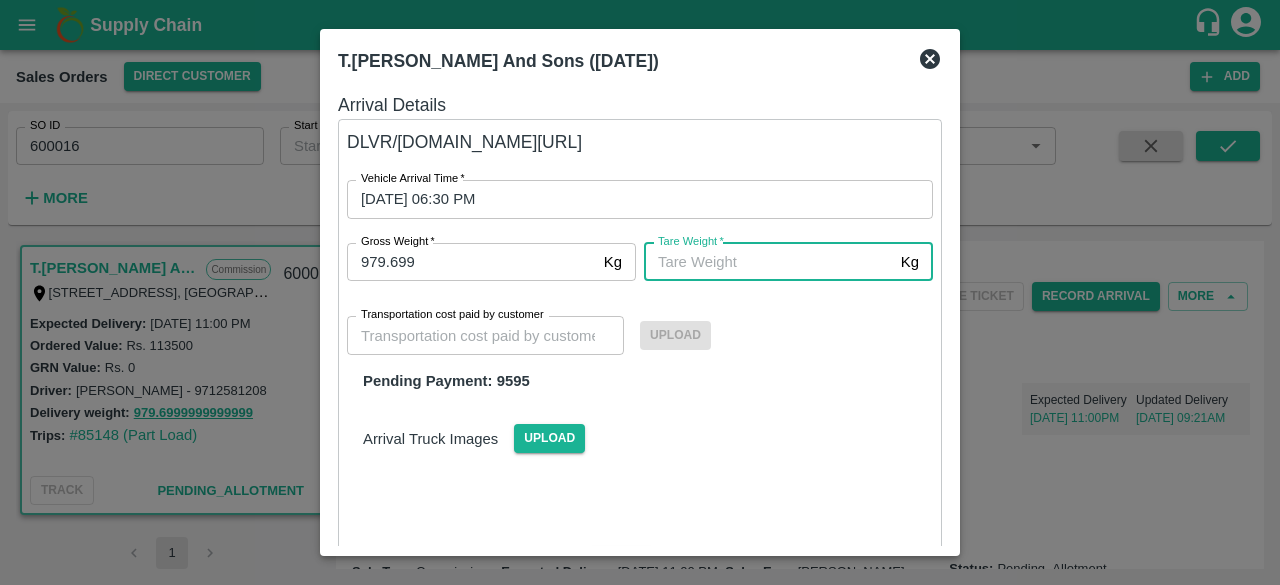 click on "Transportation cost paid by customer" at bounding box center (485, 335) 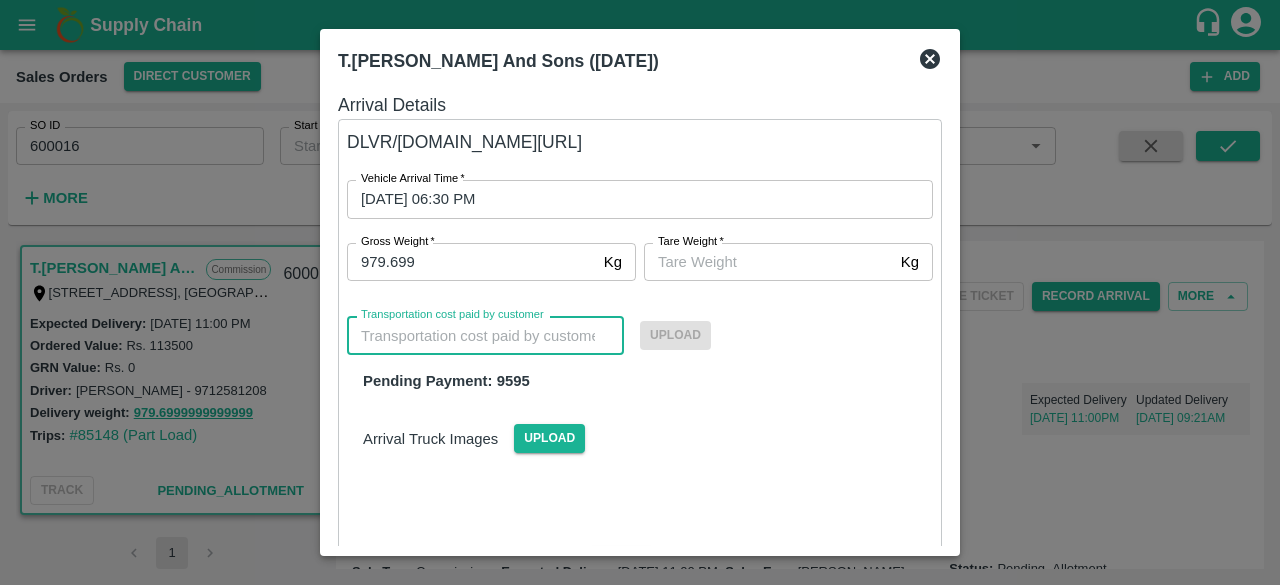 click on "Tare Weight   *" at bounding box center (768, 262) 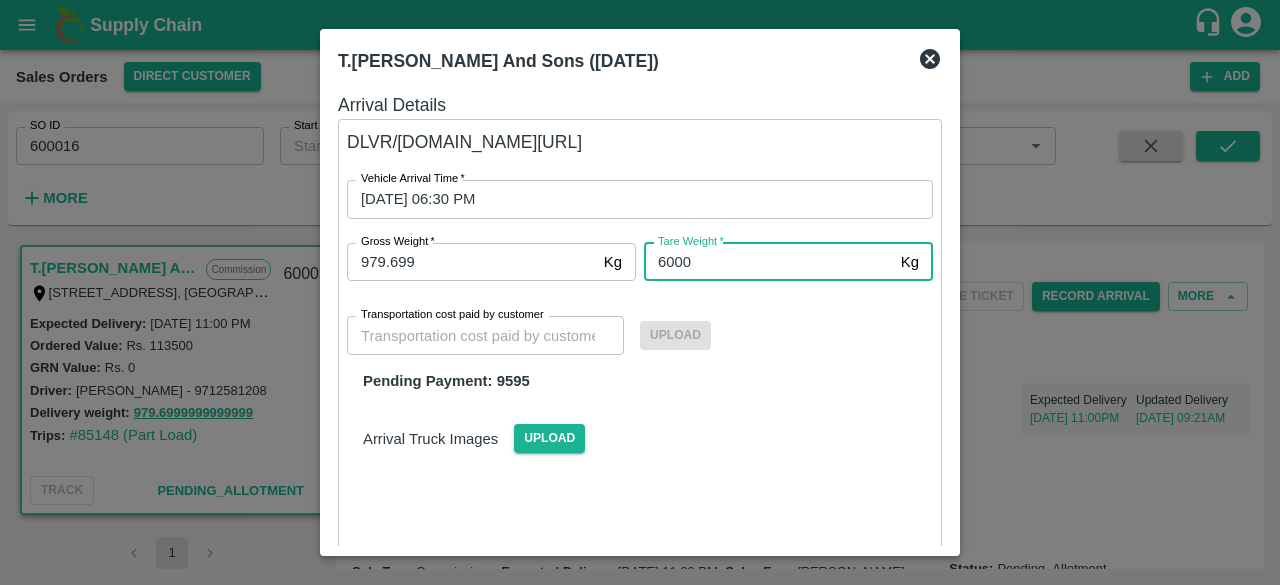 type on "6000" 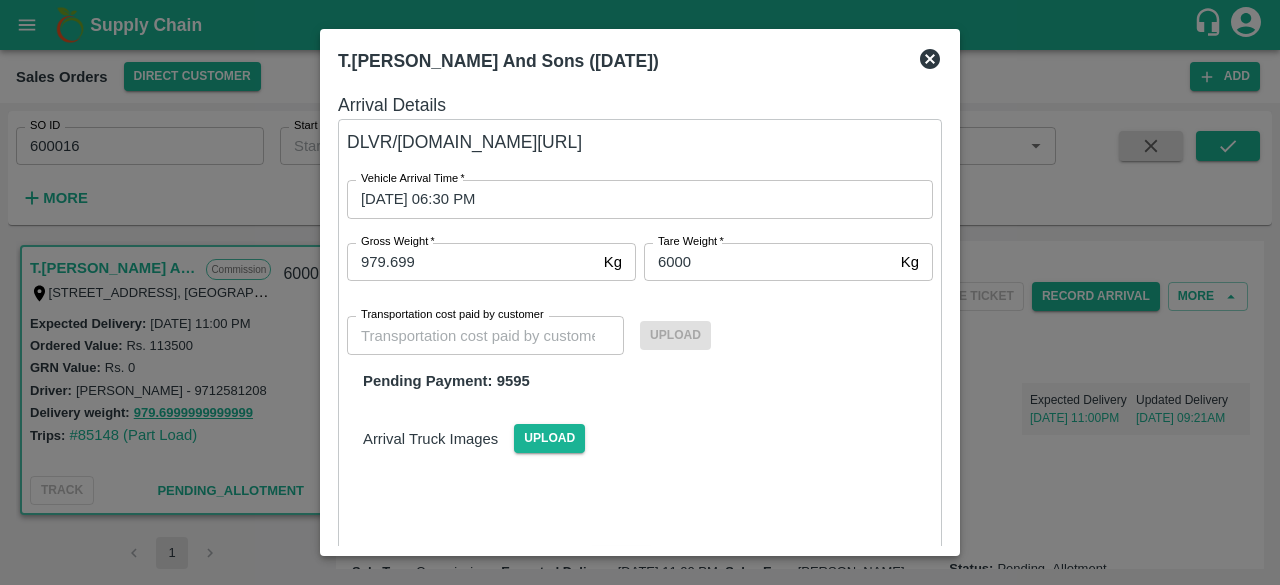 click on "Upload" at bounding box center [778, 335] 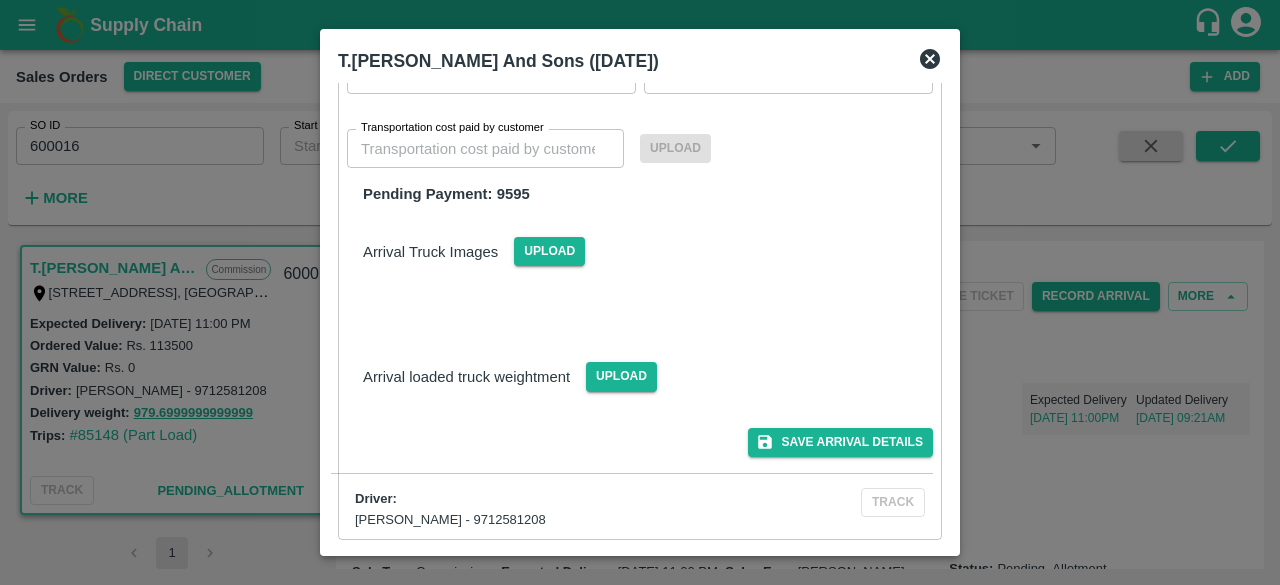 click on "Transportation cost paid by customer" at bounding box center (485, 148) 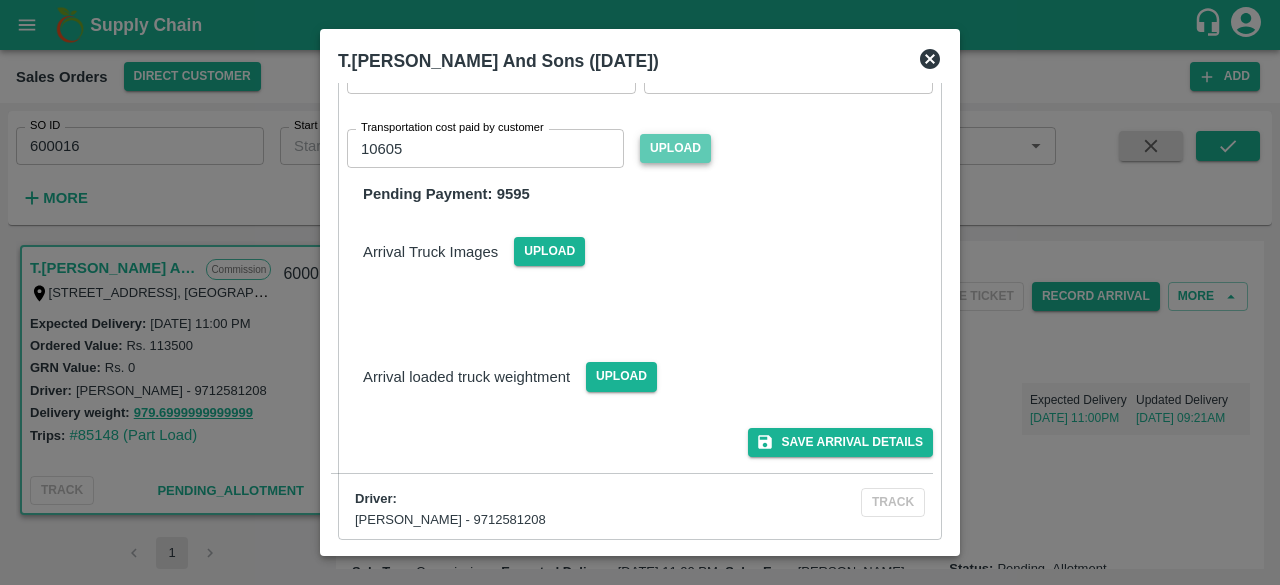 click on "Upload" at bounding box center (675, 148) 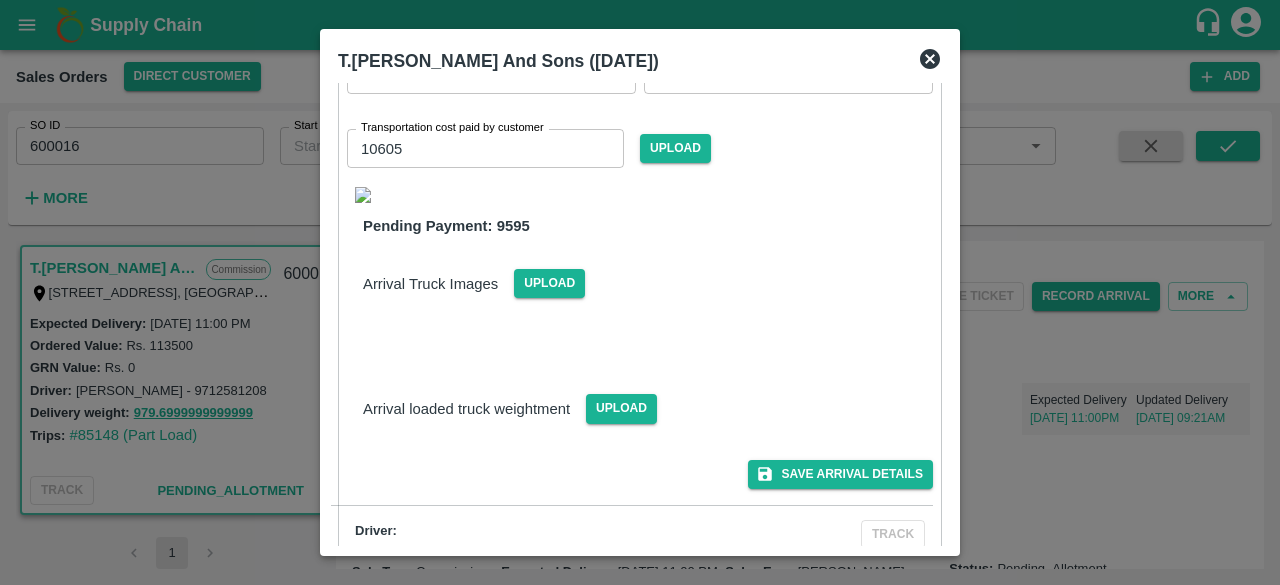 click on "Arrival loaded truck weightment Upload" at bounding box center (640, 392) 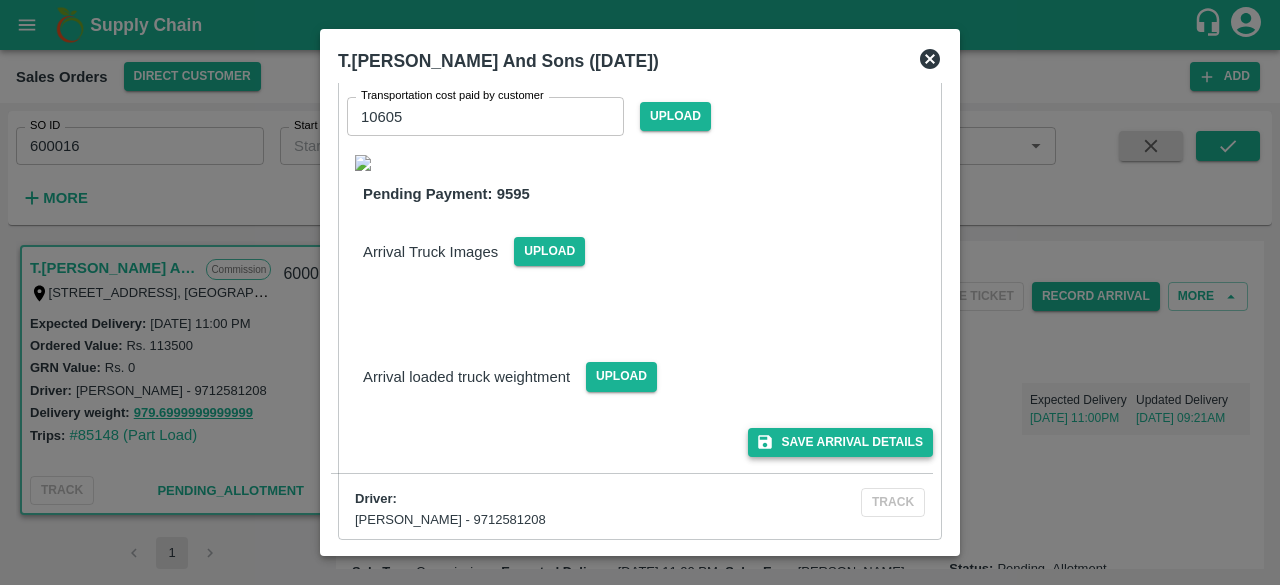 click on "Save Arrival Details" at bounding box center (840, 442) 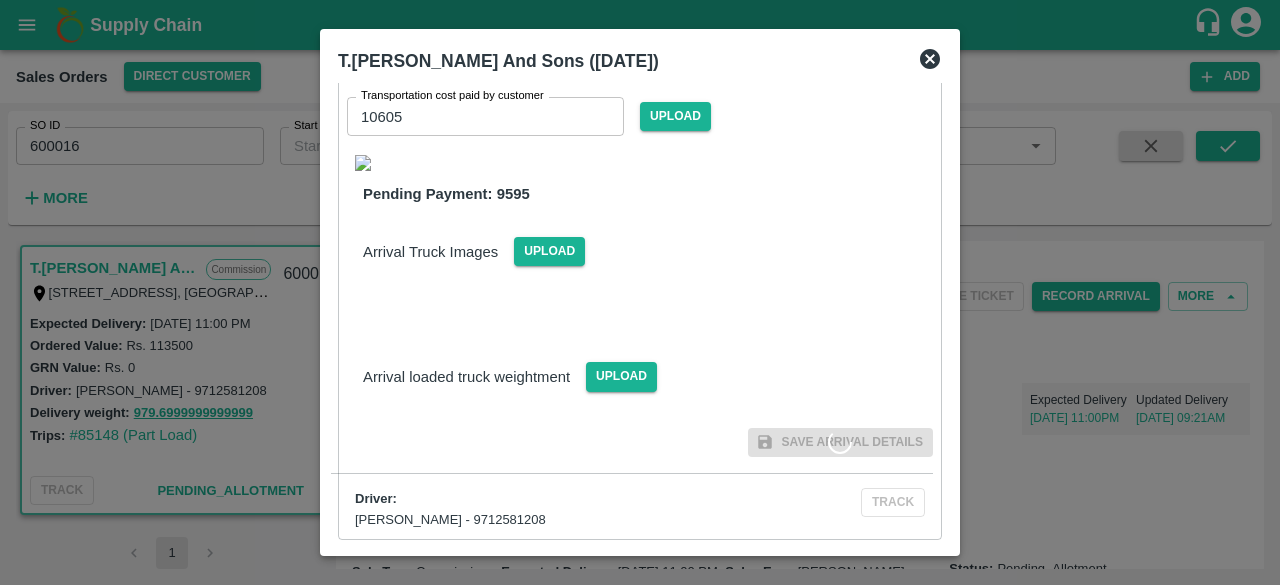 scroll, scrollTop: 0, scrollLeft: 0, axis: both 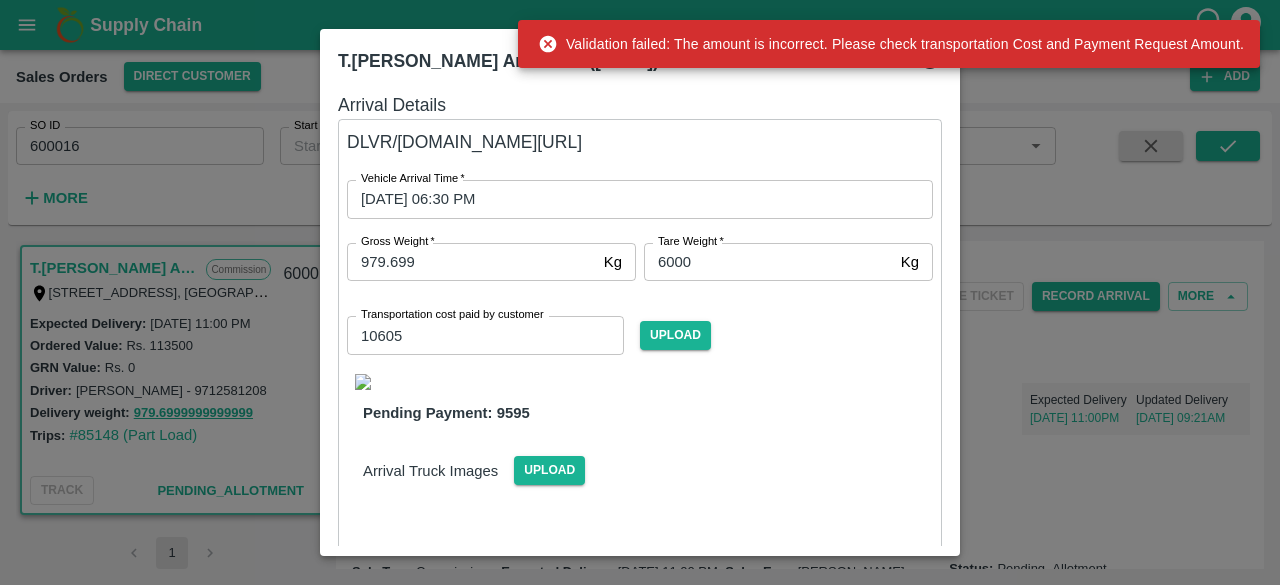 click on "10605" at bounding box center [485, 335] 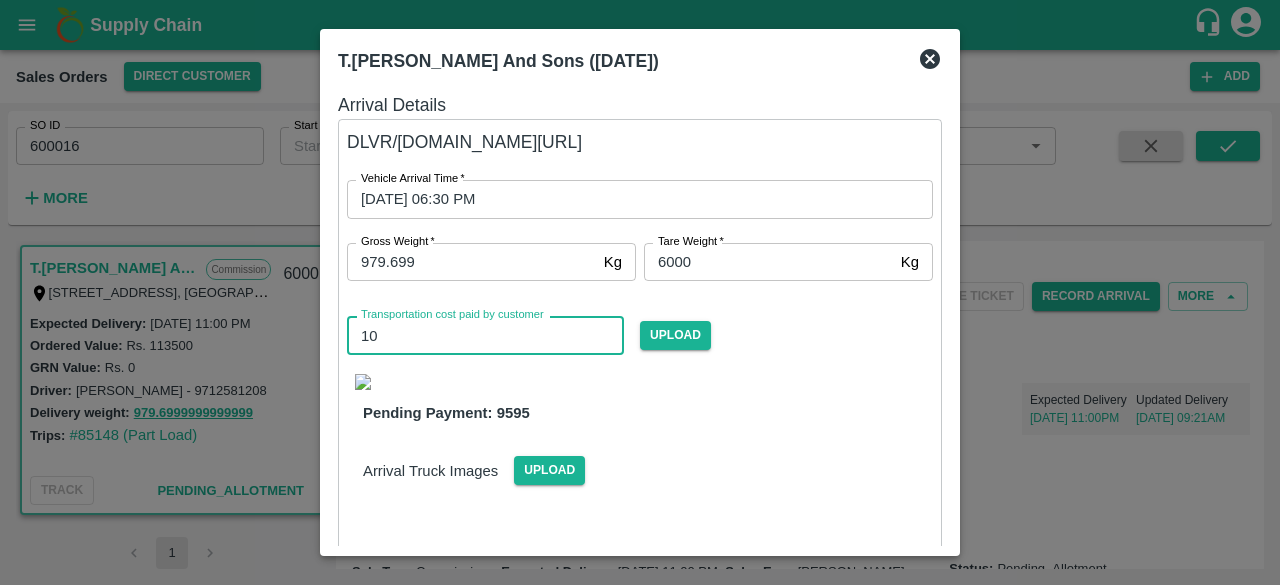 type on "1" 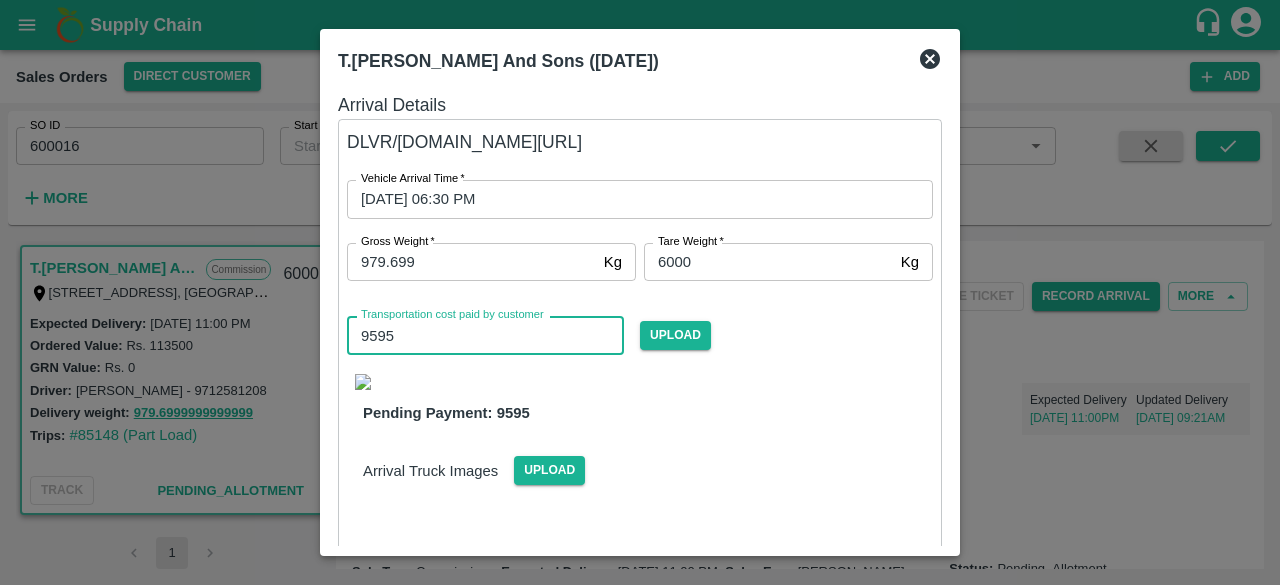 type on "9595" 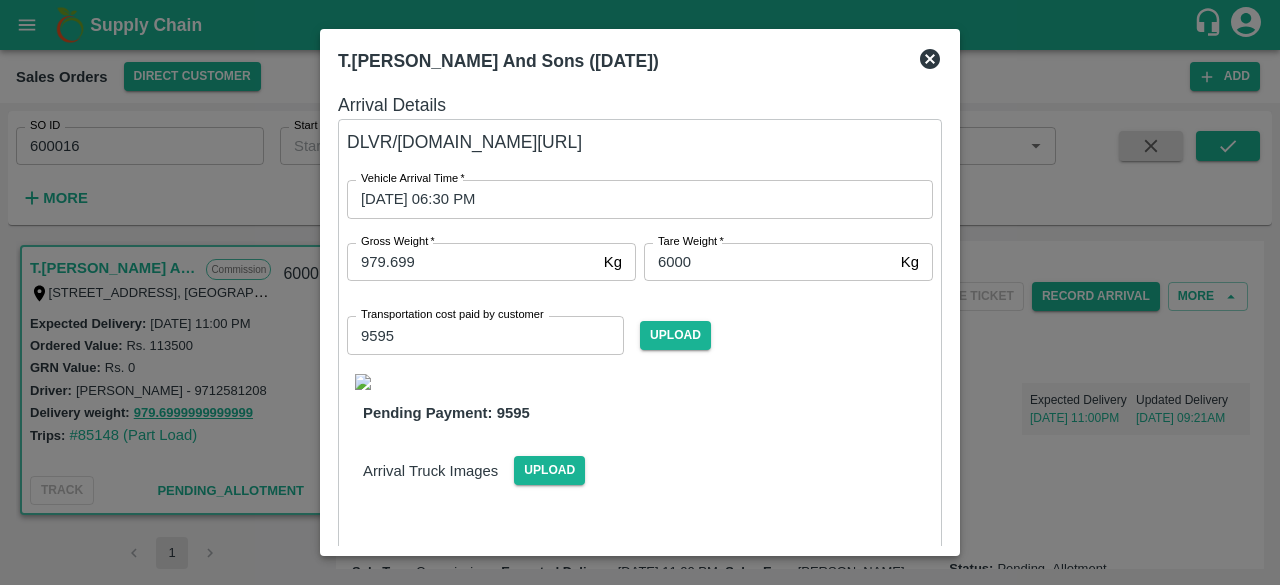 scroll, scrollTop: 219, scrollLeft: 0, axis: vertical 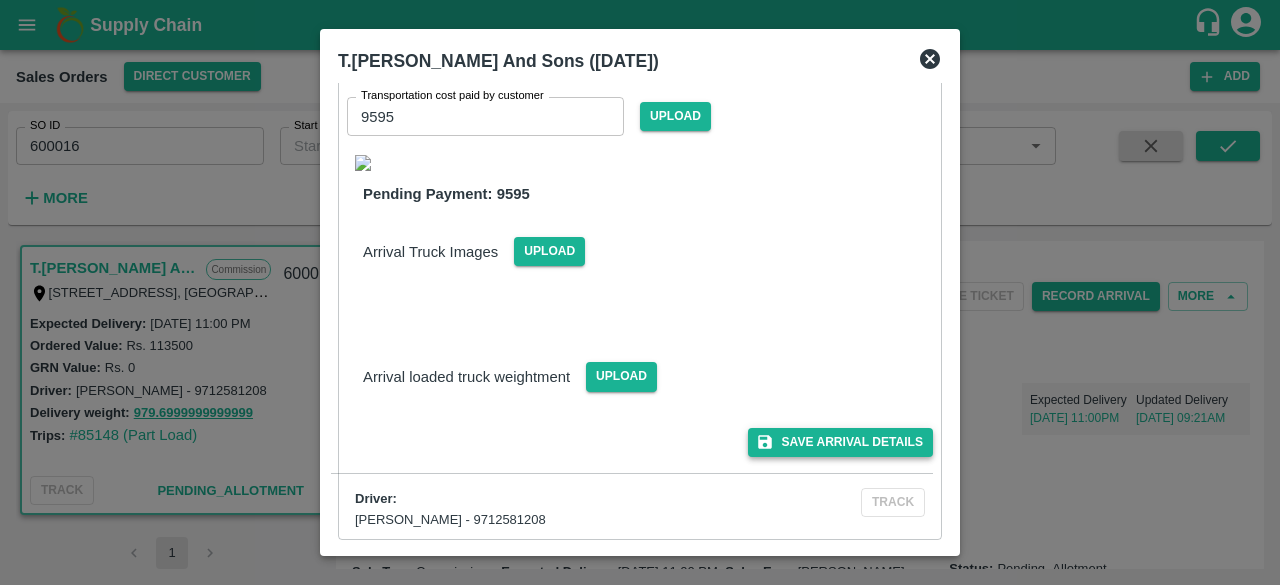 click on "Save Arrival Details" at bounding box center [840, 442] 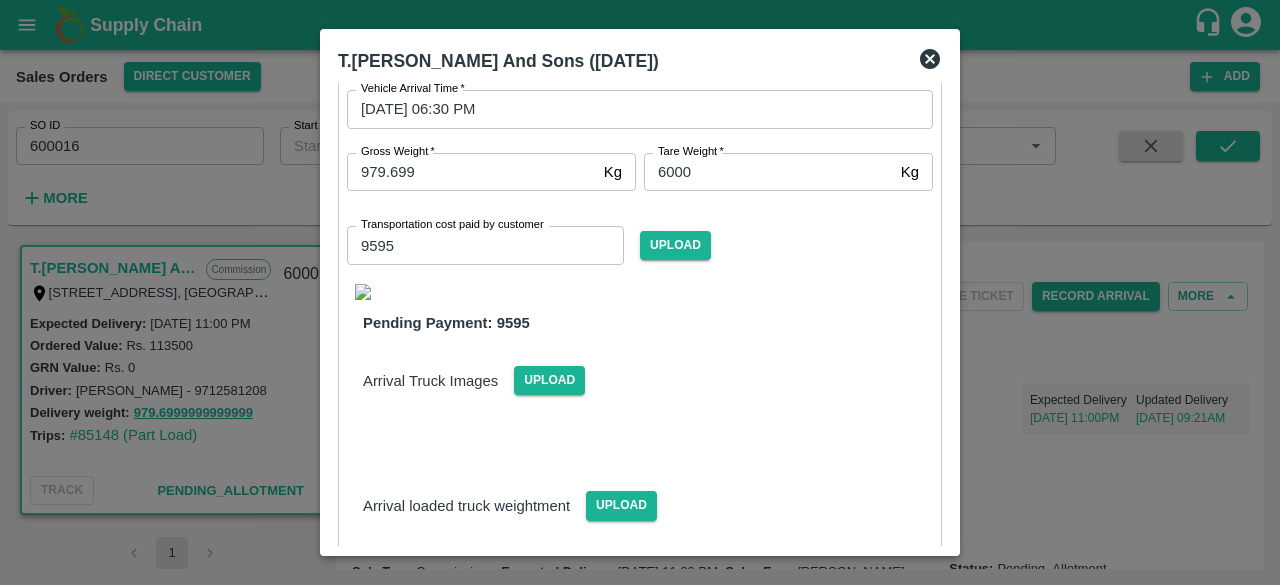 scroll, scrollTop: 52, scrollLeft: 0, axis: vertical 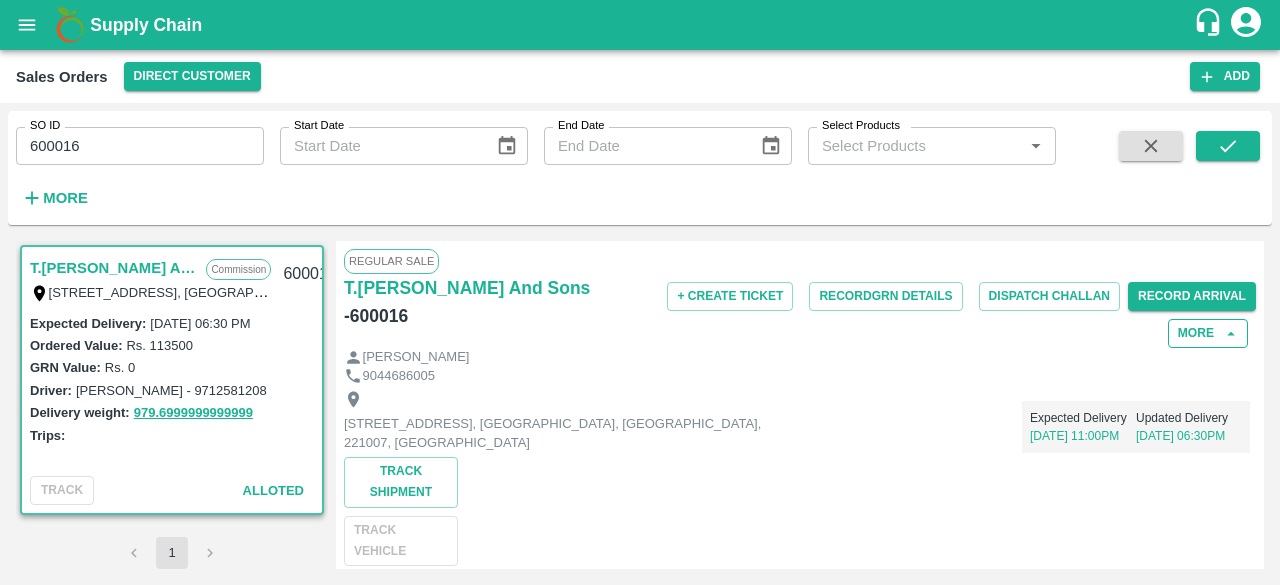 click on "More" at bounding box center [1208, 333] 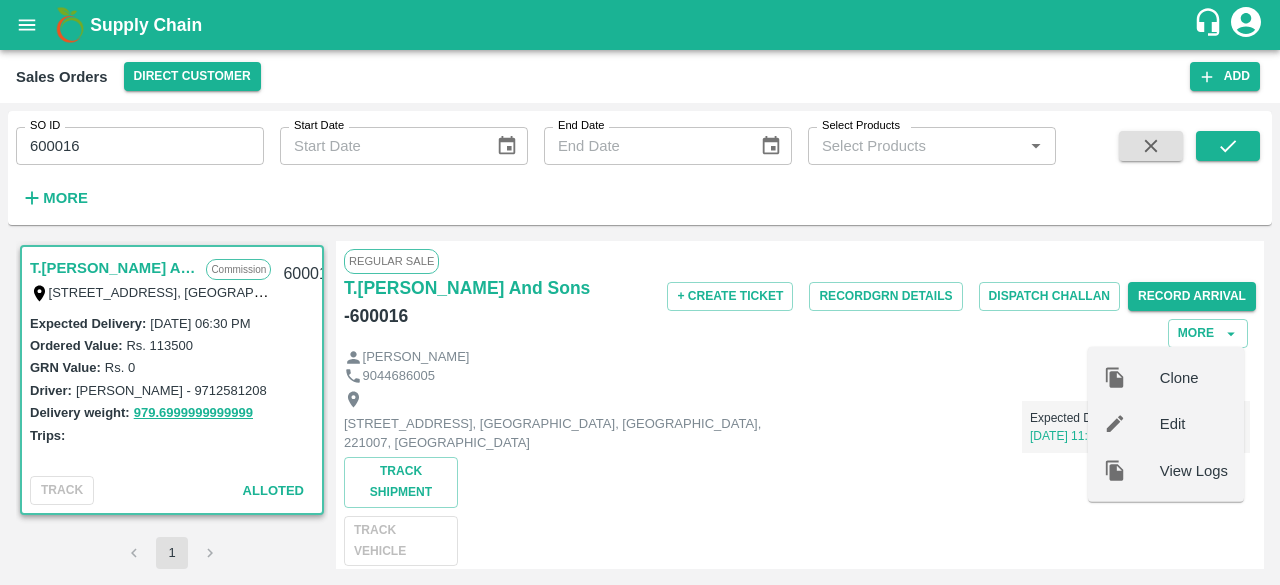 click on "9044686005" at bounding box center [800, 376] 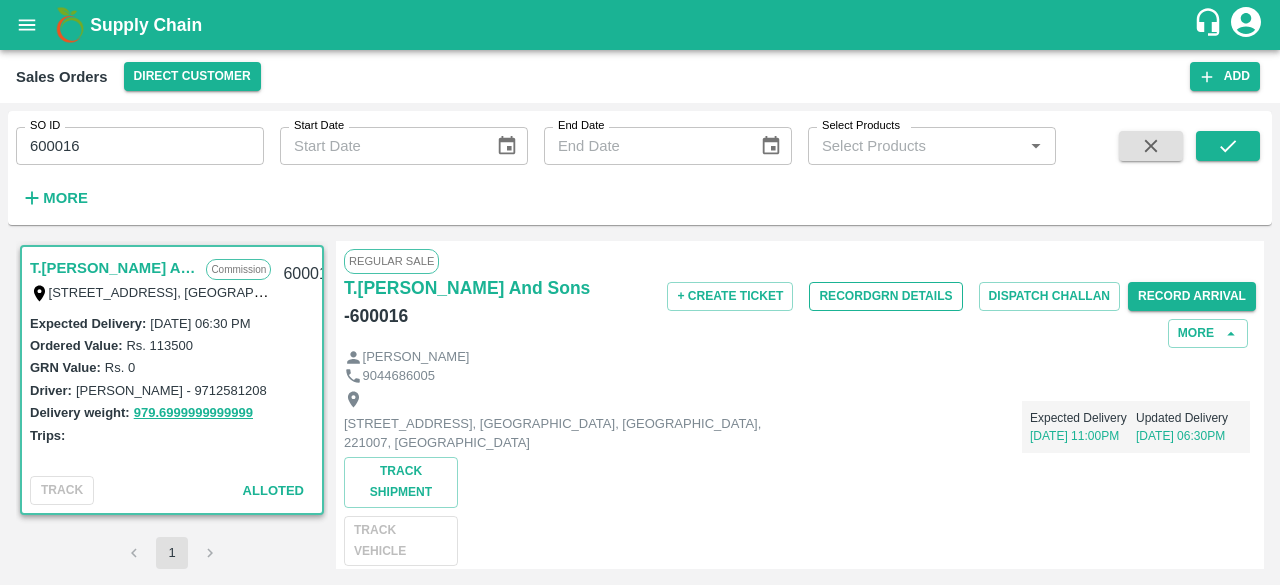 click on "Record  GRN Details" at bounding box center [885, 296] 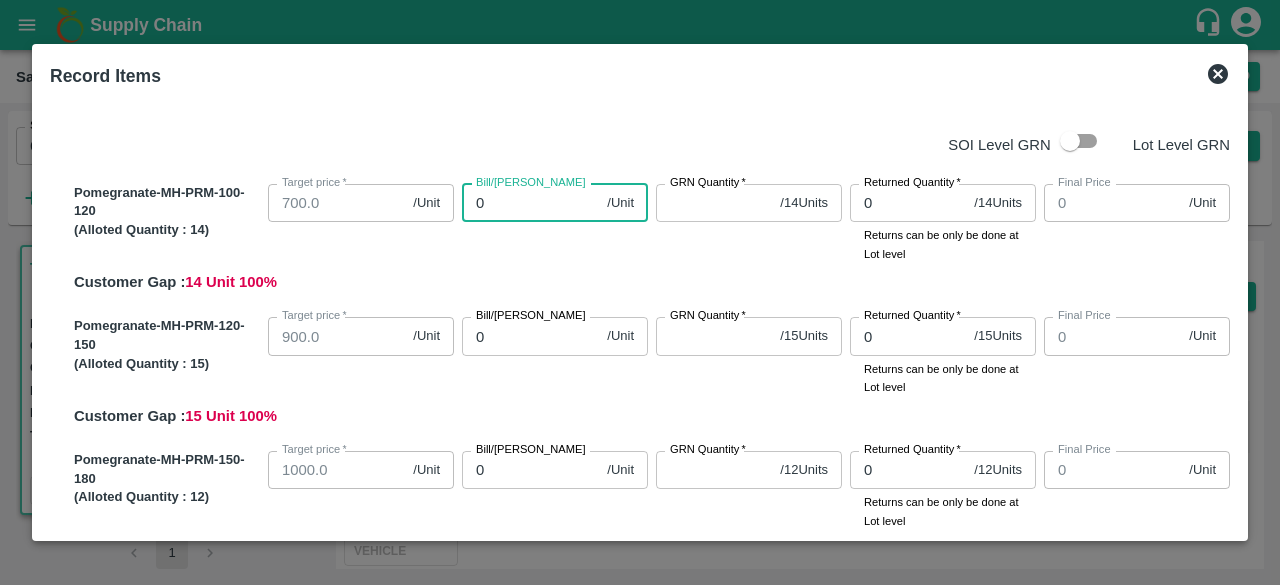click on "0" at bounding box center [530, 203] 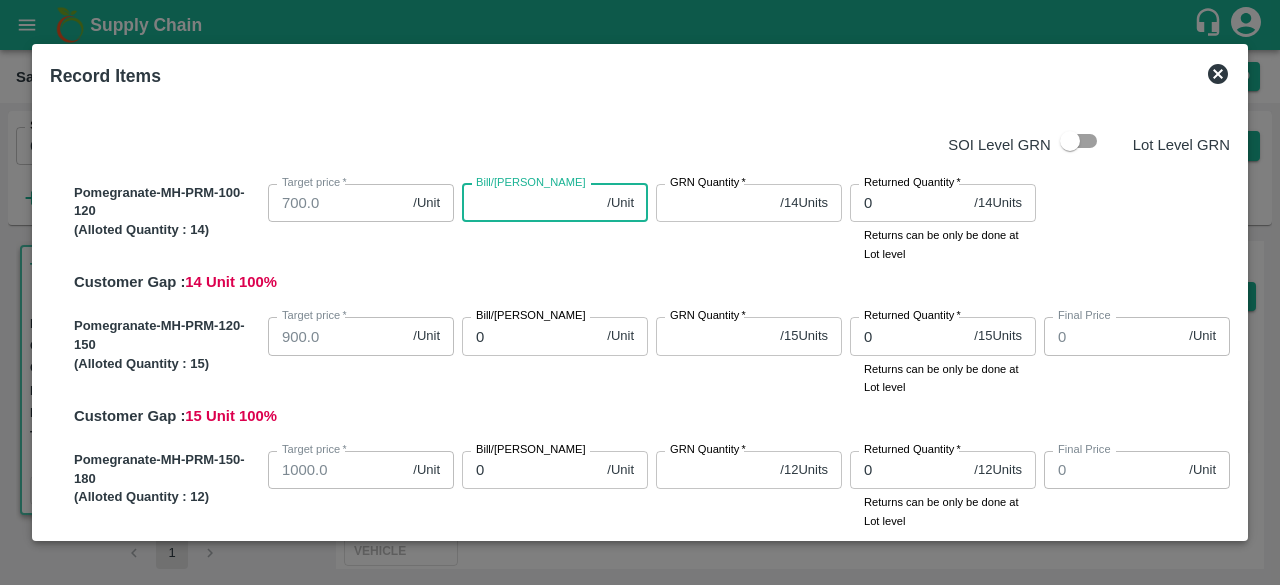 click on "Bill/Patti price" at bounding box center [530, 203] 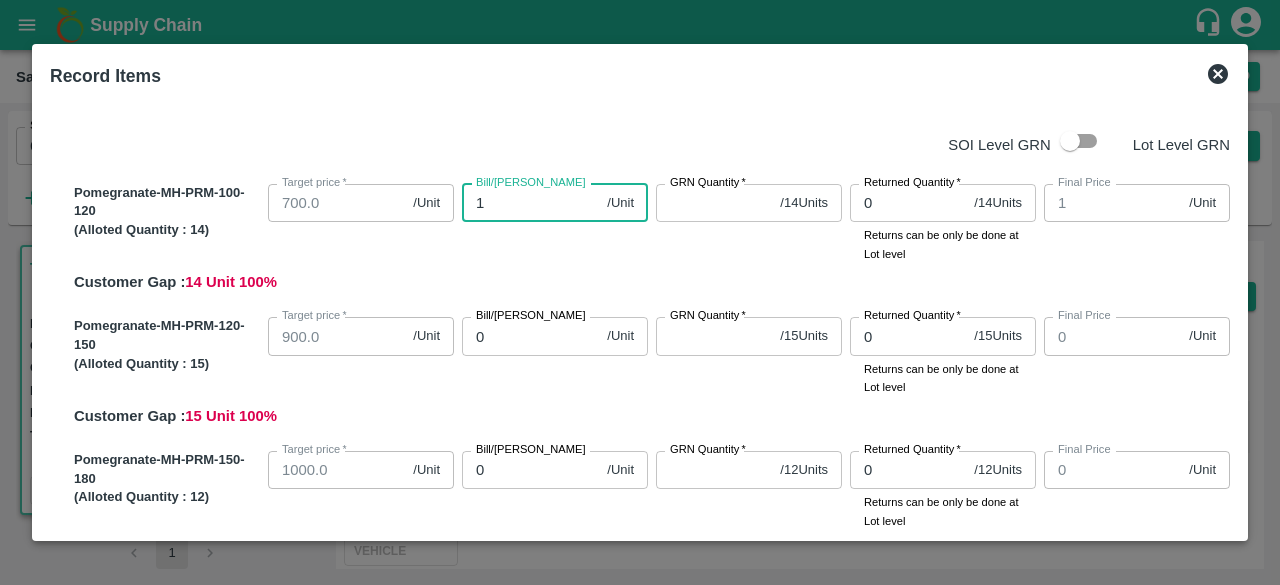 type on "10" 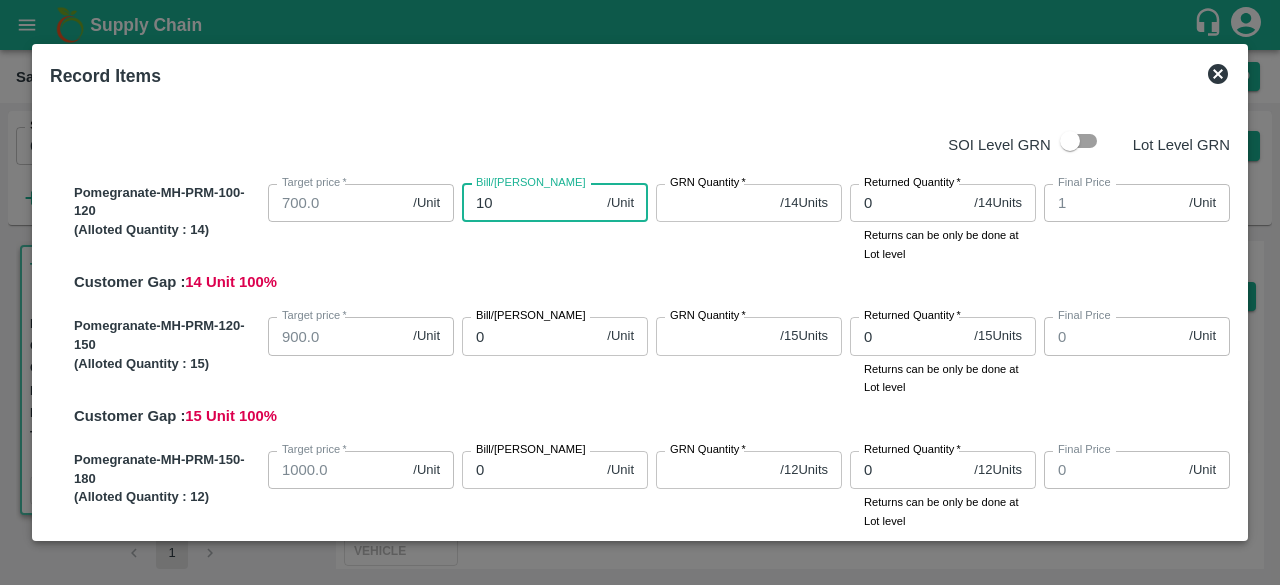 type on "10" 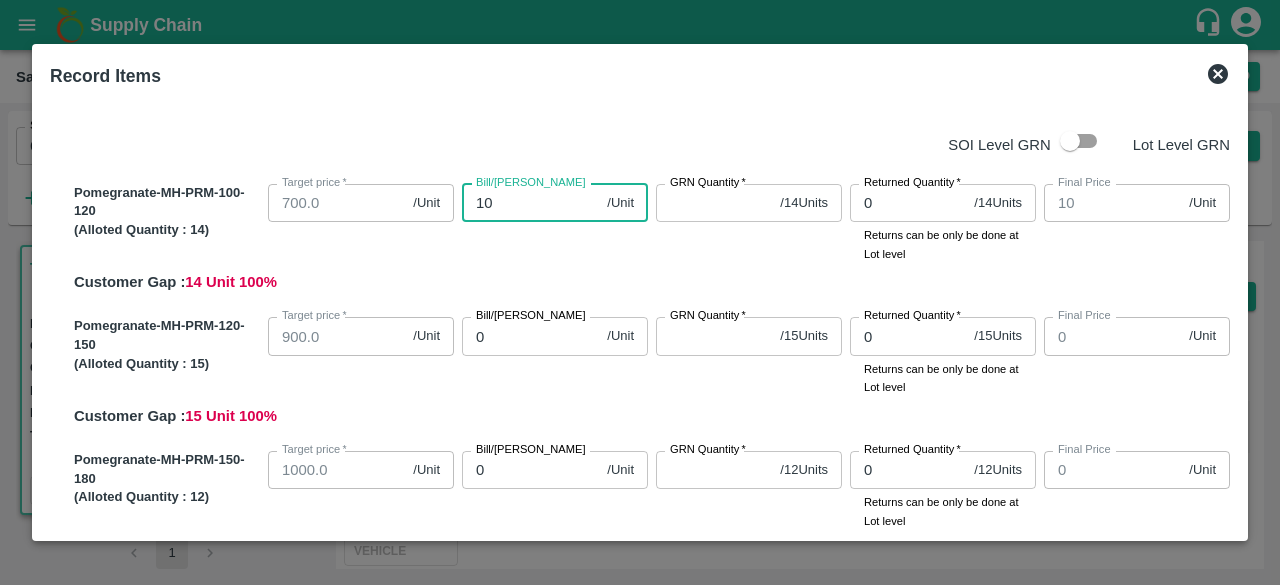type on "100" 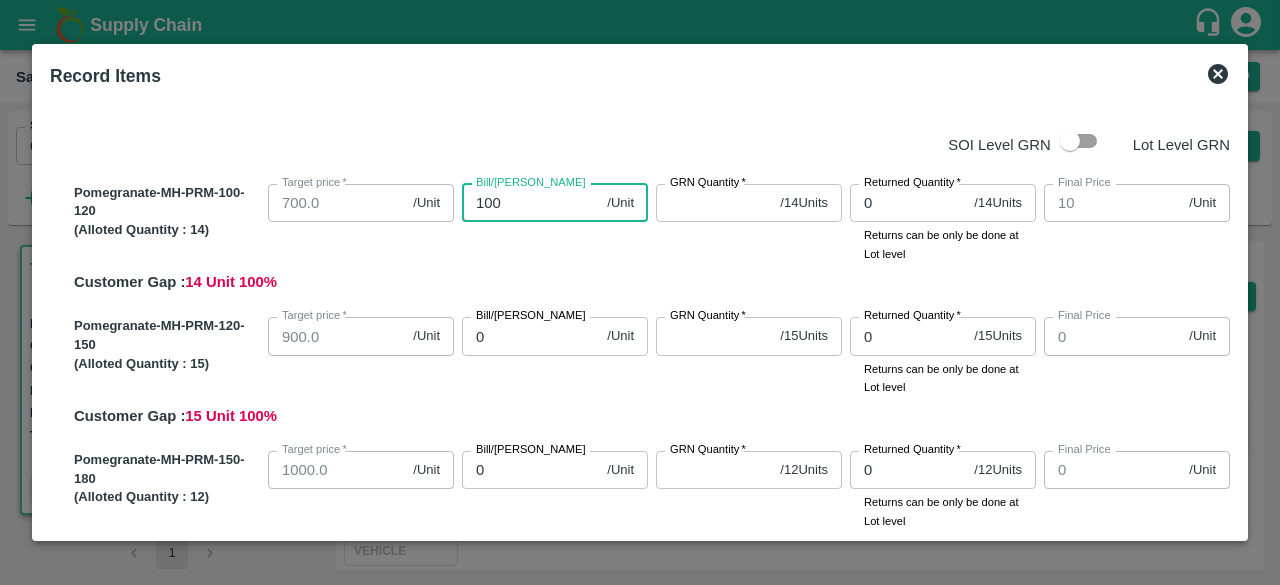 type on "100" 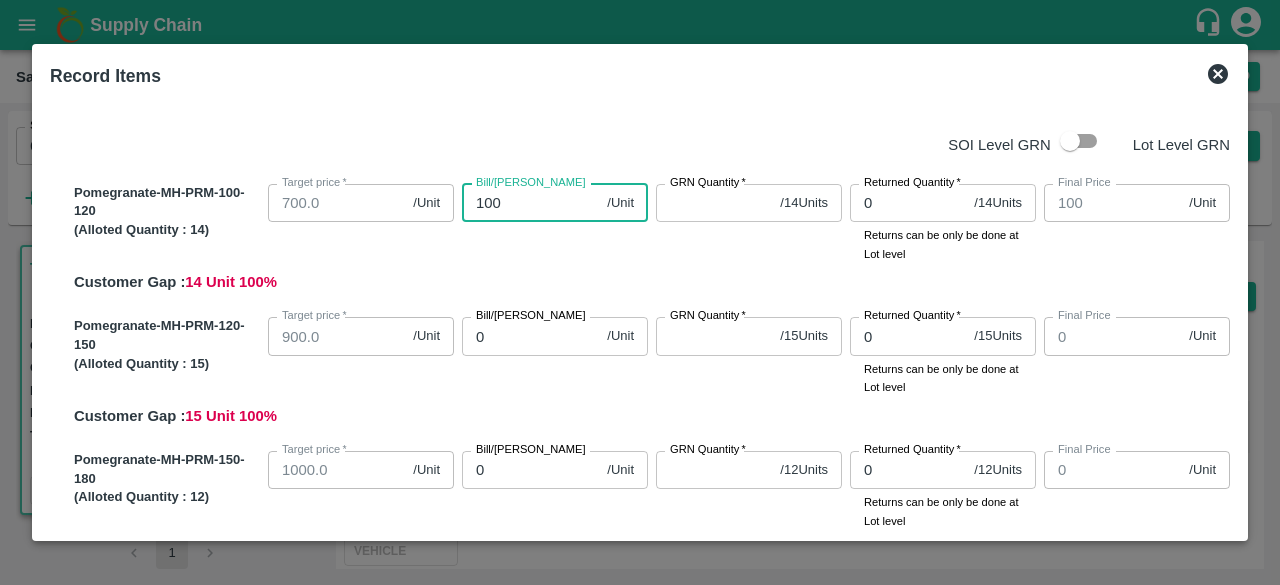 type on "1000" 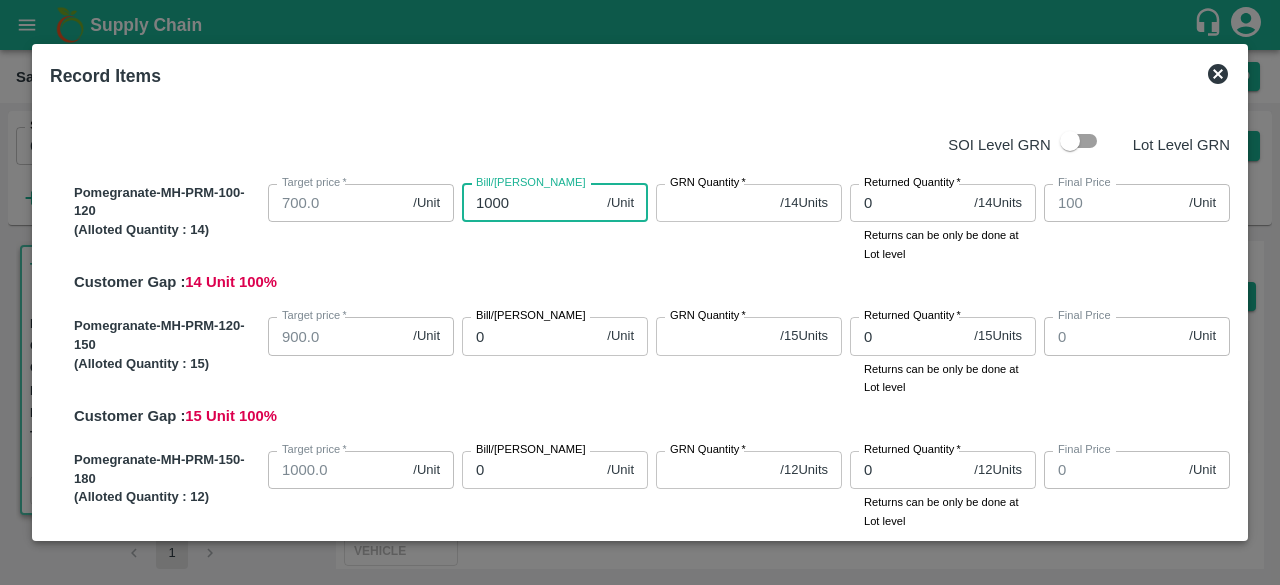 type on "1000" 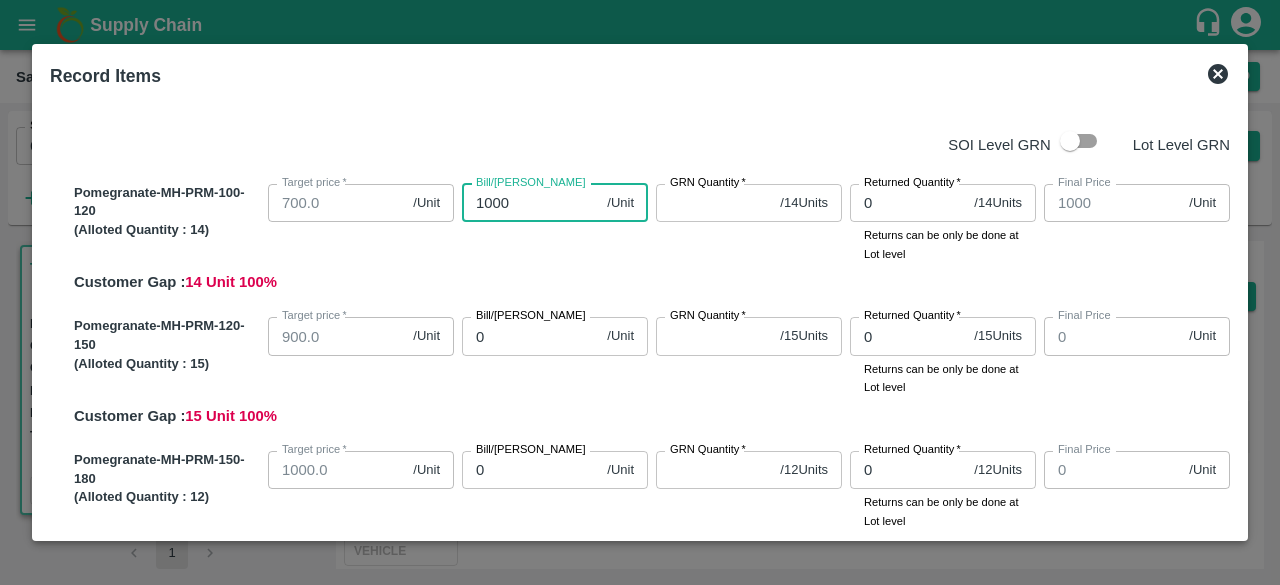 type on "10000" 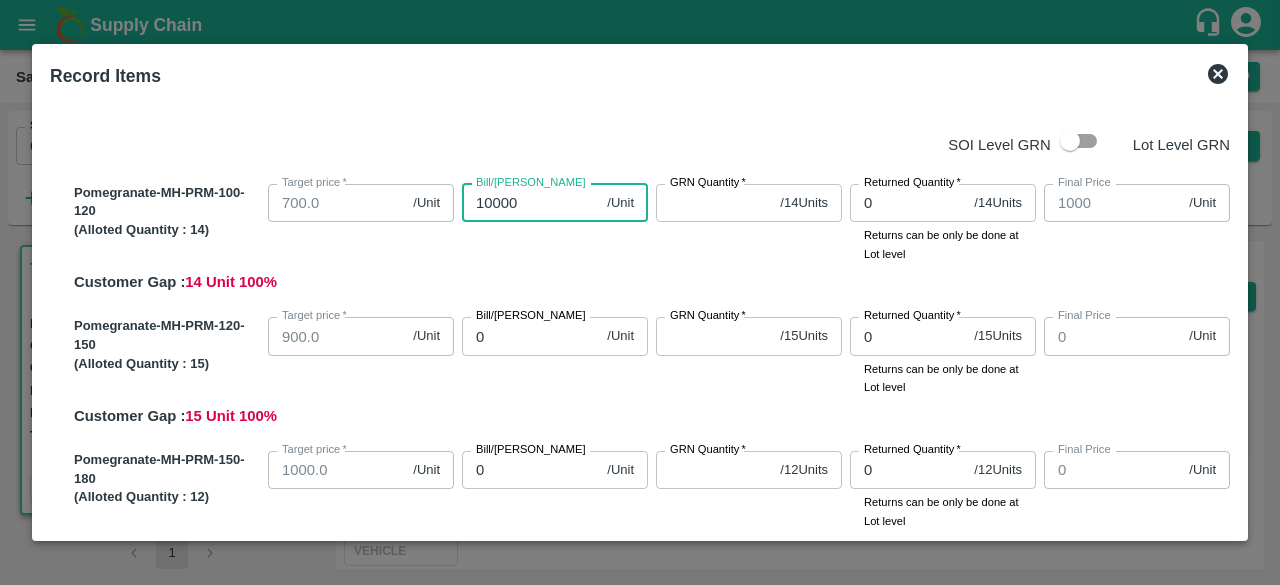 type on "10000" 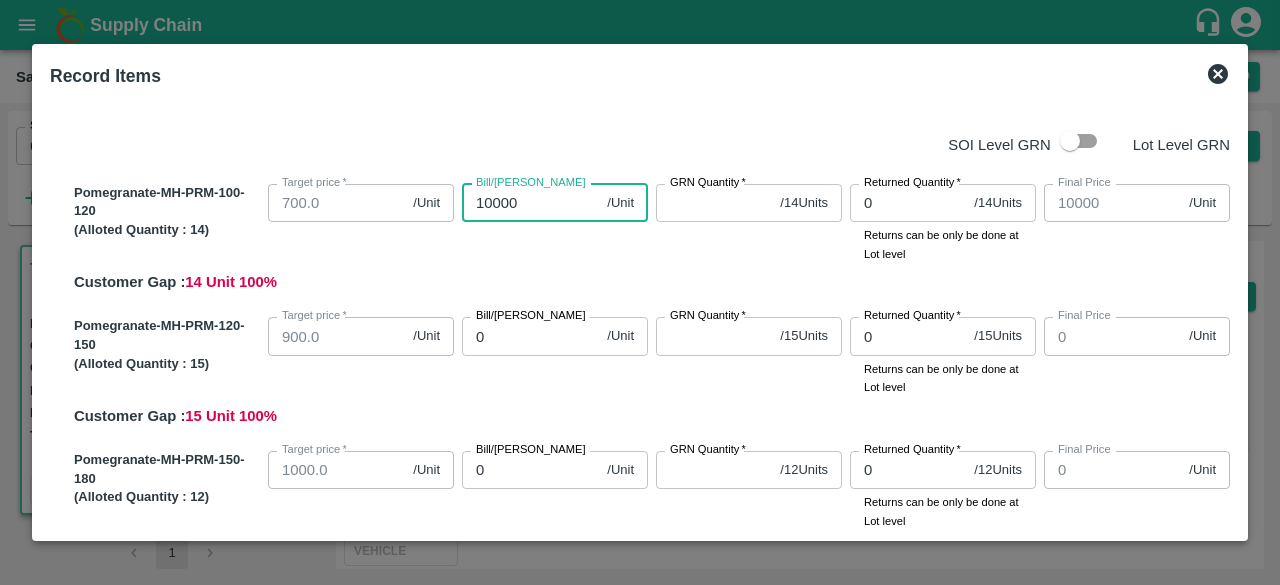 type on "1000" 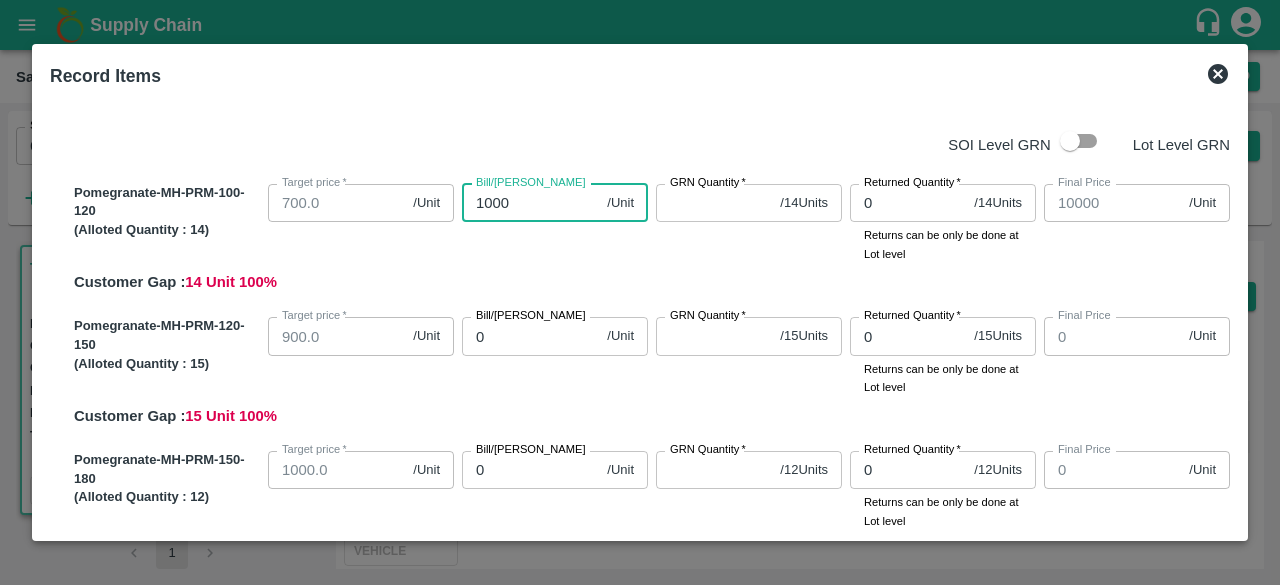 type on "1000" 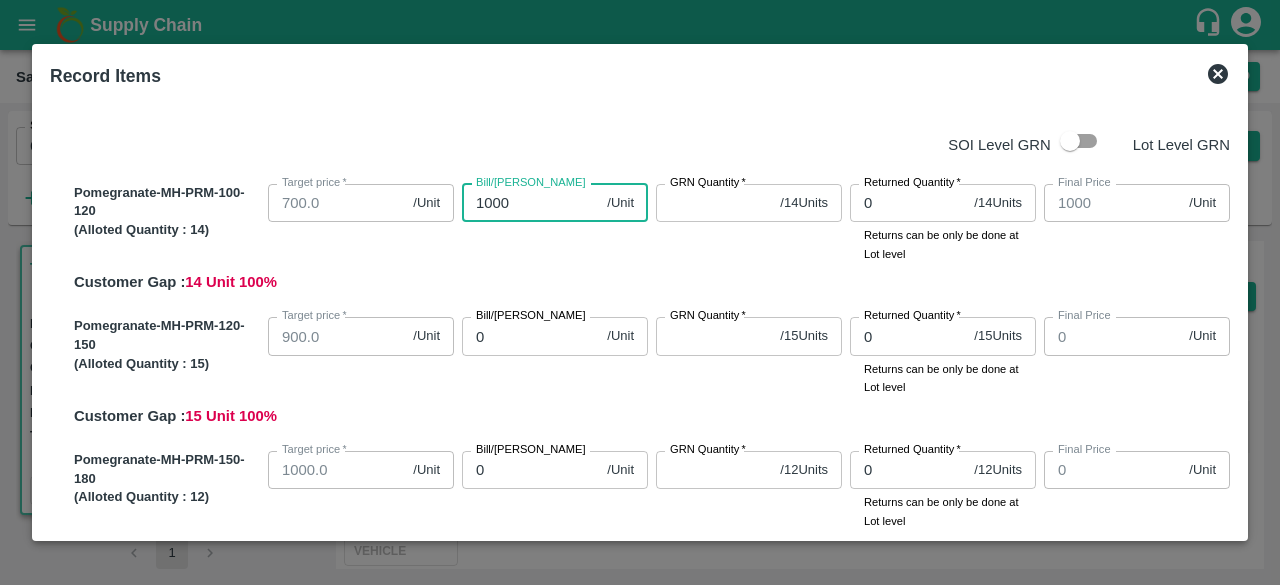 type on "1000" 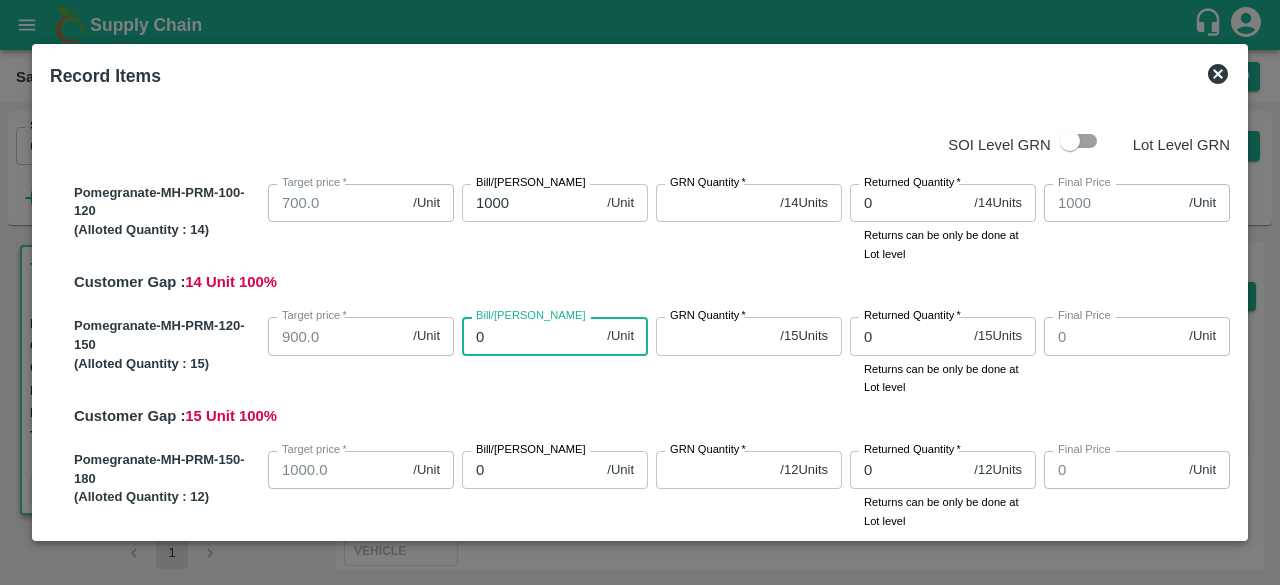 click on "0" at bounding box center [530, 336] 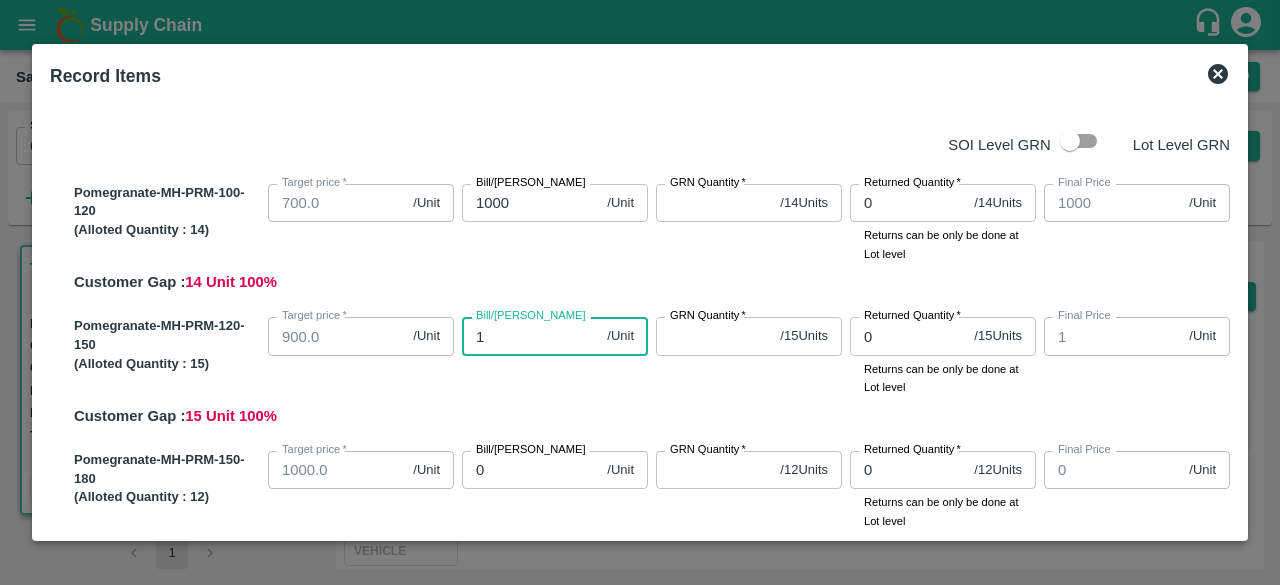 type on "0" 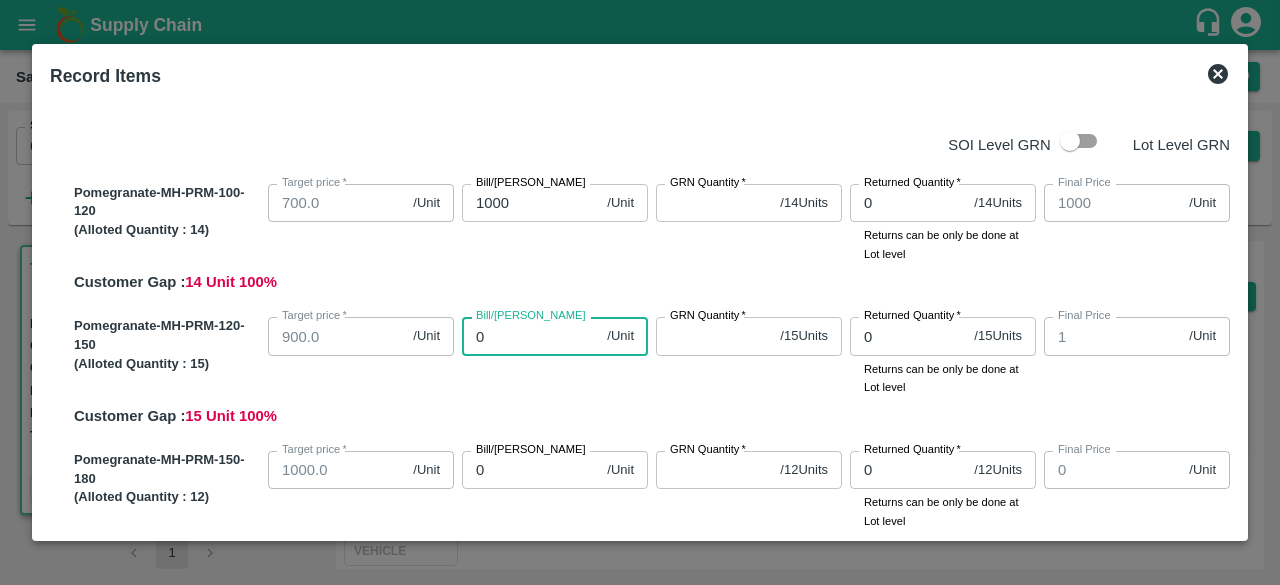 type on "0" 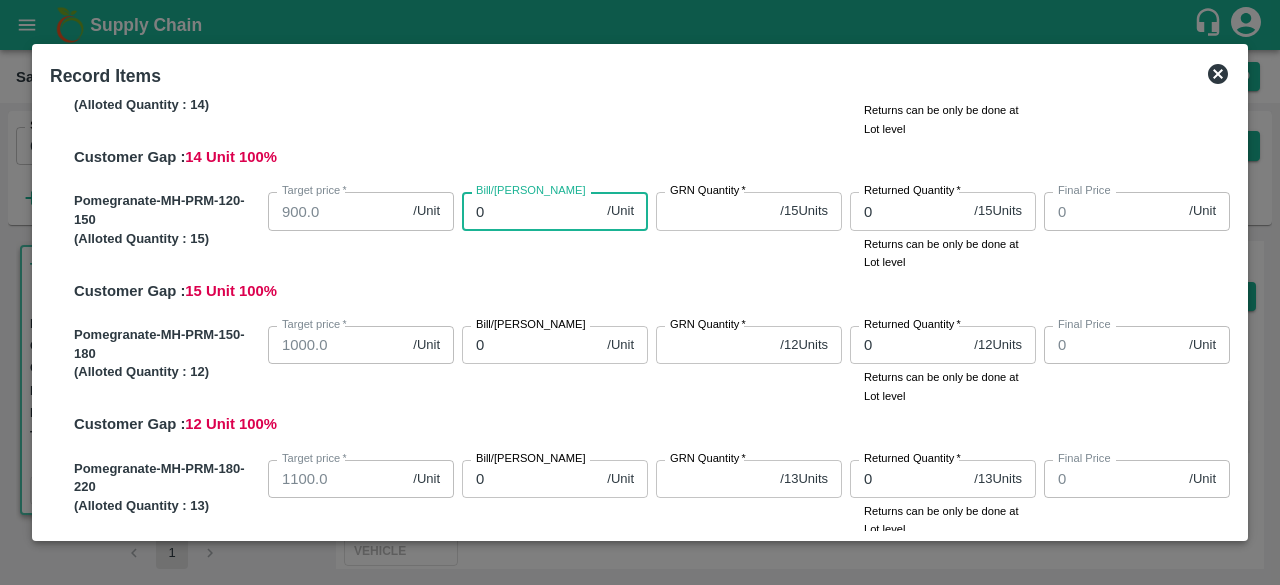 scroll, scrollTop: 0, scrollLeft: 0, axis: both 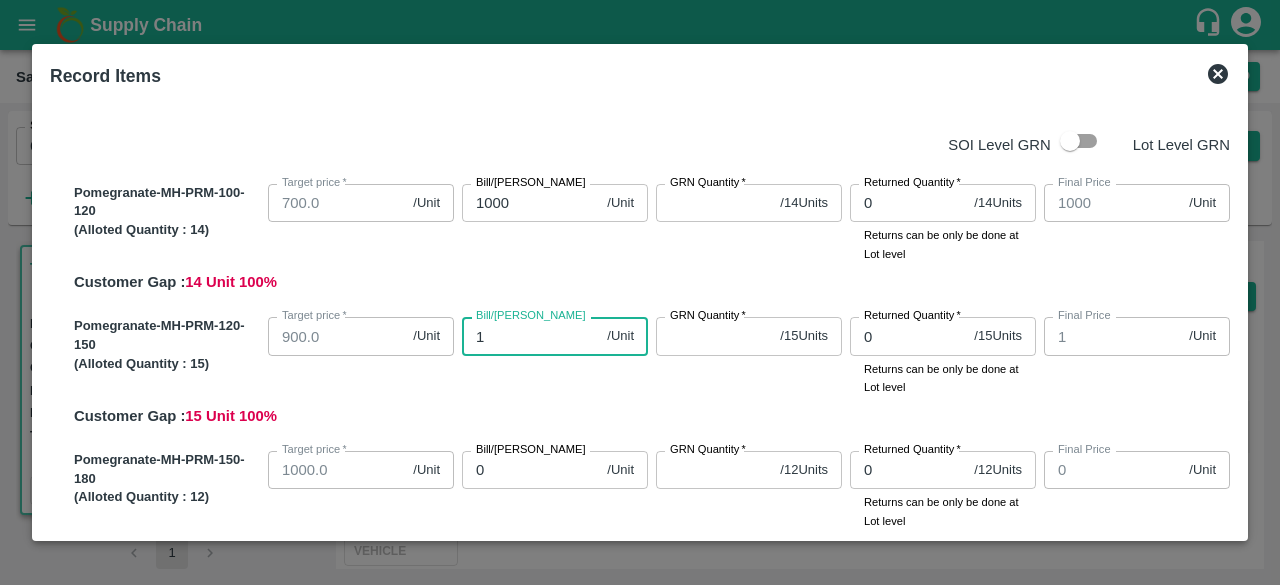 type on "10" 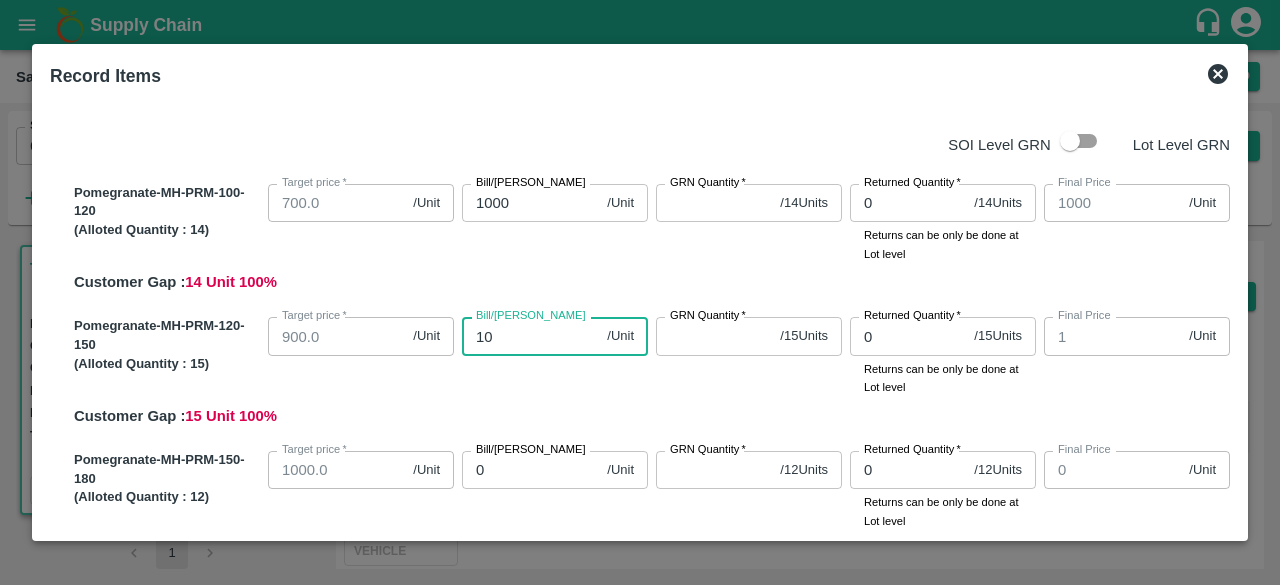 type on "10" 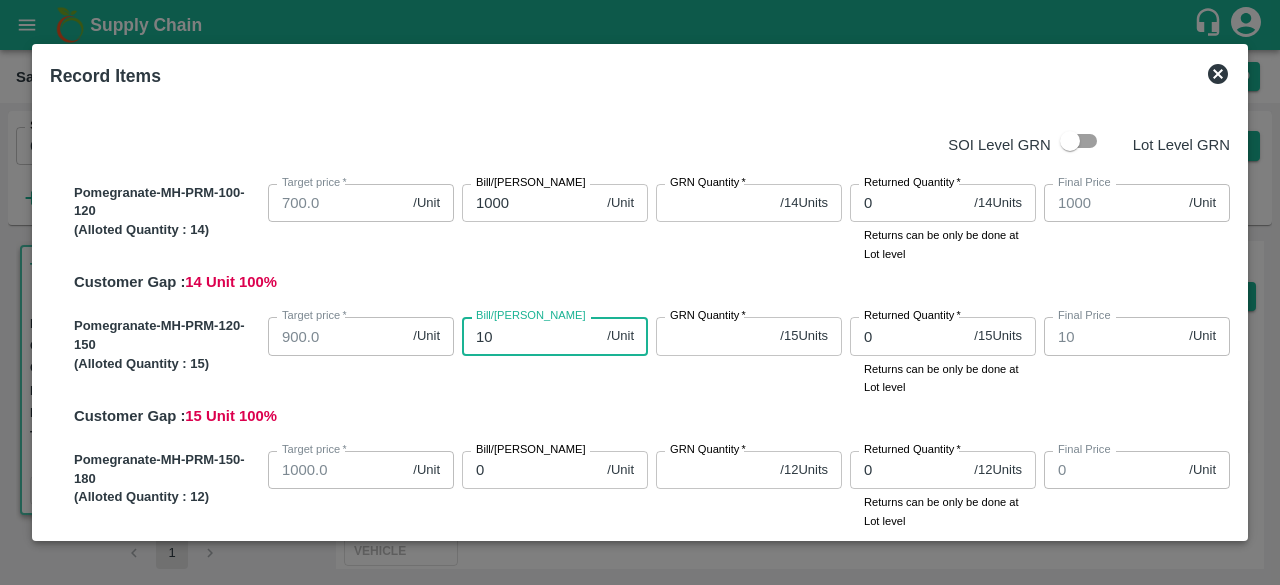 type on "105" 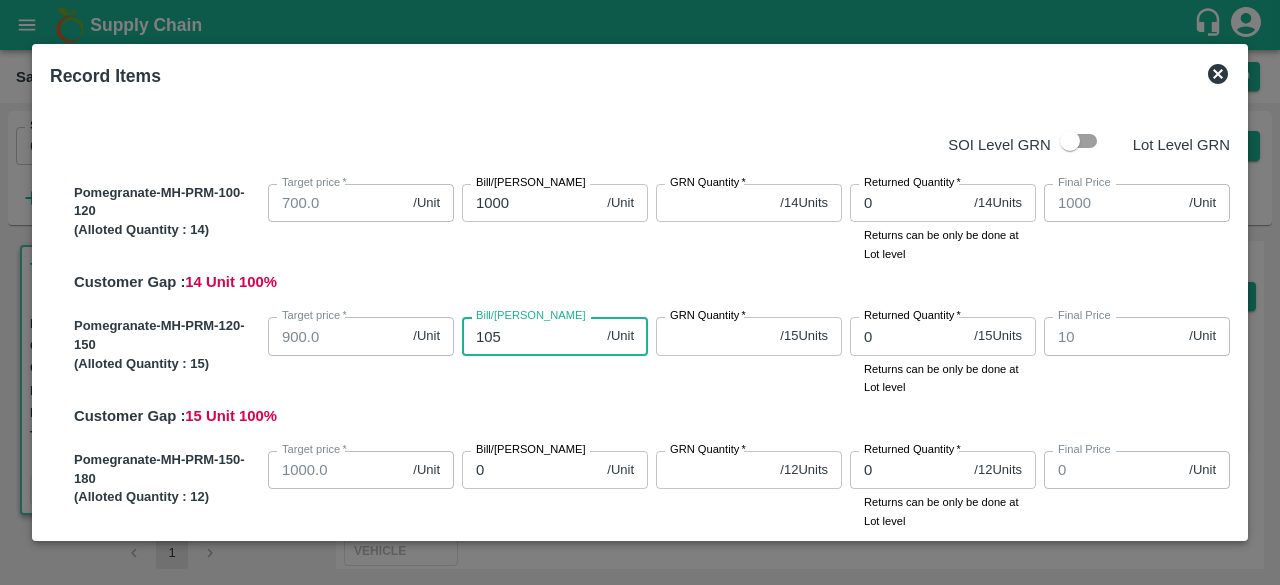 type on "105" 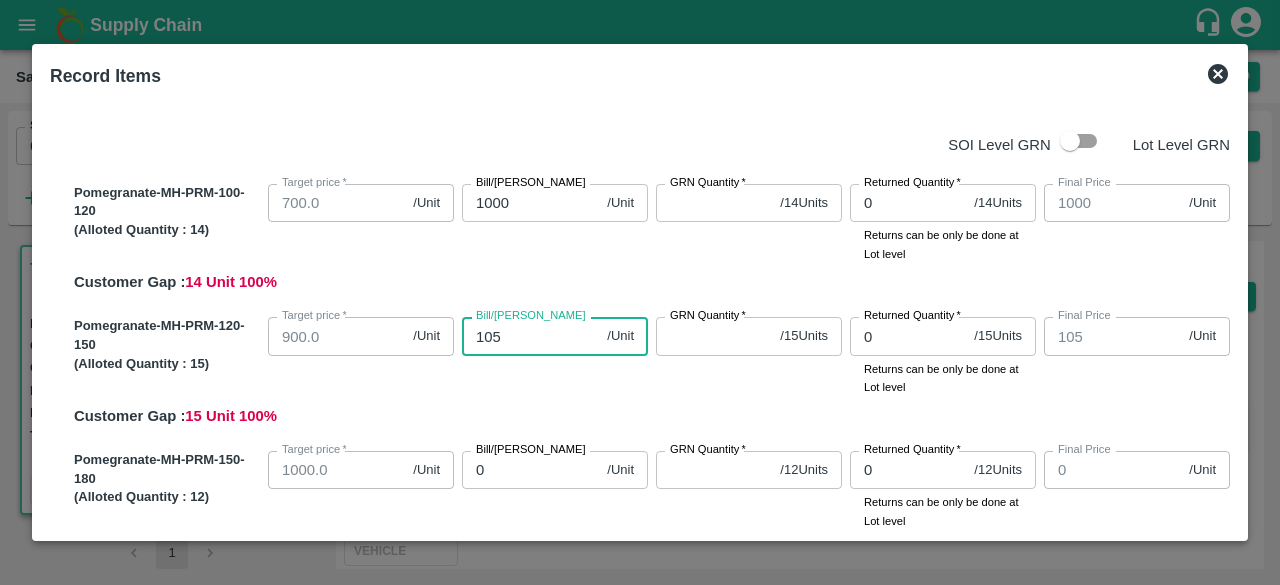 type on "1050" 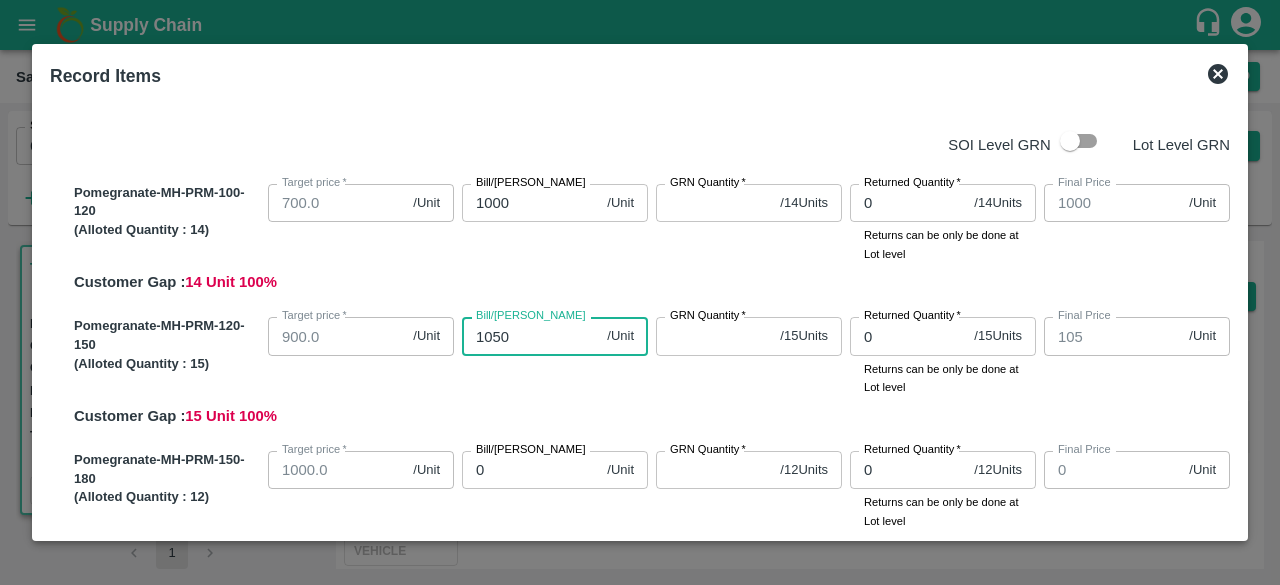 type on "1050" 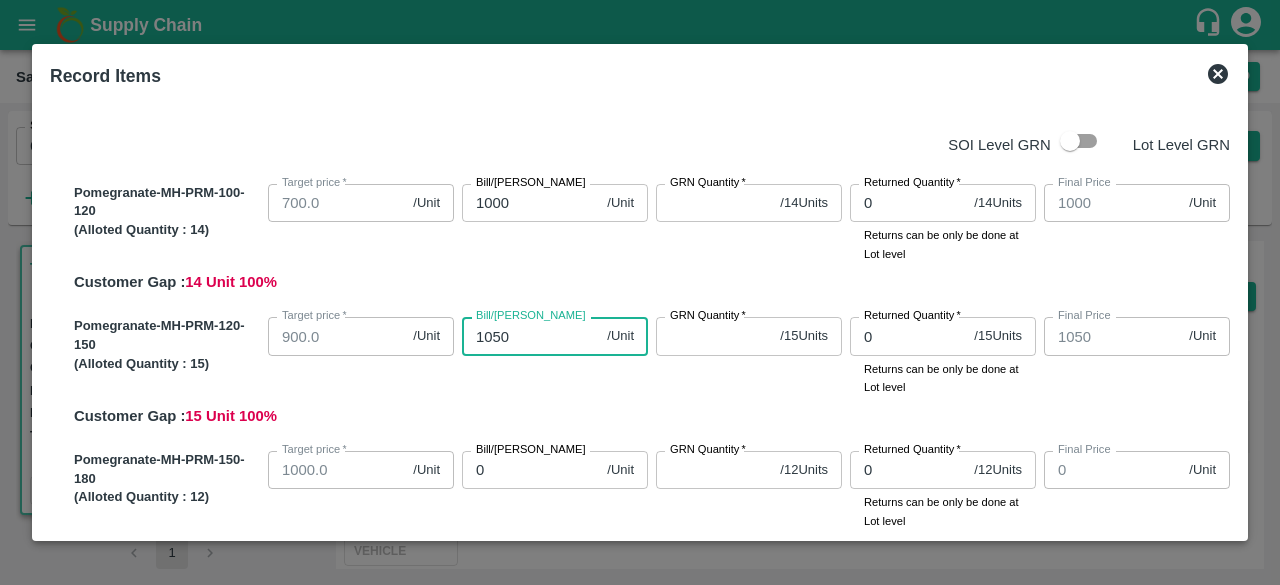 type on "1050" 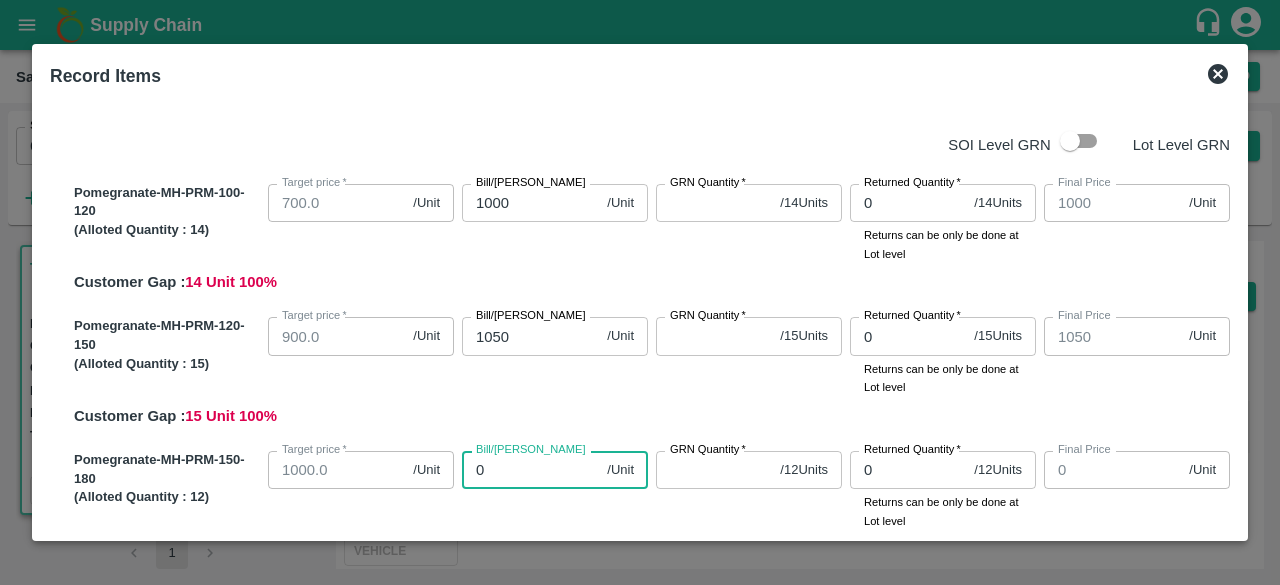 click on "0" at bounding box center [530, 470] 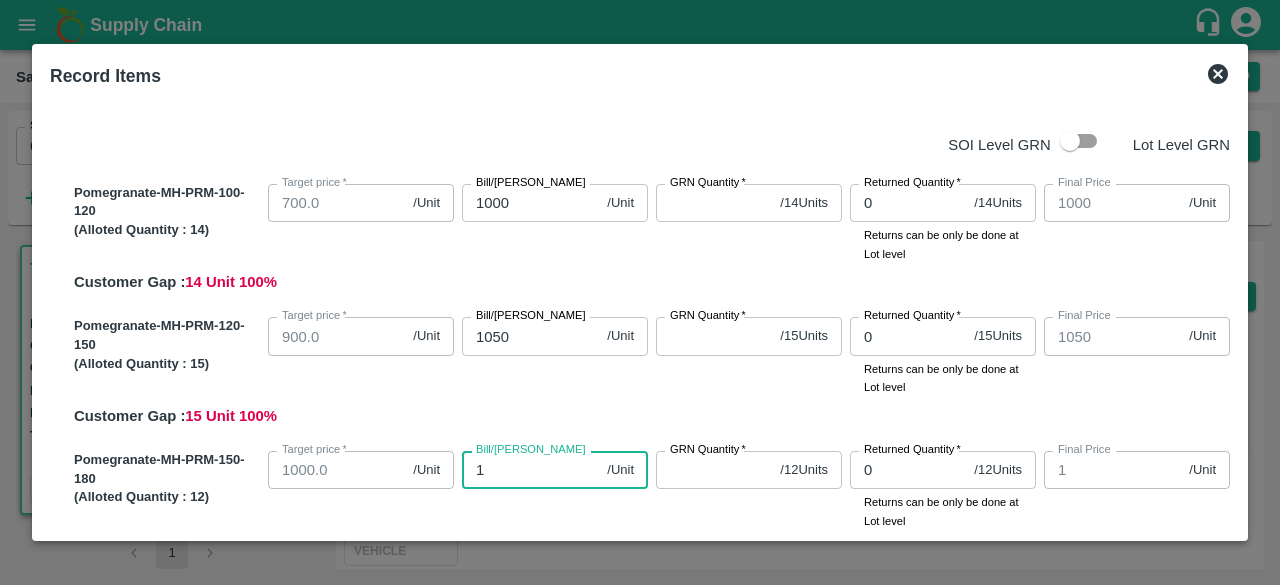 type on "12" 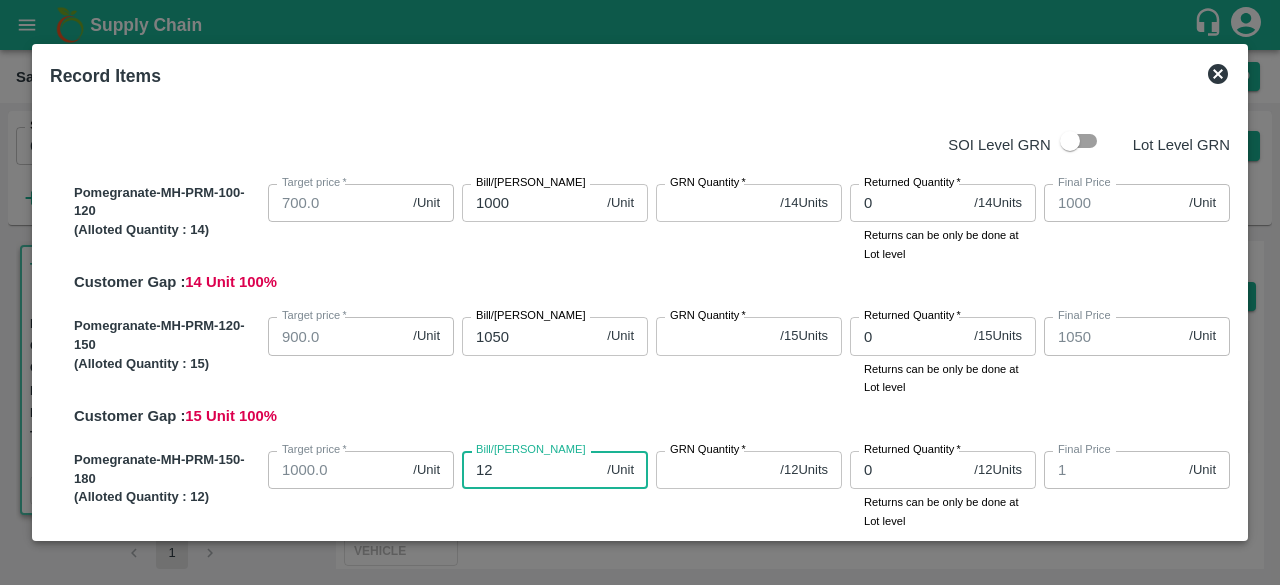 type on "12" 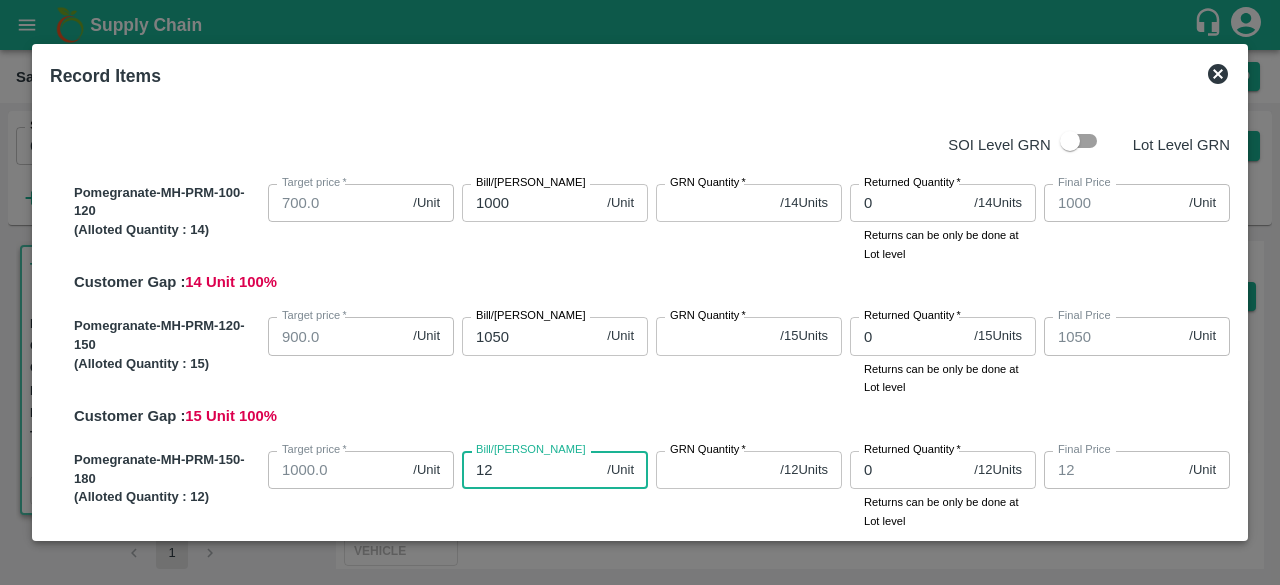 type on "120" 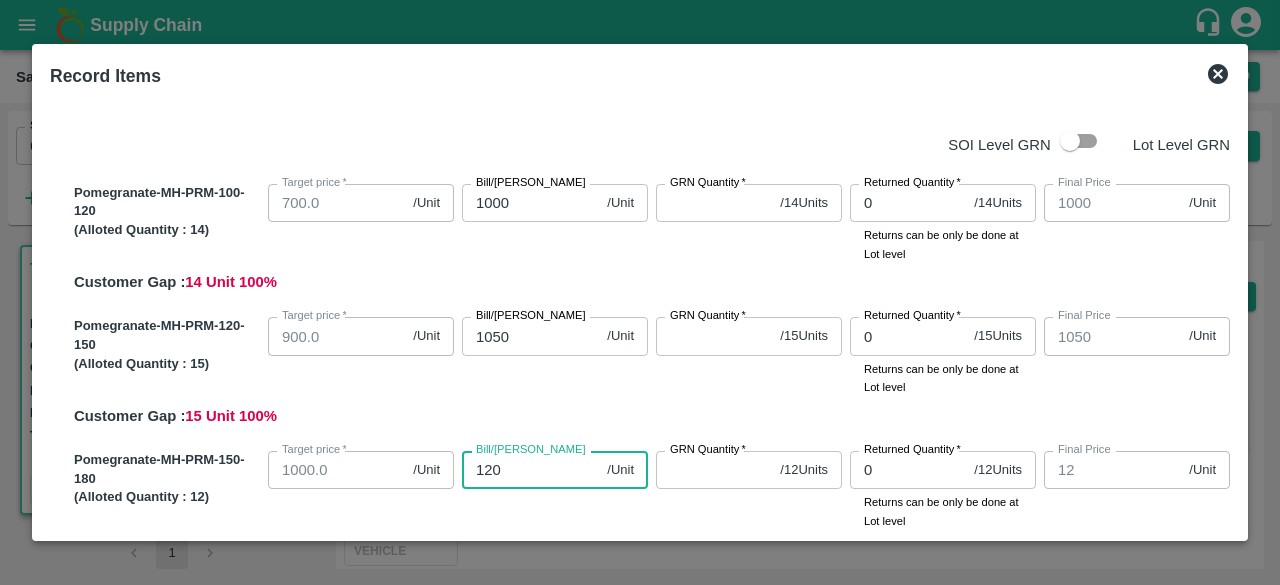 type on "120" 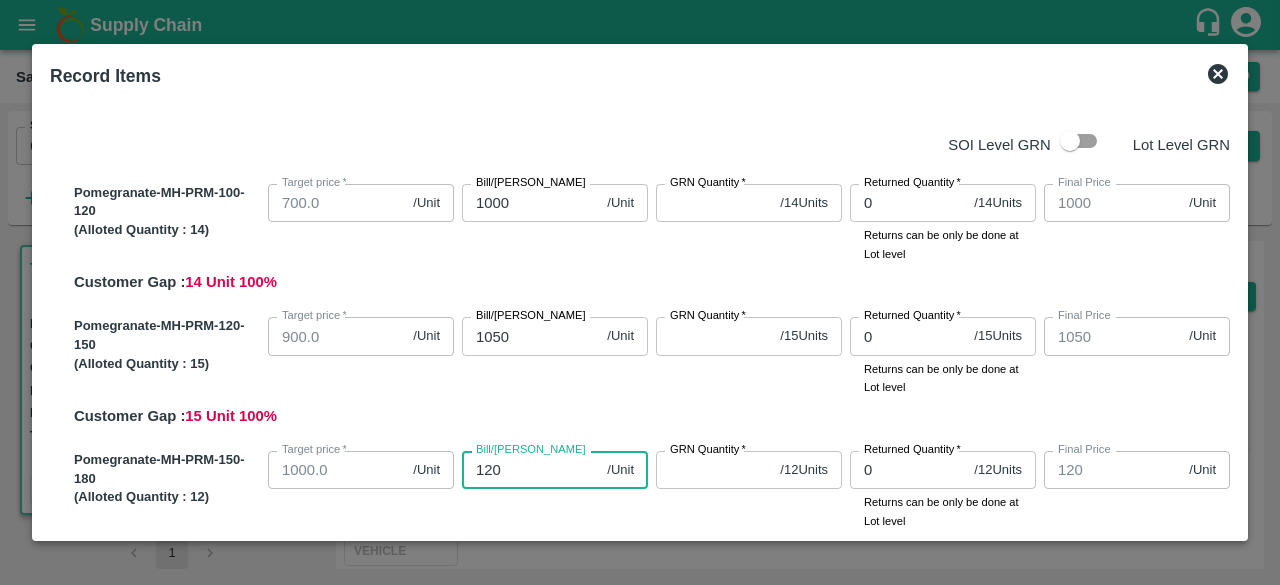type on "1200" 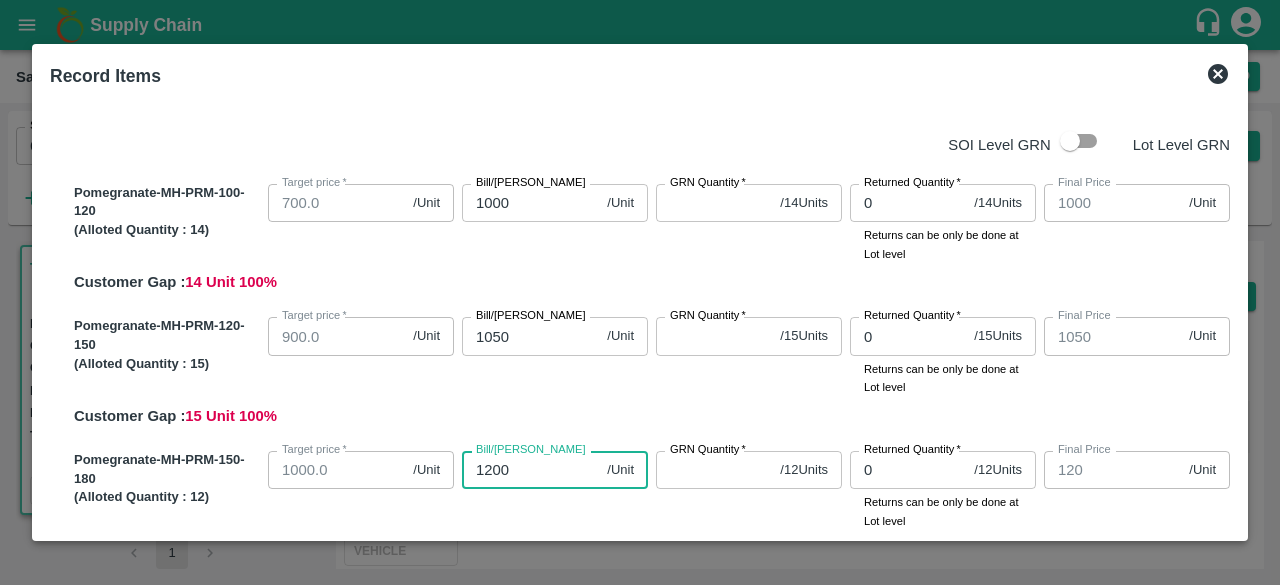 type on "1200" 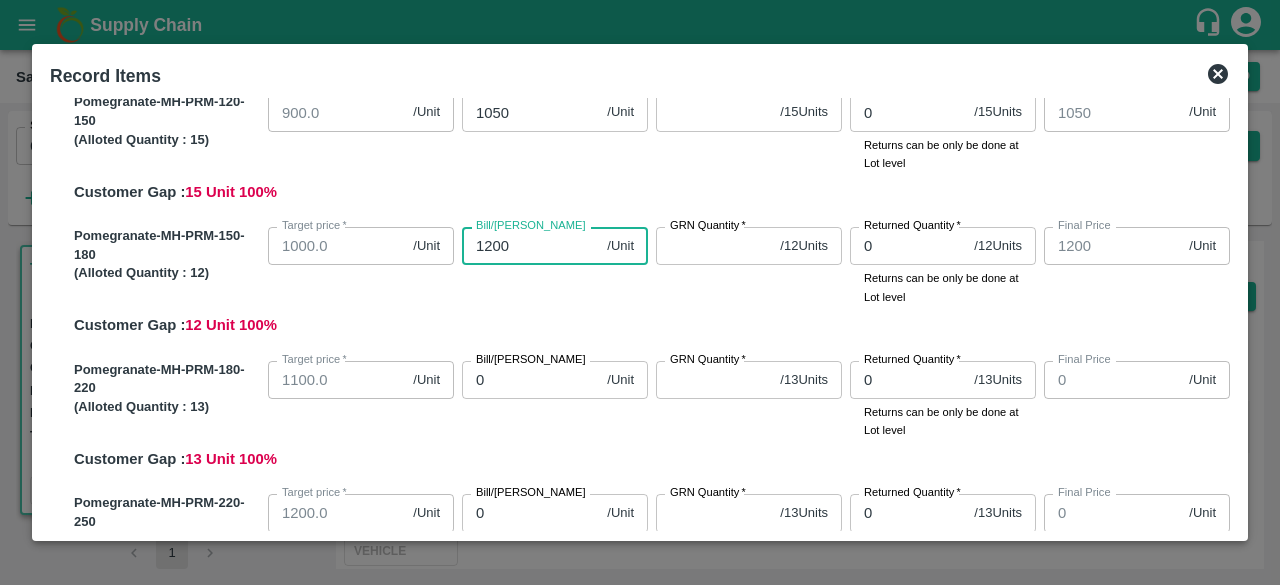 scroll, scrollTop: 296, scrollLeft: 0, axis: vertical 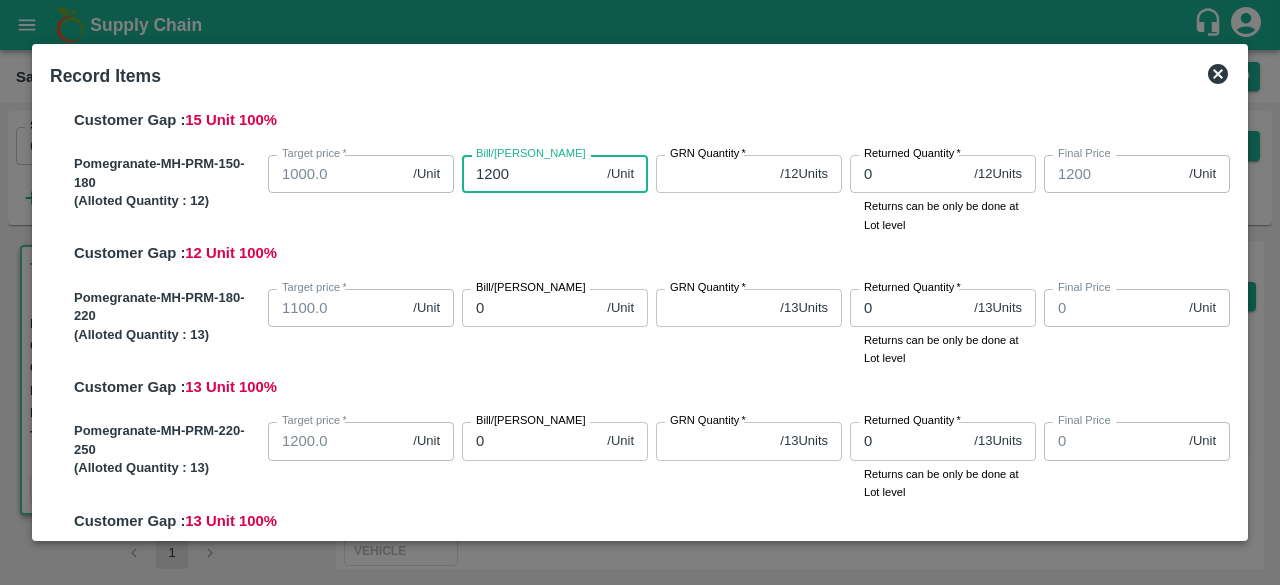 type on "1200" 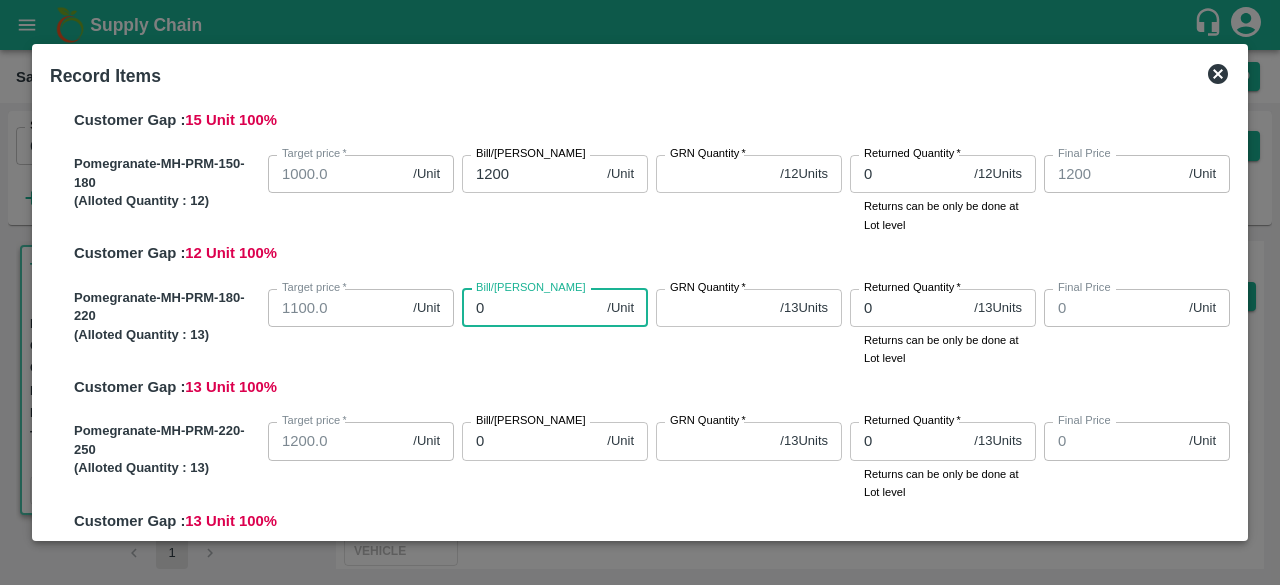 click on "0" at bounding box center [530, 308] 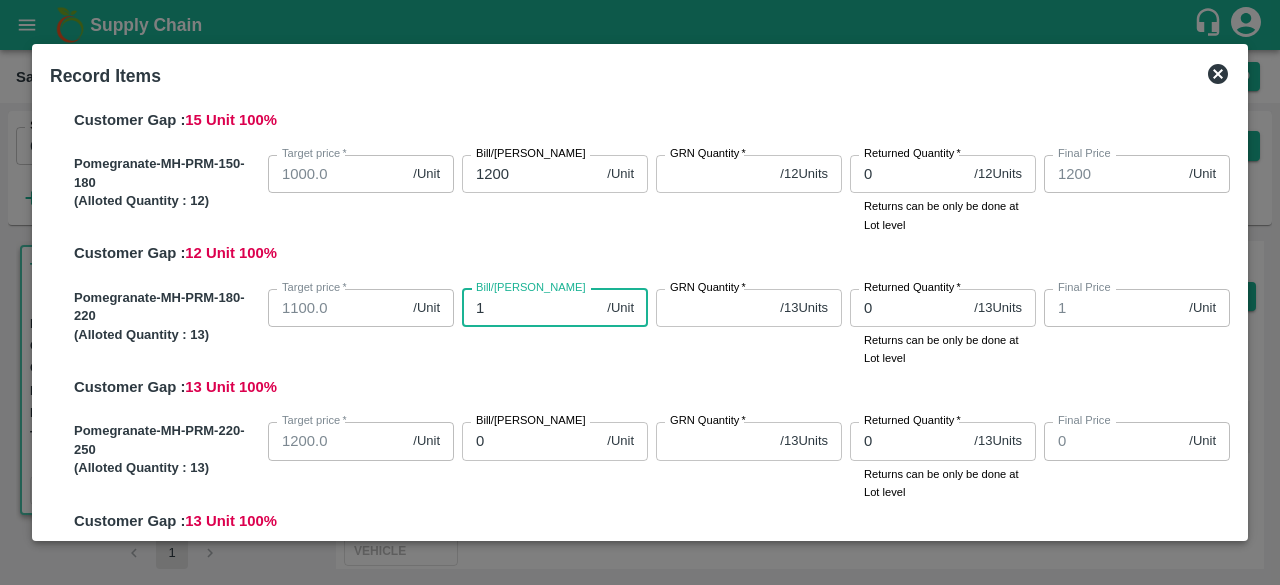 type on "13" 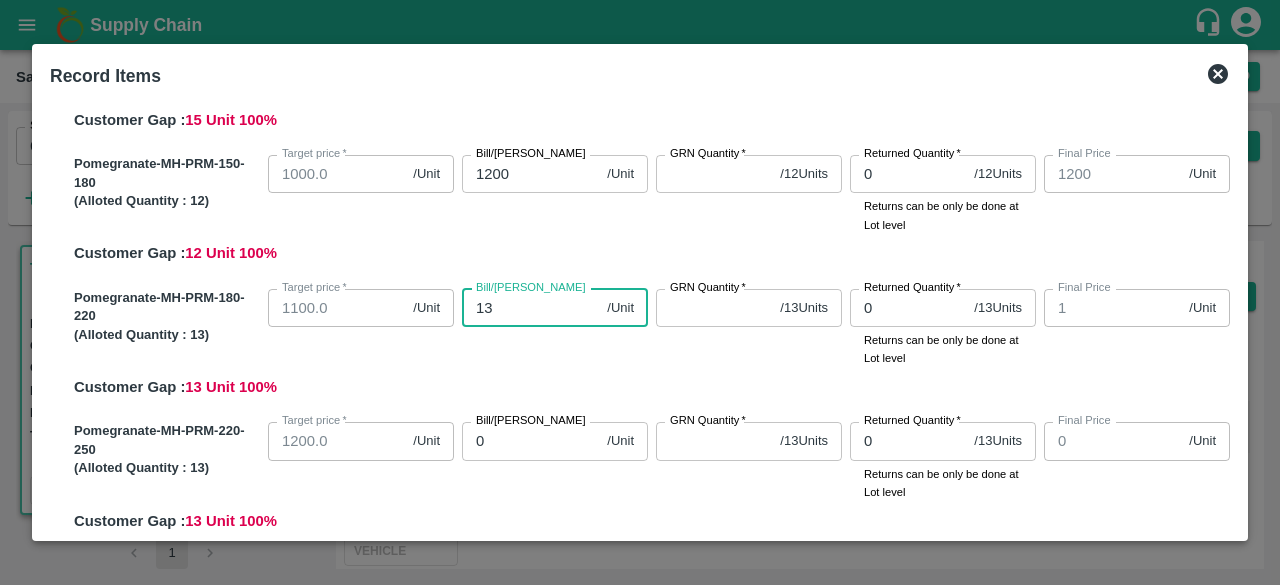 type on "13" 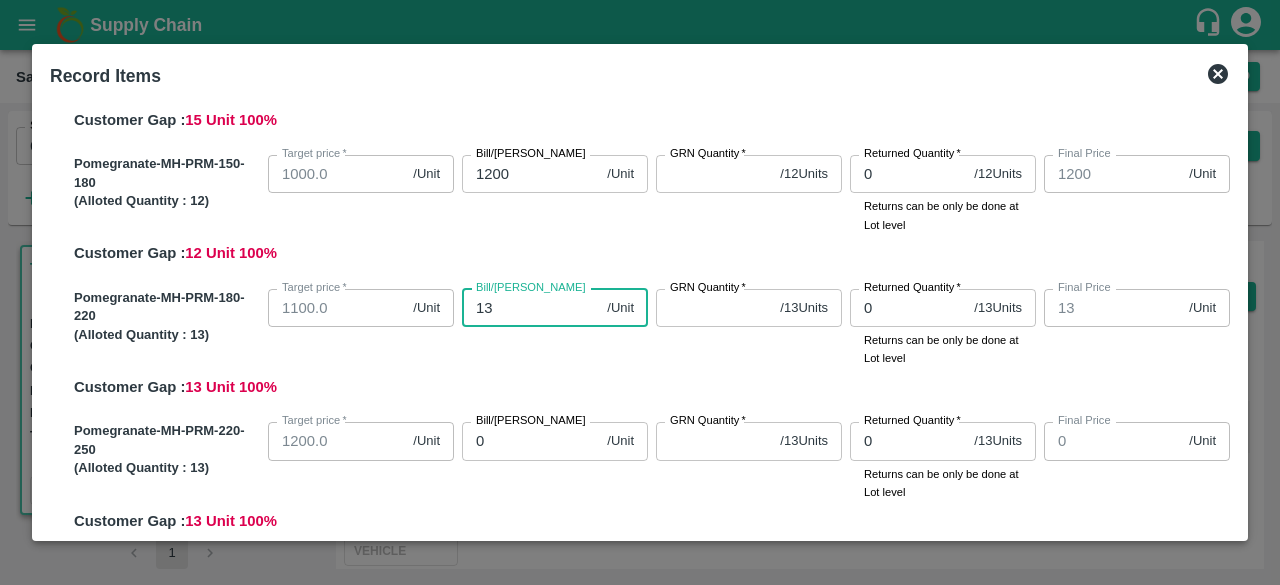 type on "130" 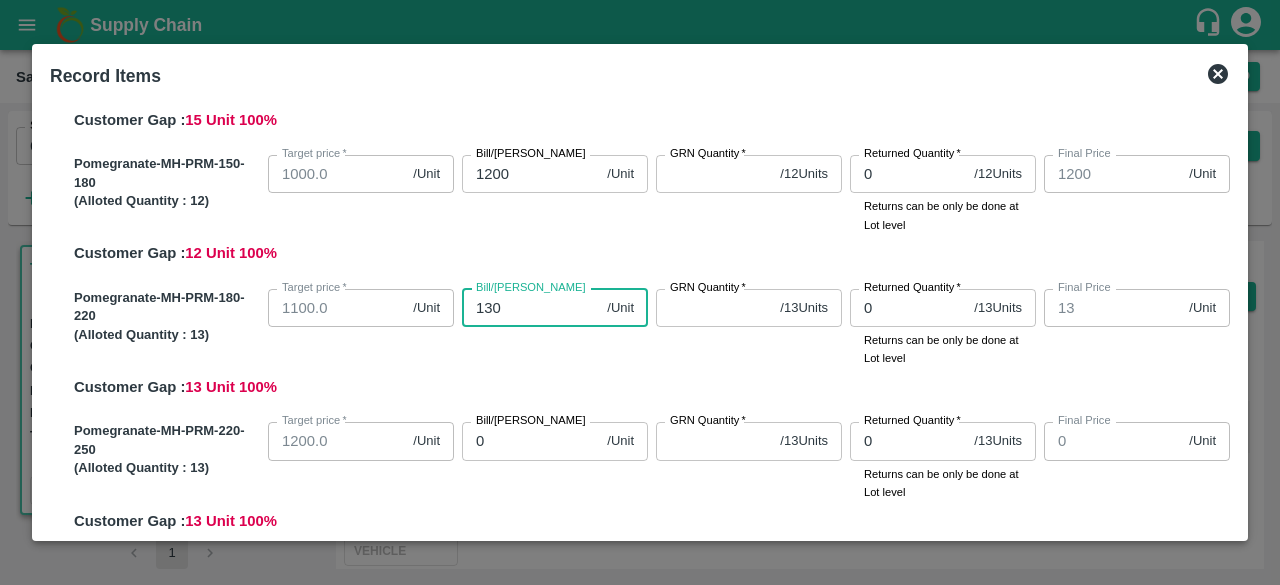 type on "130" 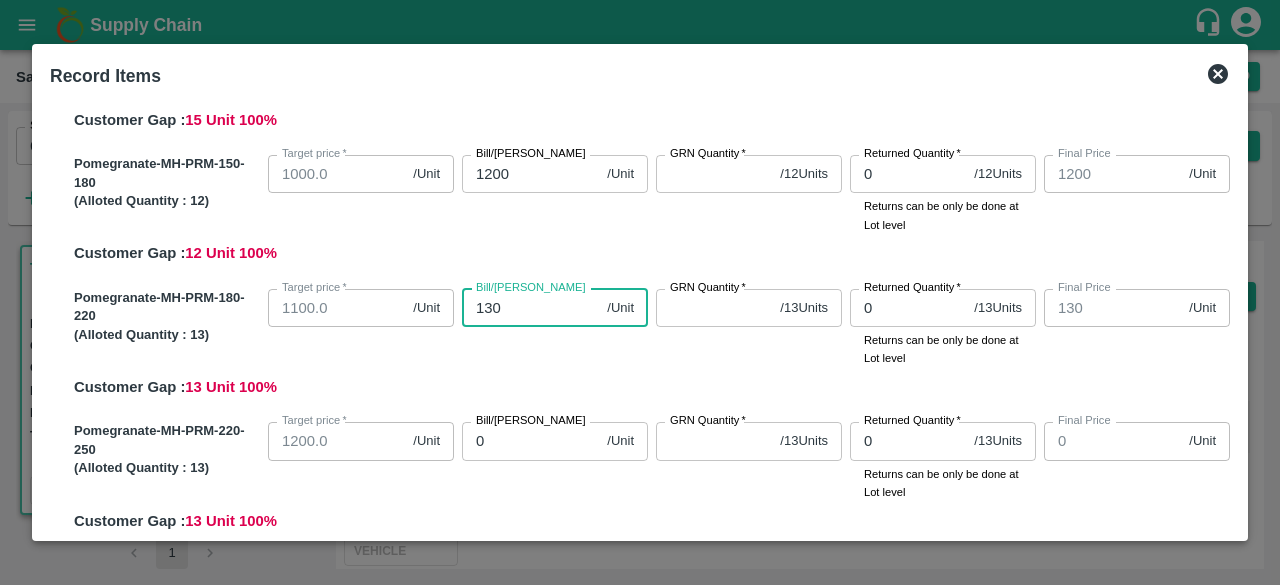 type on "1300" 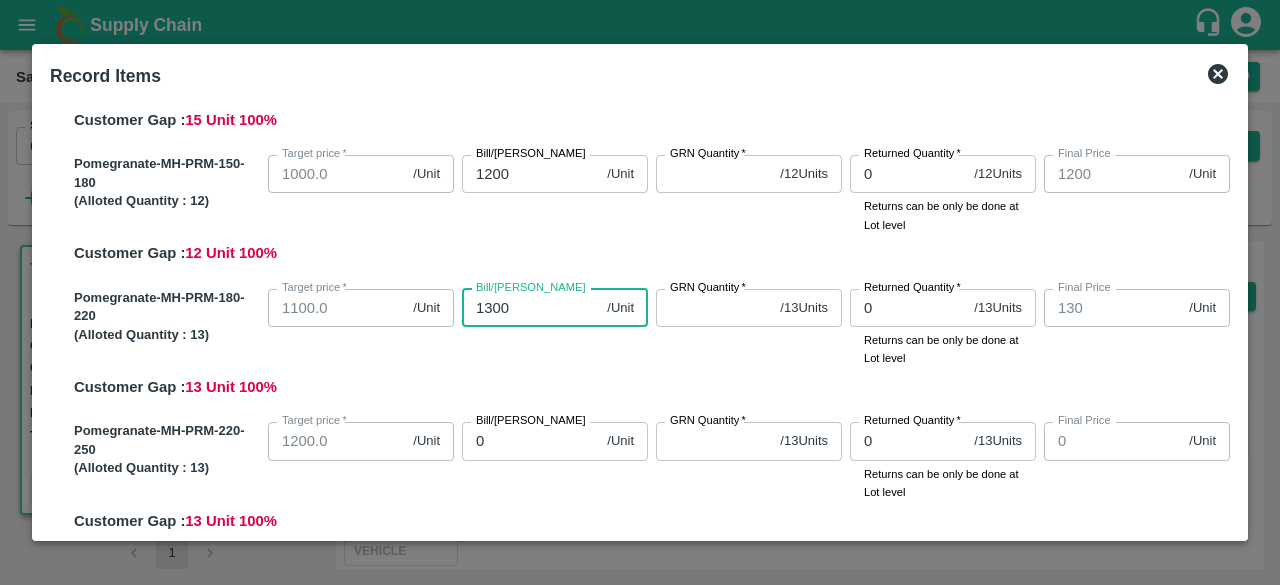 type on "1300" 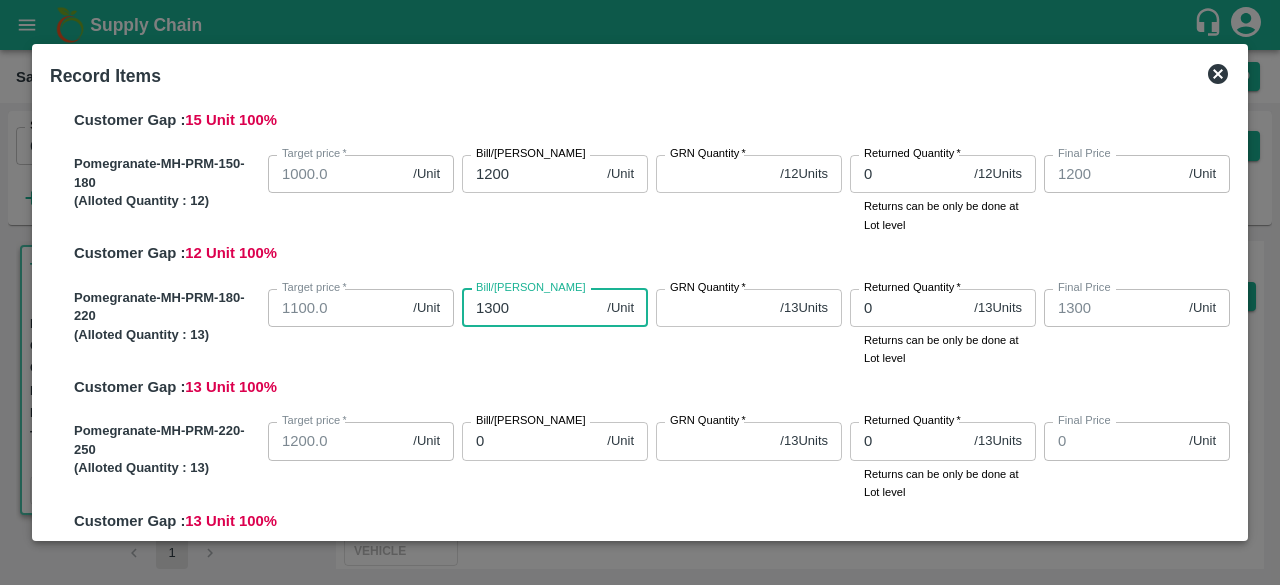 type on "1300" 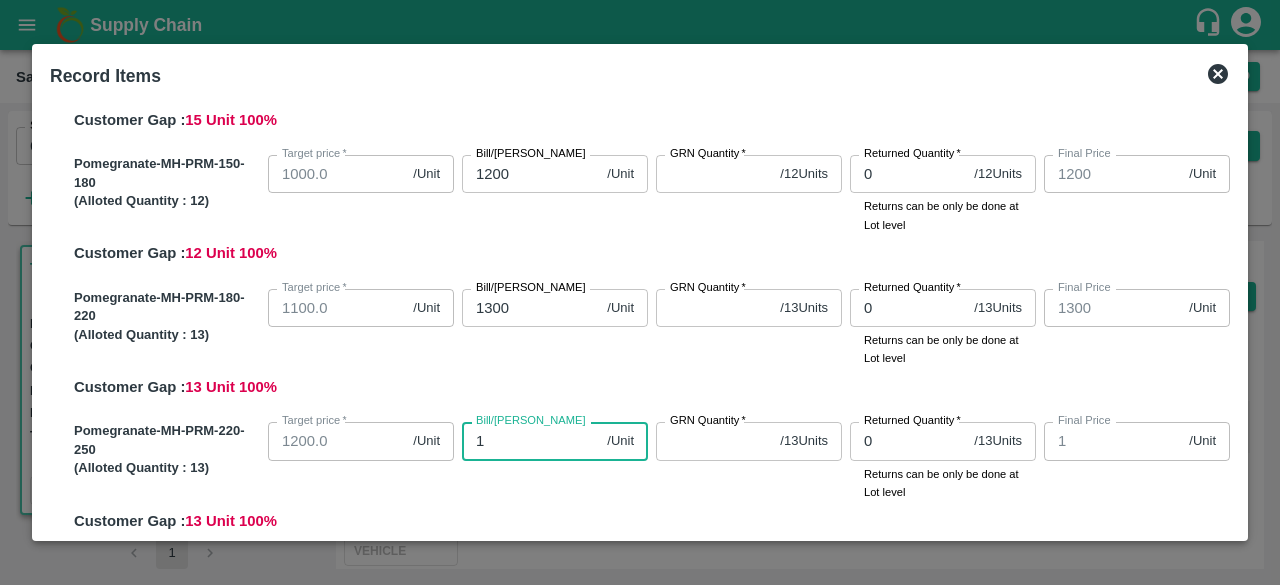 type on "13" 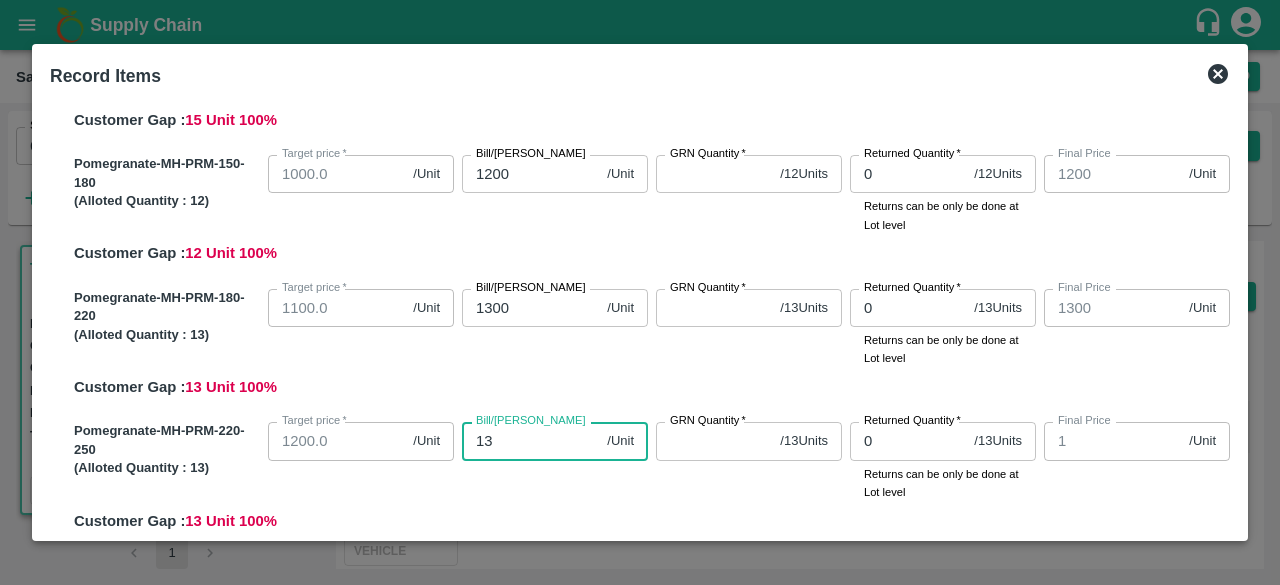 type on "13" 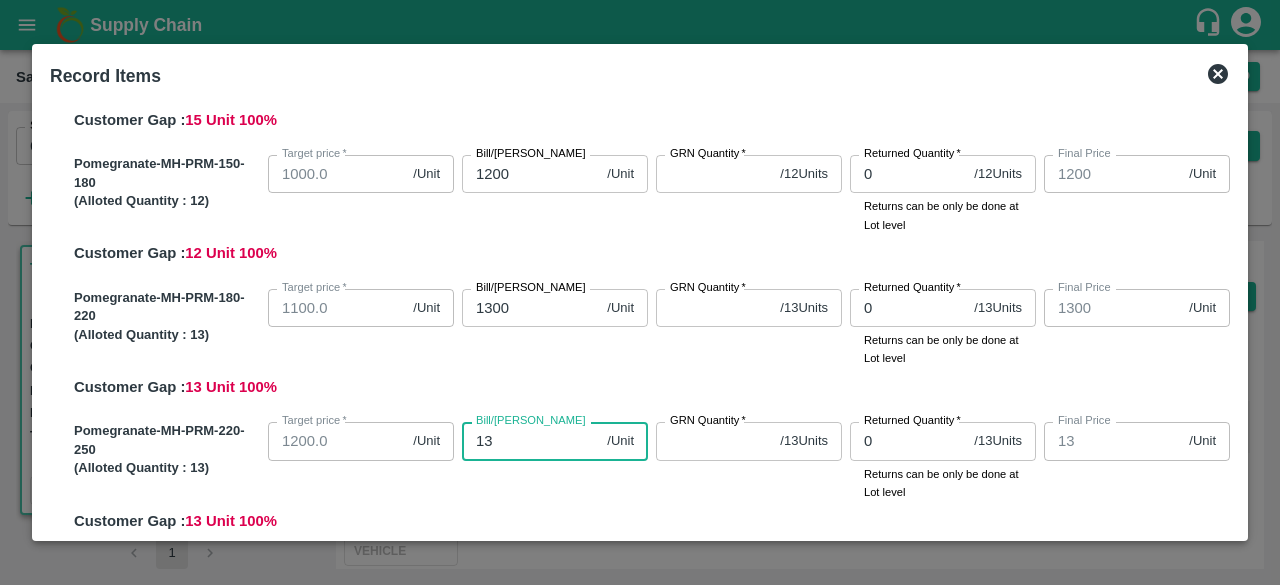 type on "135" 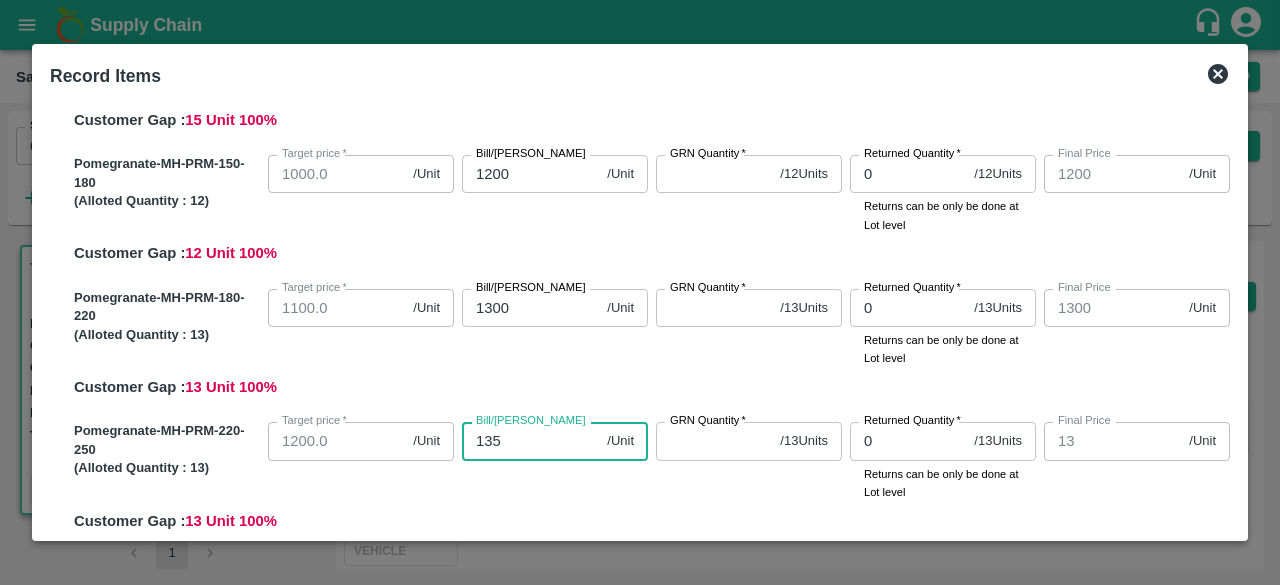 type on "135" 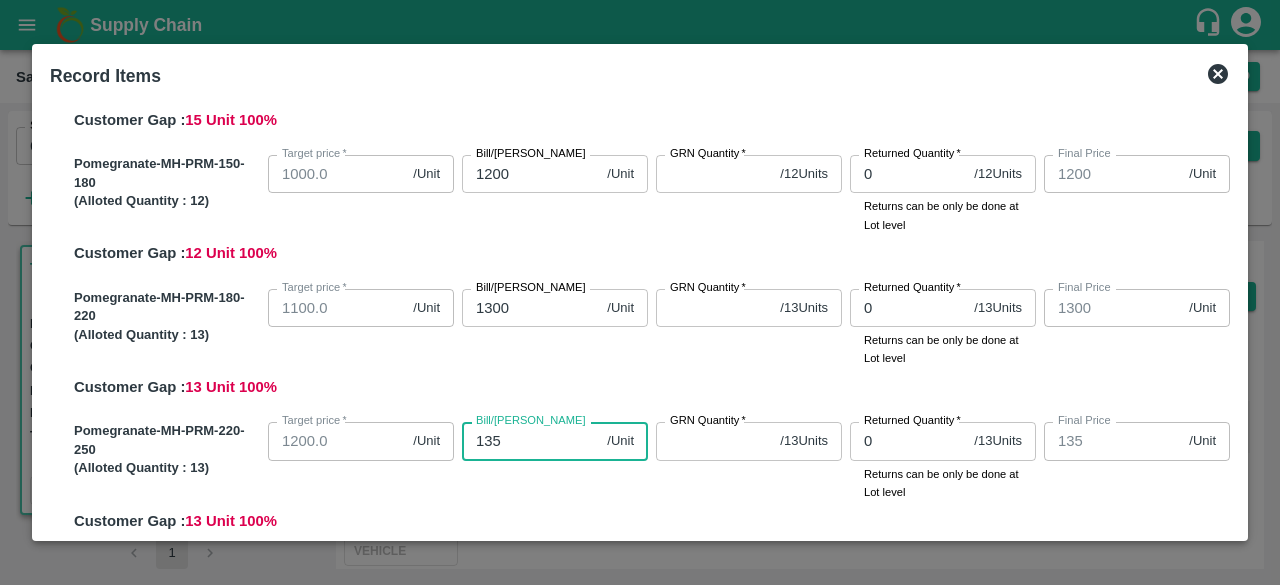 type on "1350" 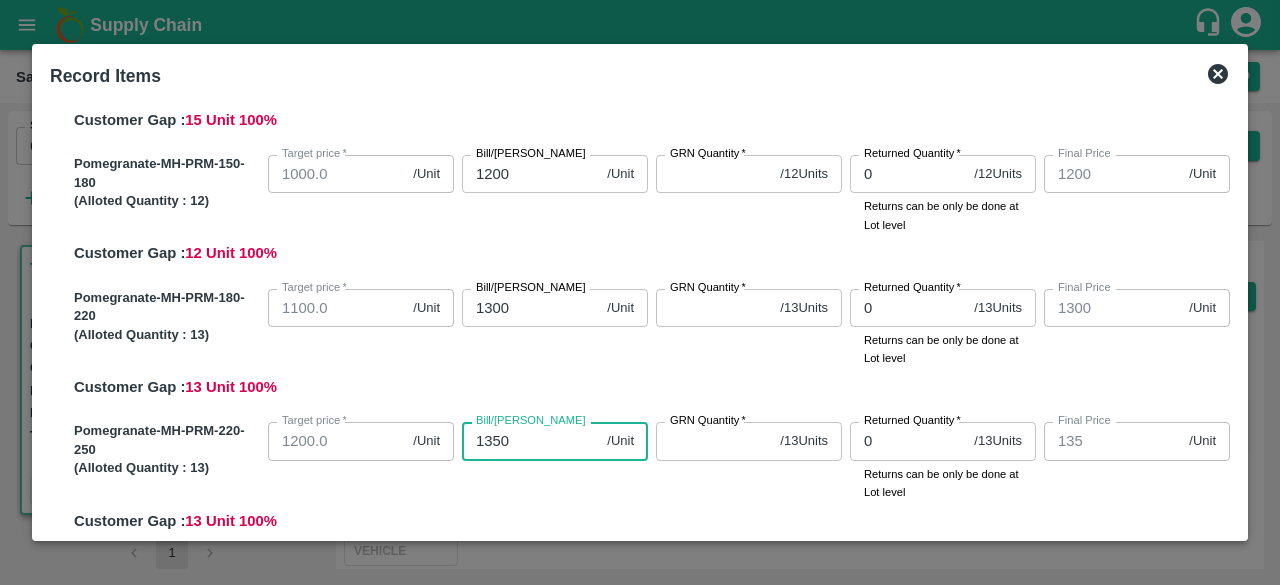 type on "1350" 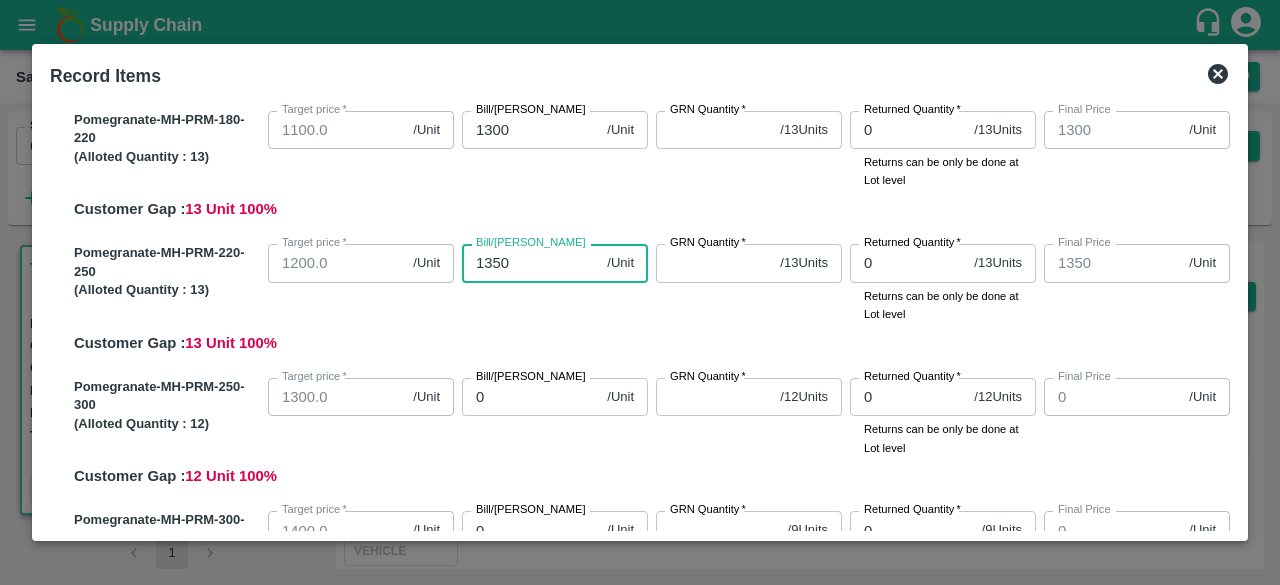 scroll, scrollTop: 475, scrollLeft: 0, axis: vertical 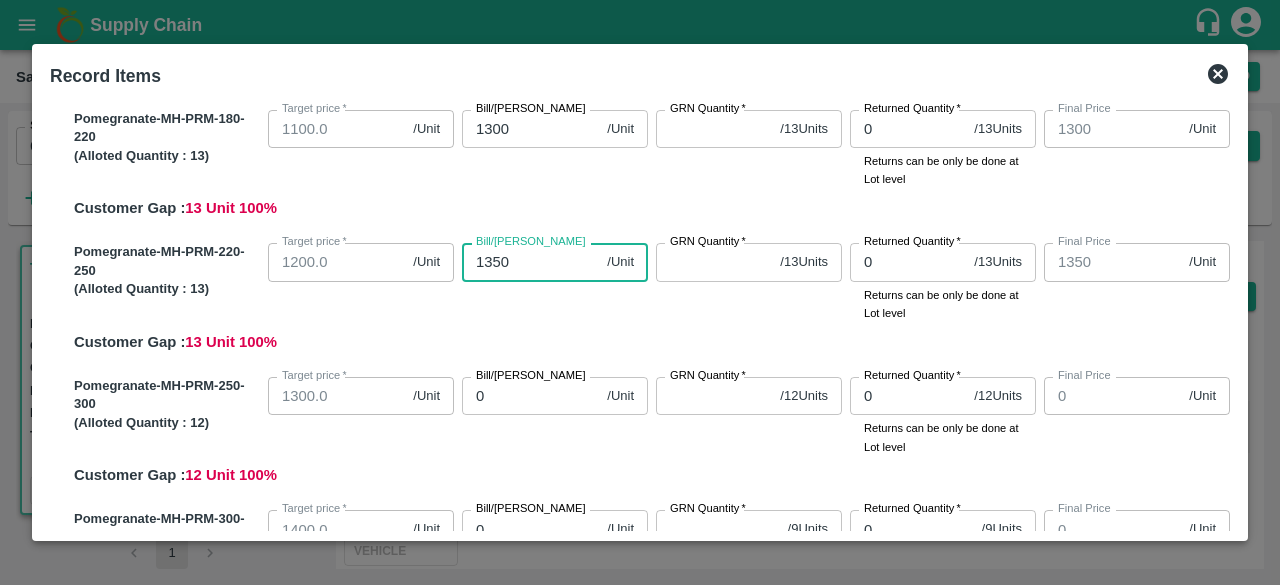 type on "1350" 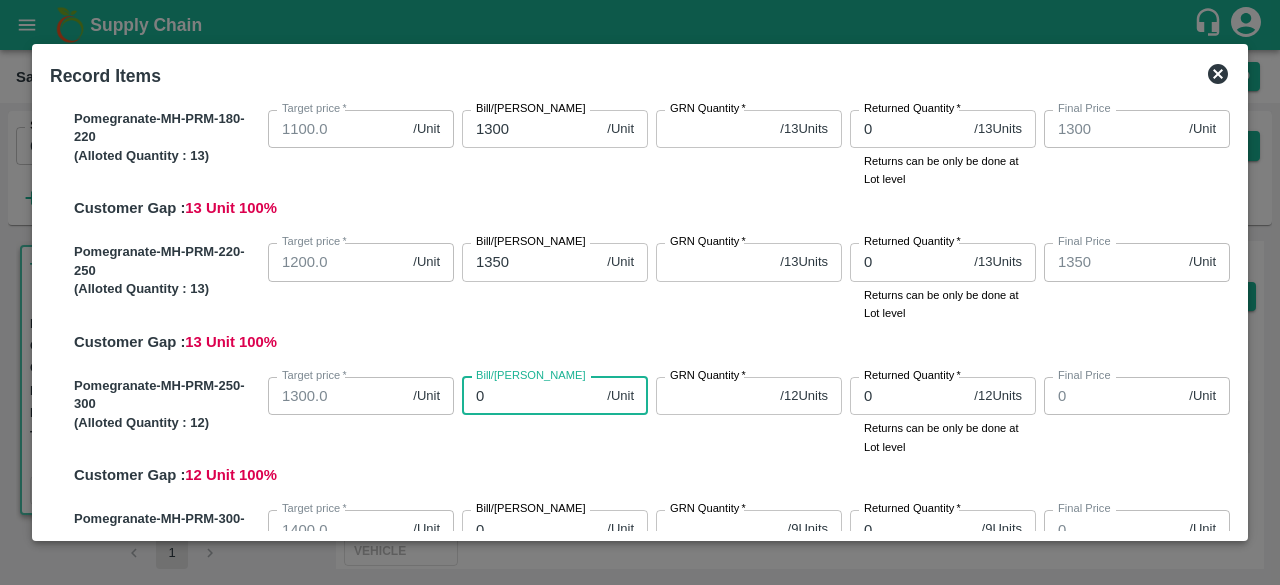 click on "0" at bounding box center [530, 396] 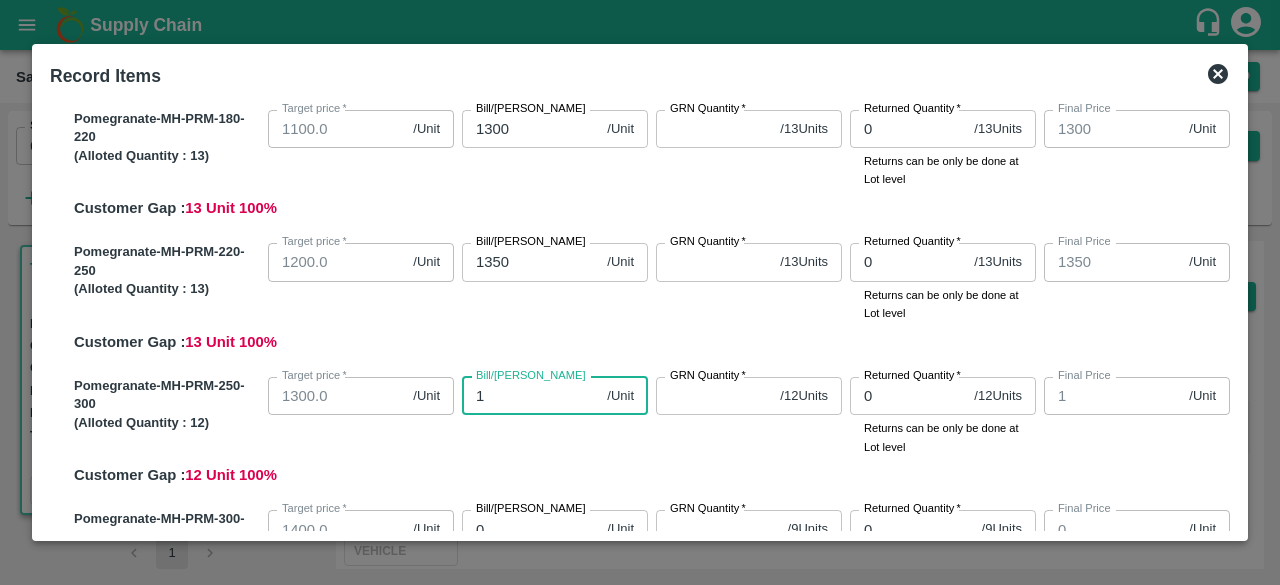 type on "13" 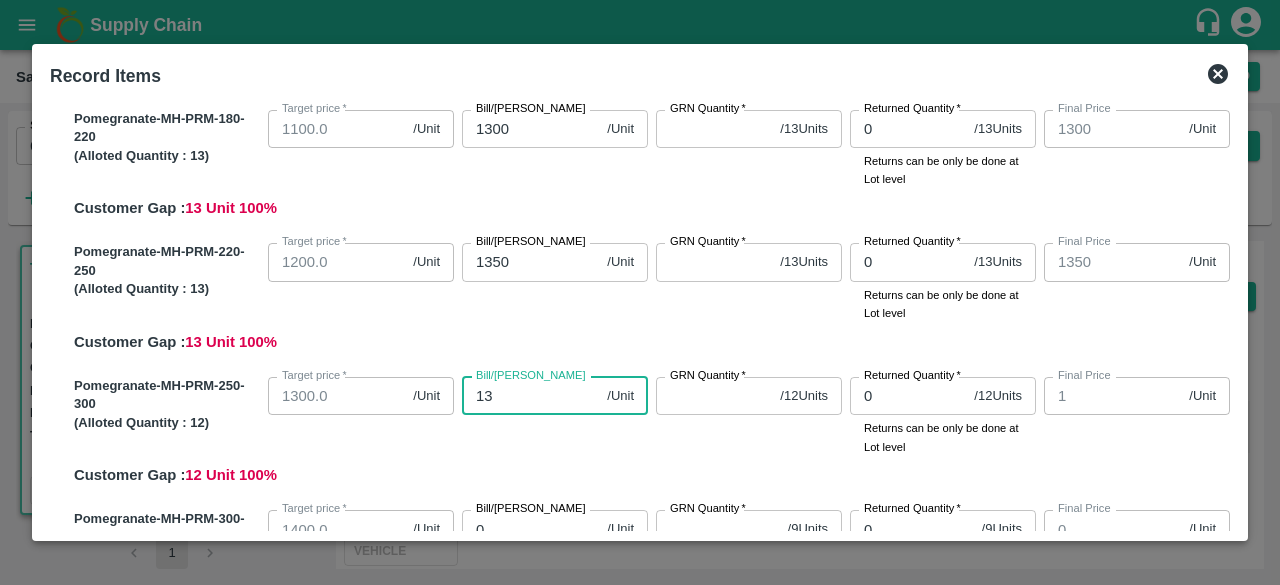 type on "13" 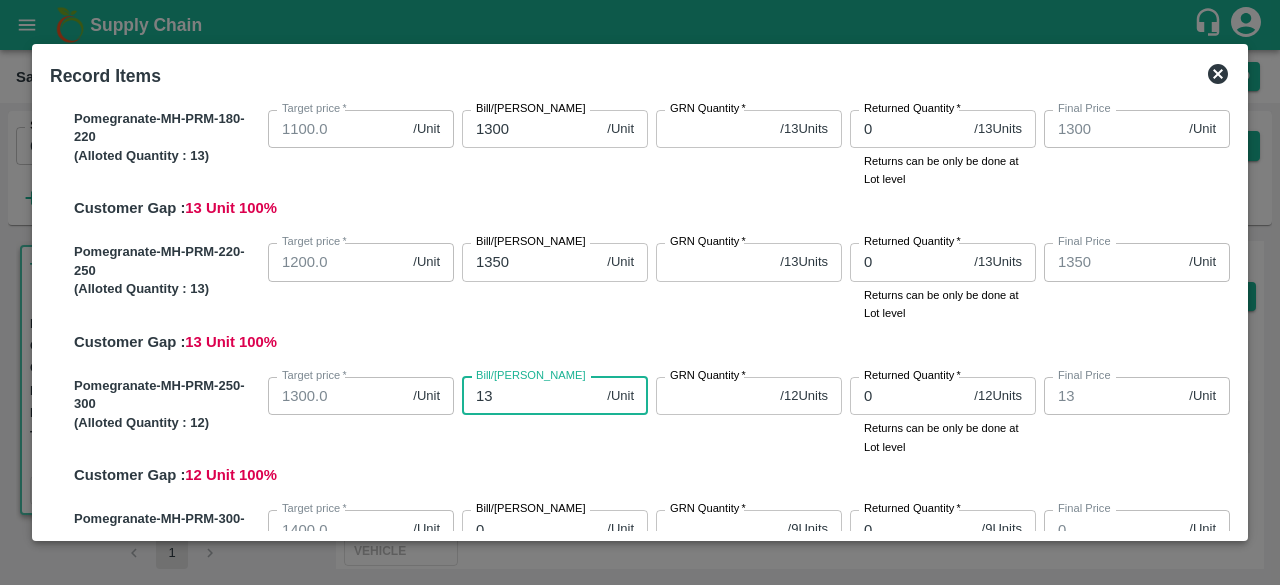 type on "135" 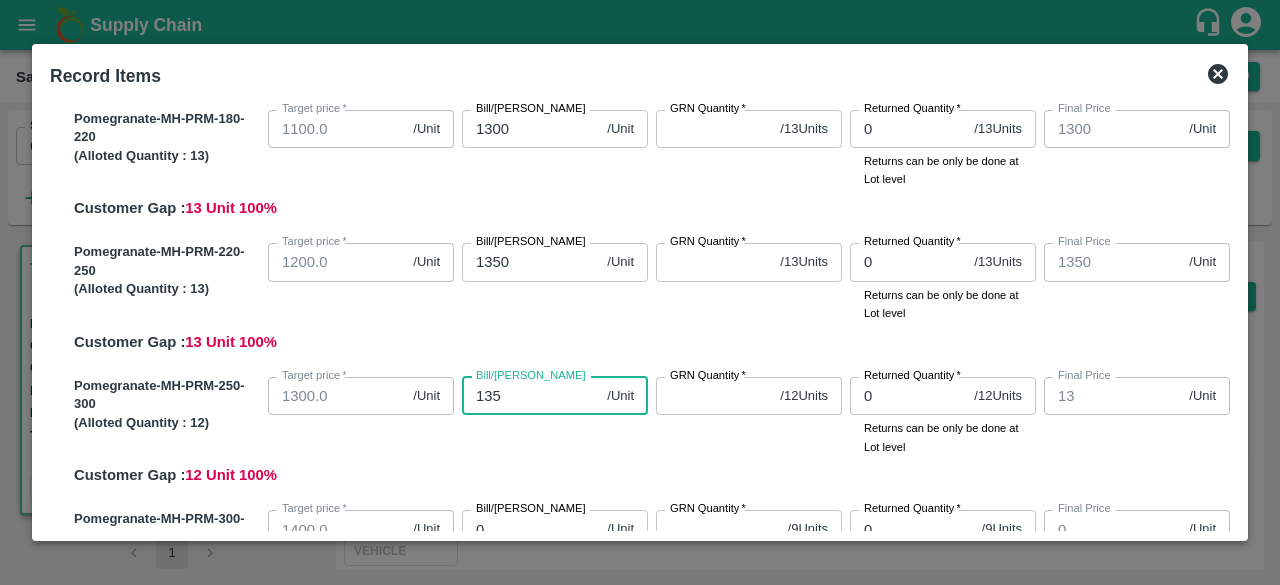type on "135" 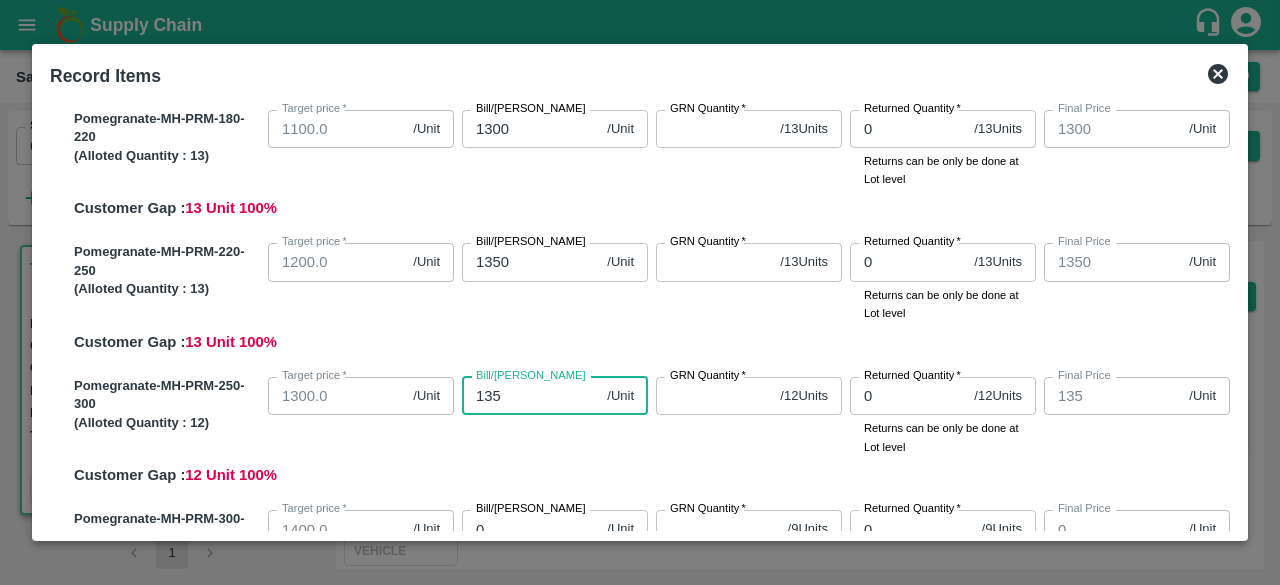 type on "1350" 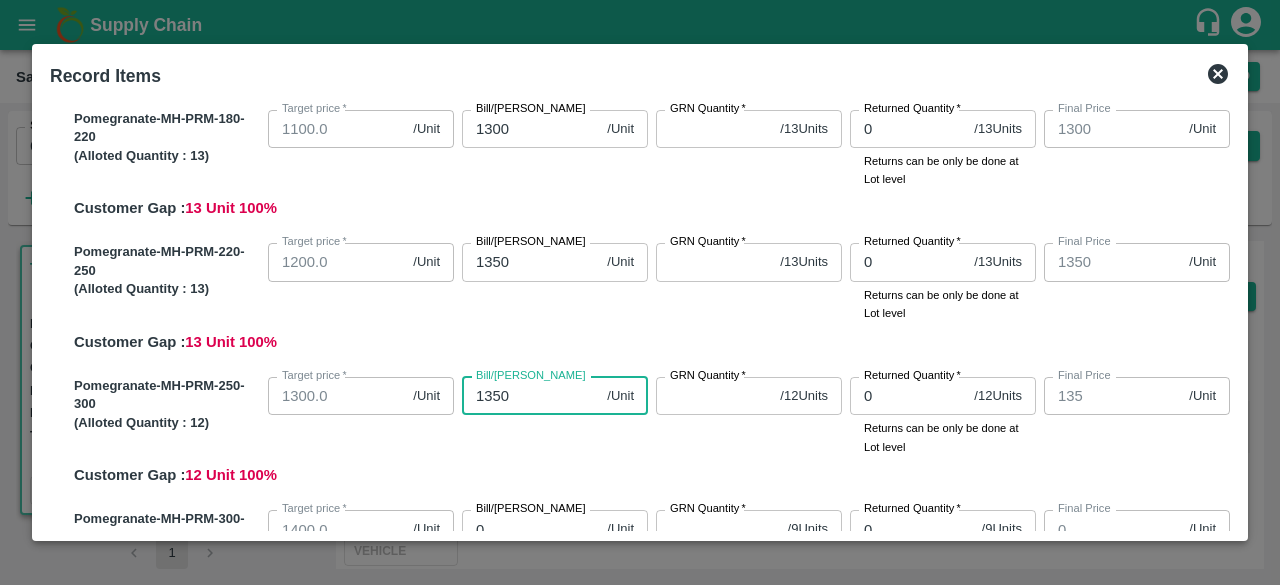 type on "1350" 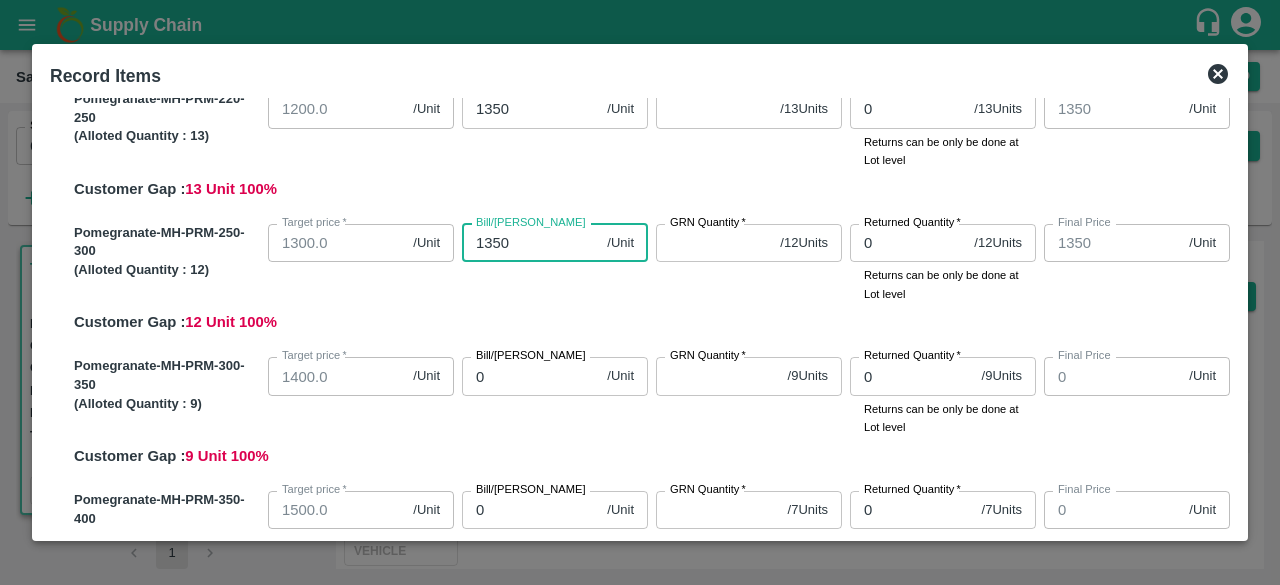 scroll, scrollTop: 629, scrollLeft: 0, axis: vertical 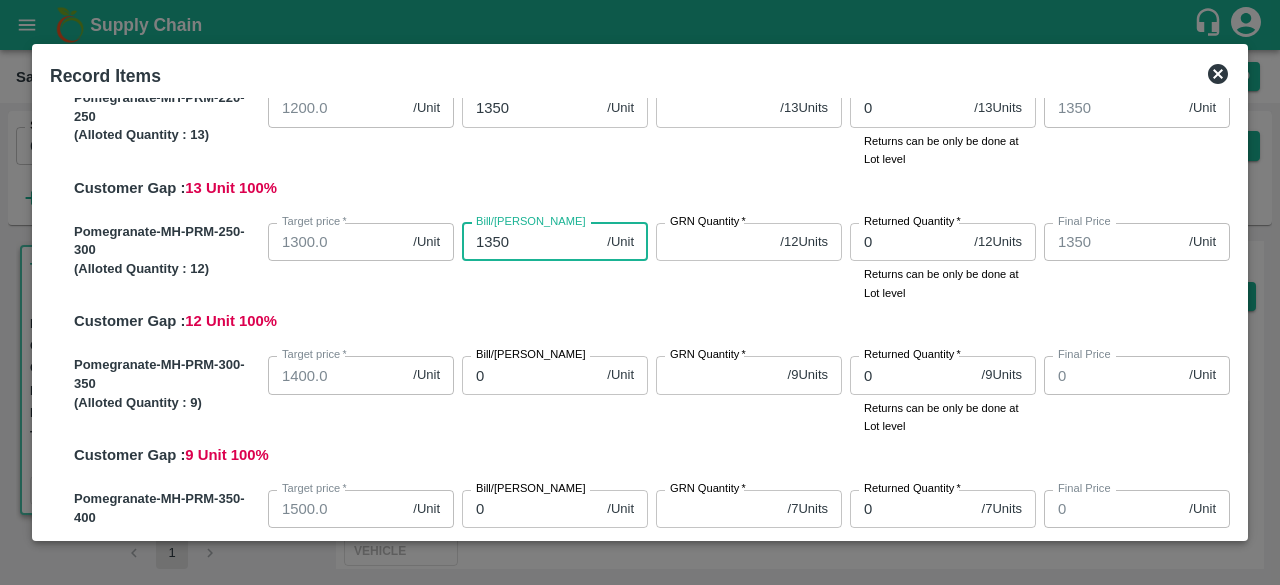 type on "1350" 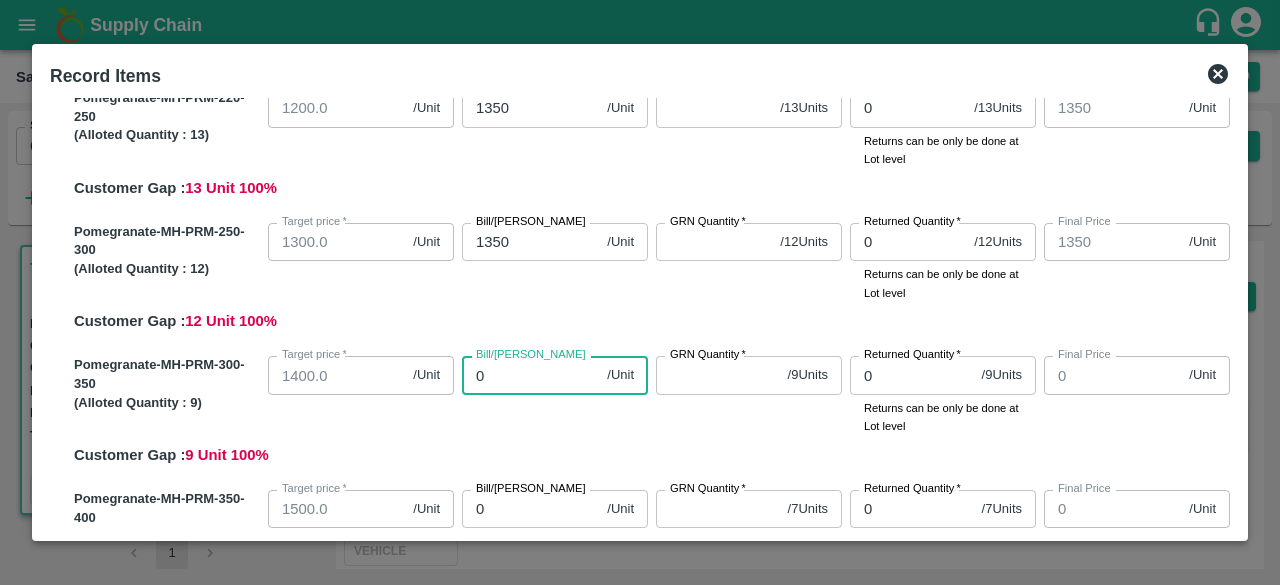 click on "0" at bounding box center (530, 375) 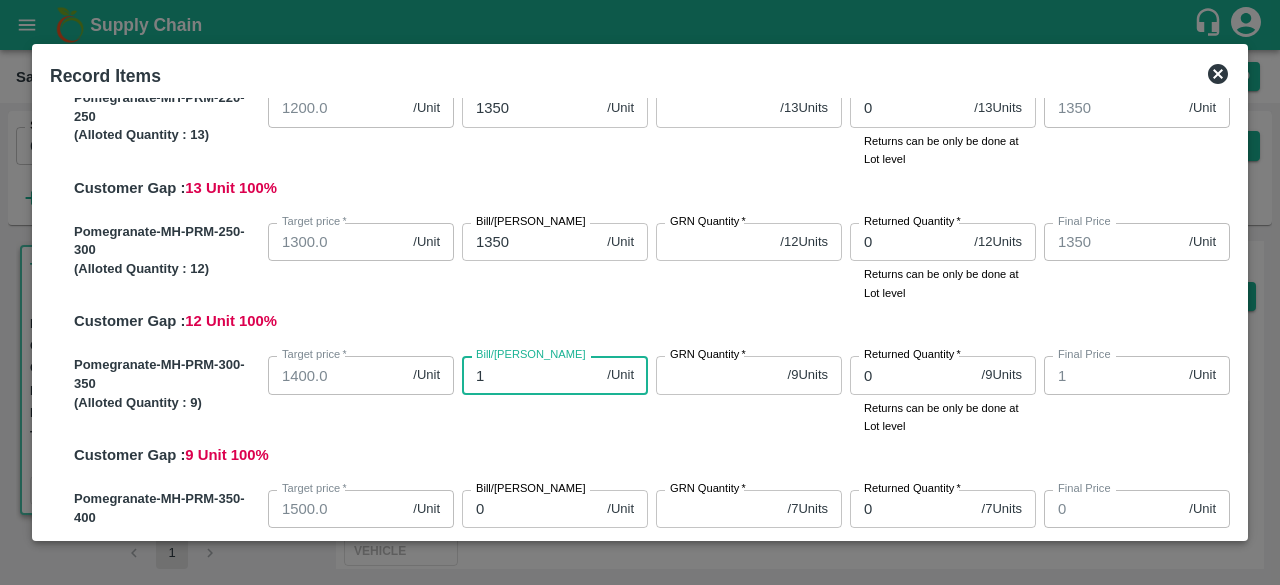 type on "13" 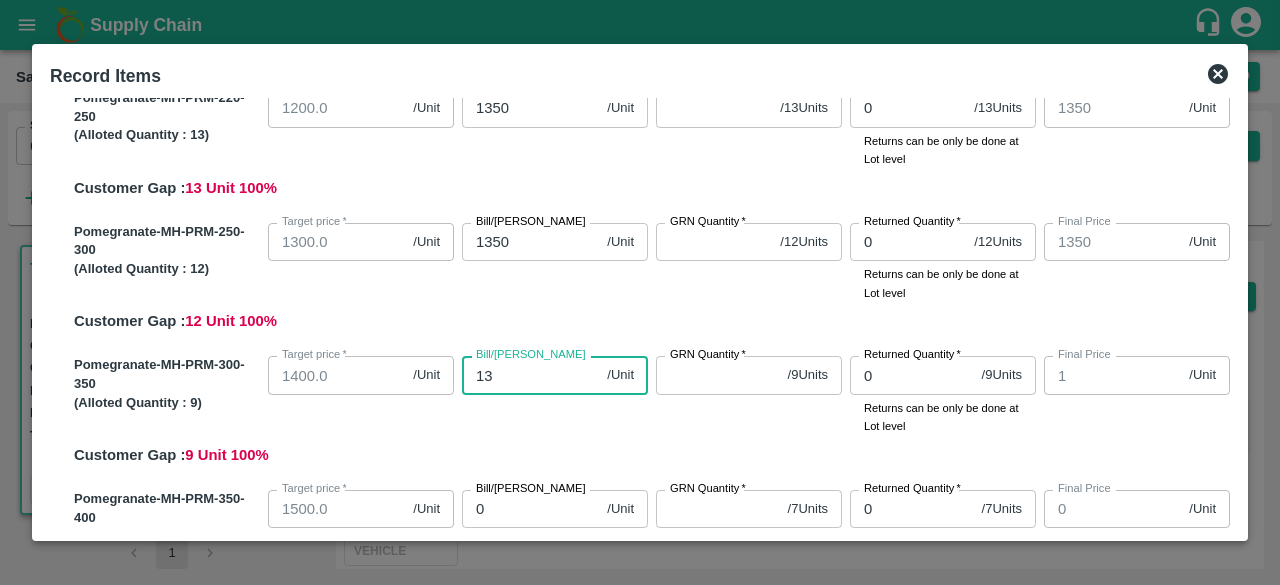 type on "13" 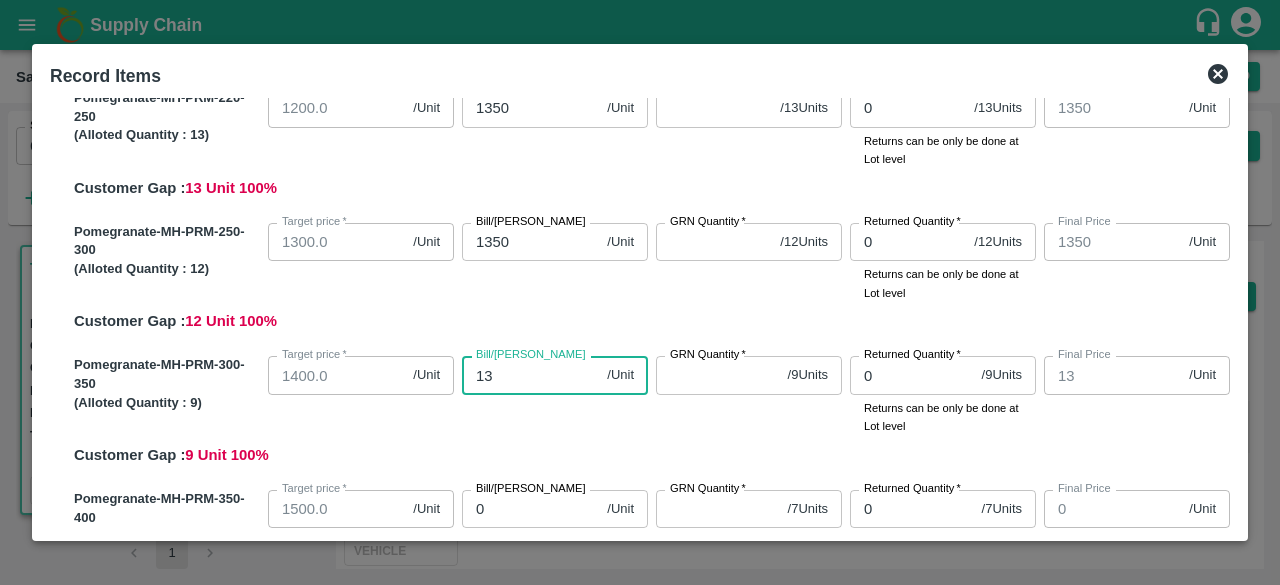 type on "1" 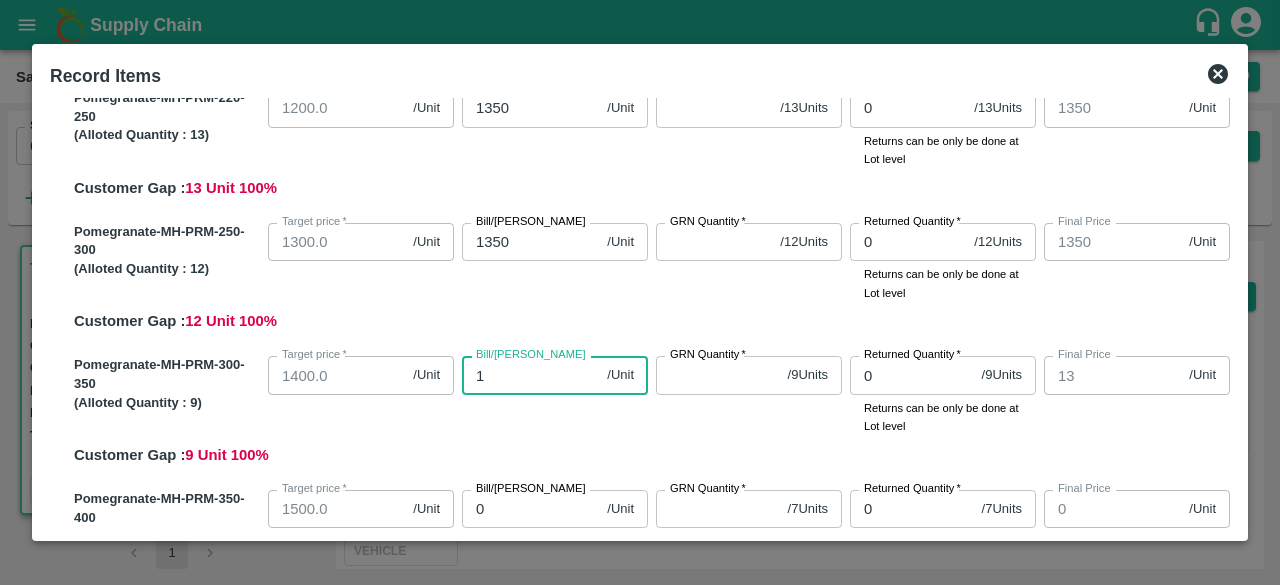 type on "1" 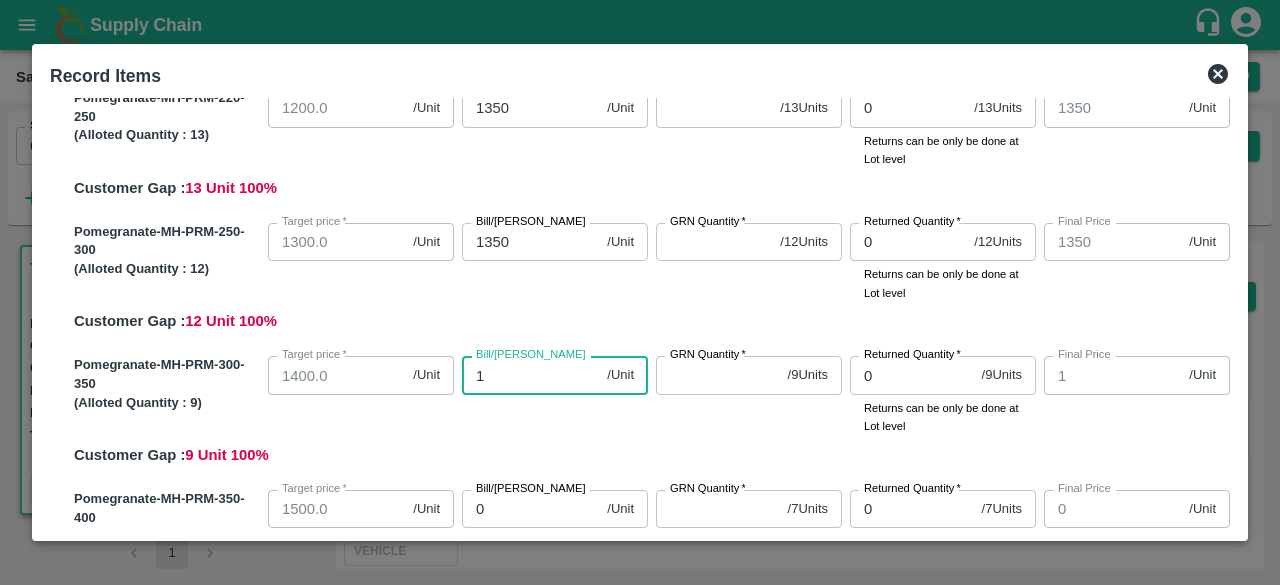 type on "12" 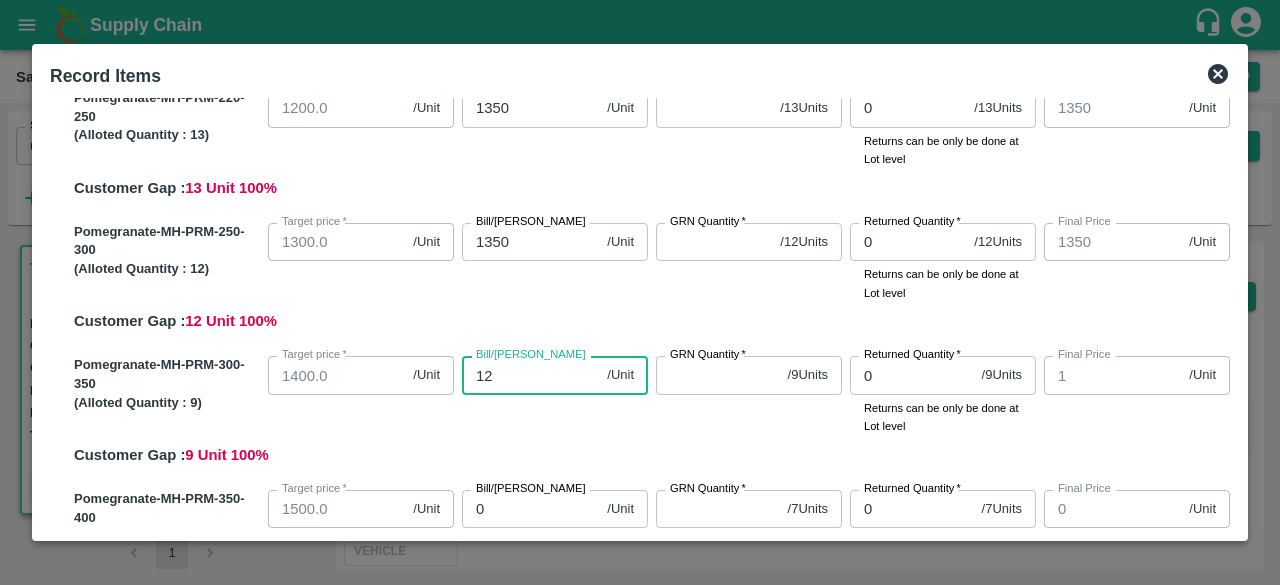 type on "12" 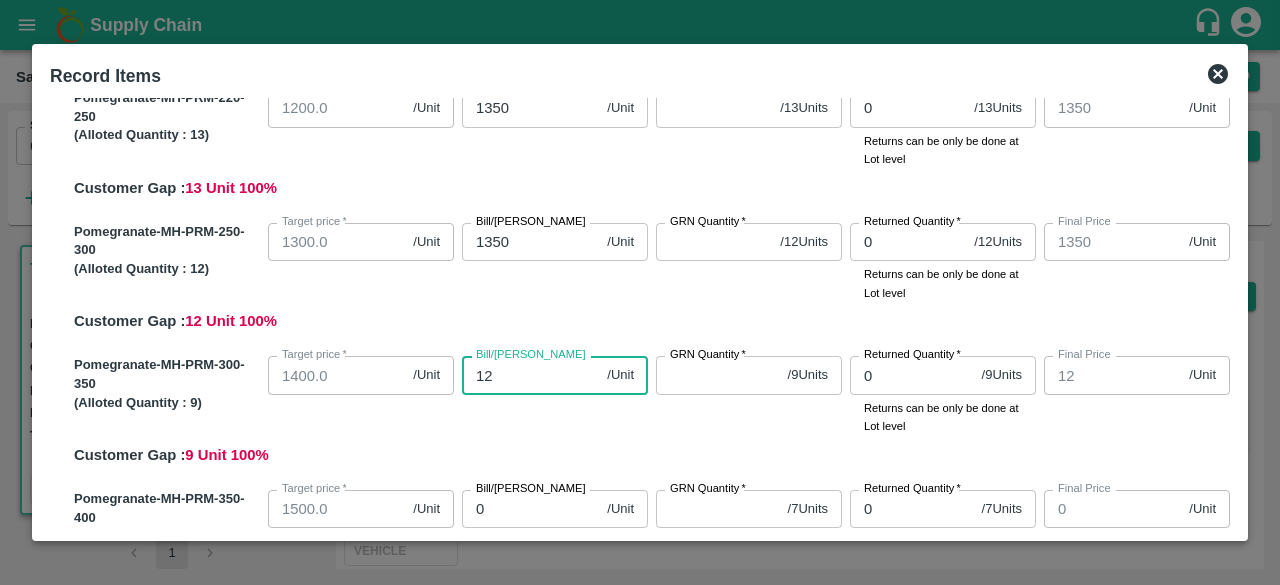 type on "1" 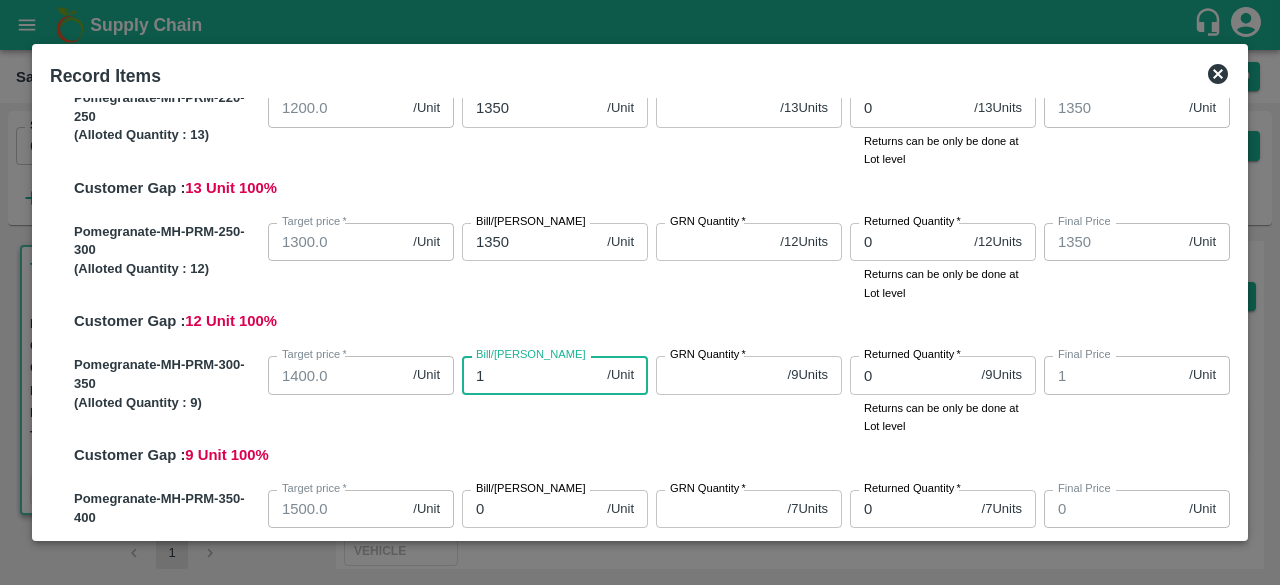 type on "14" 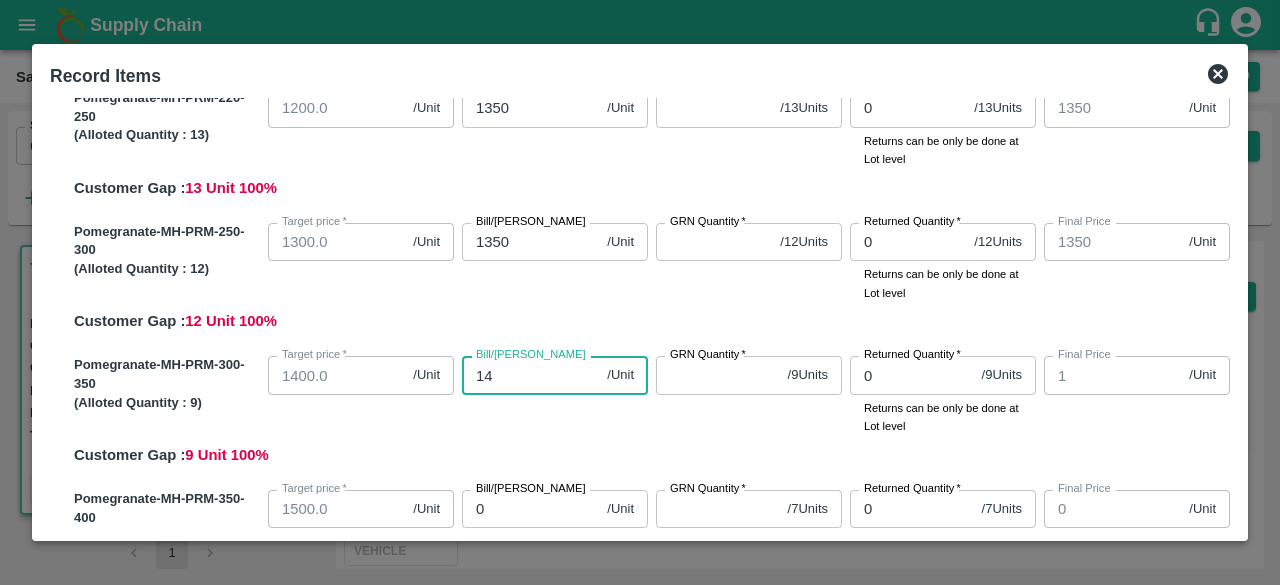 type on "14" 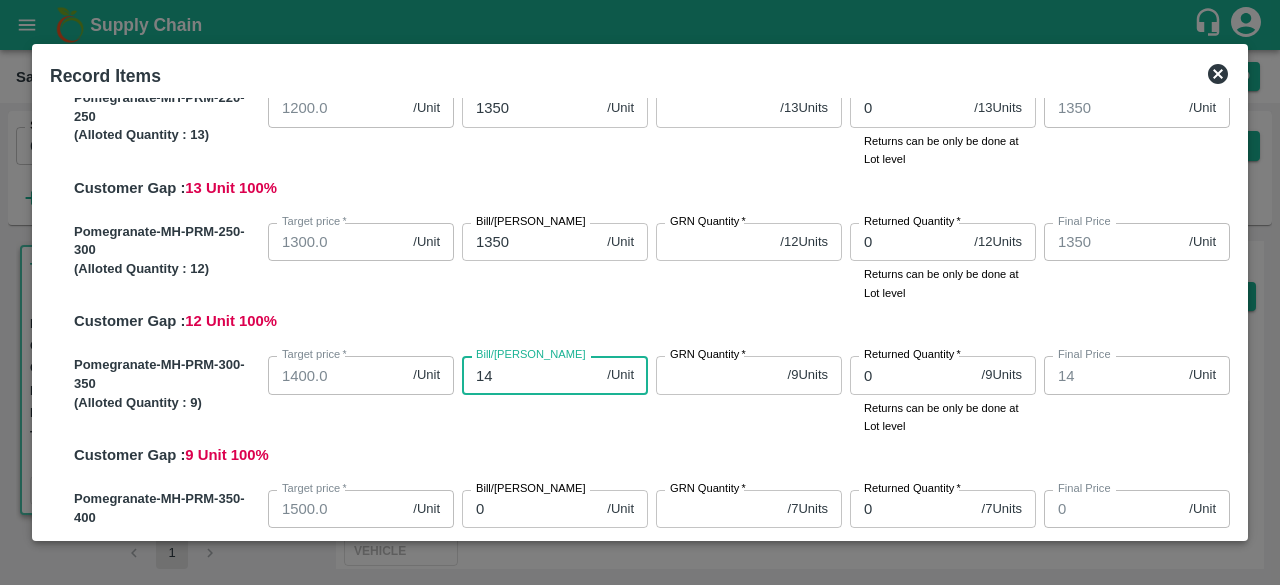type on "140" 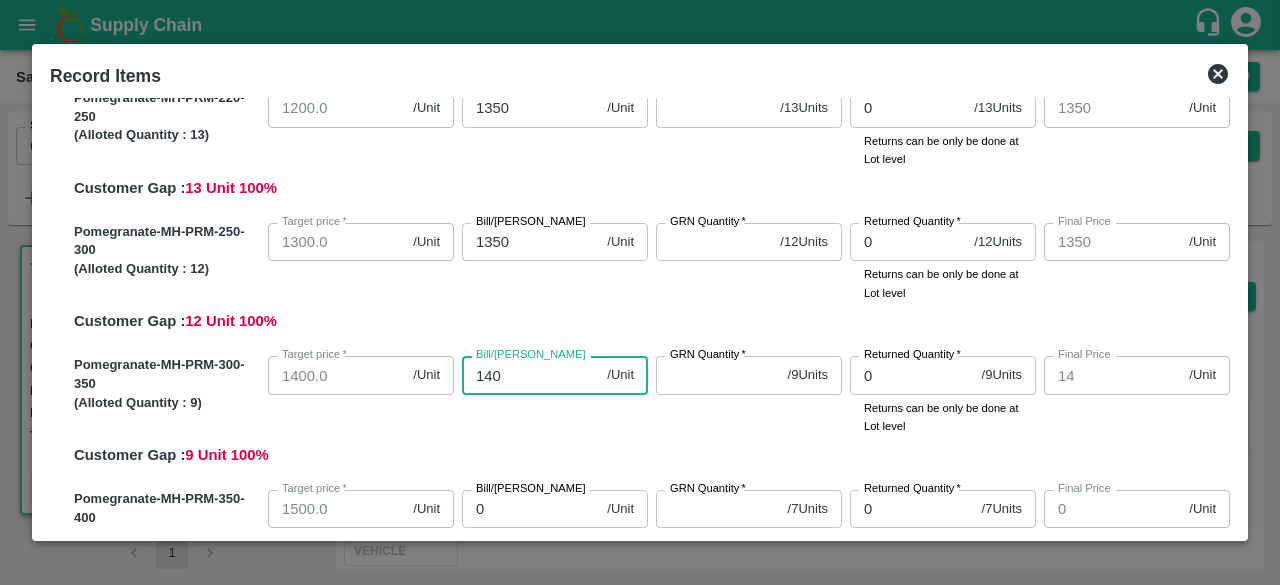 type on "140" 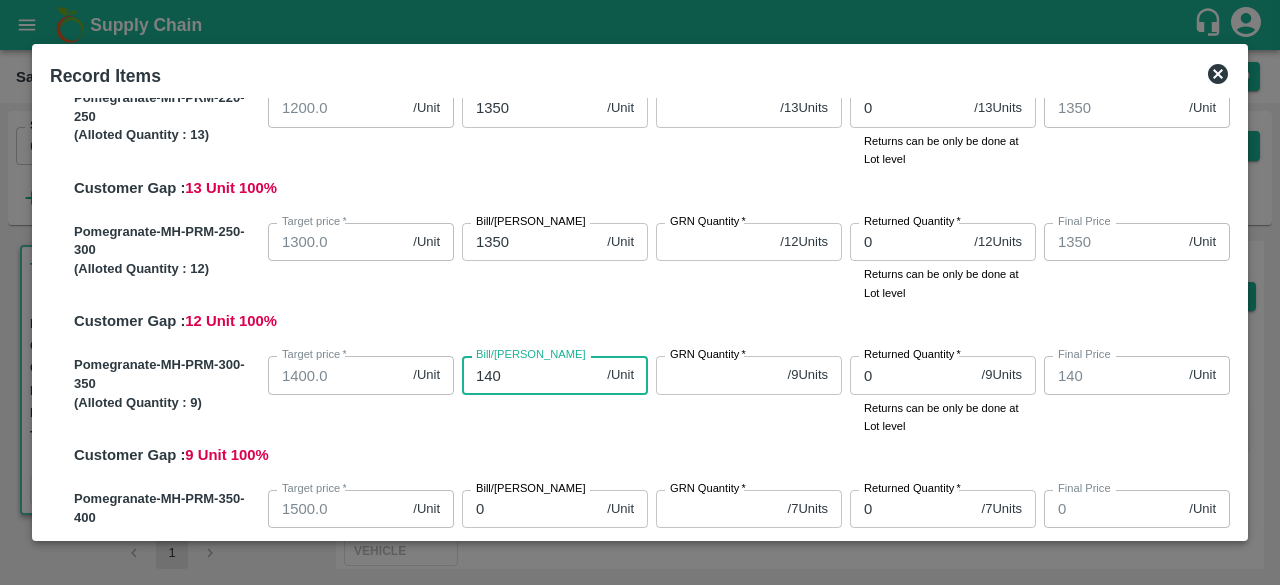 type on "1400" 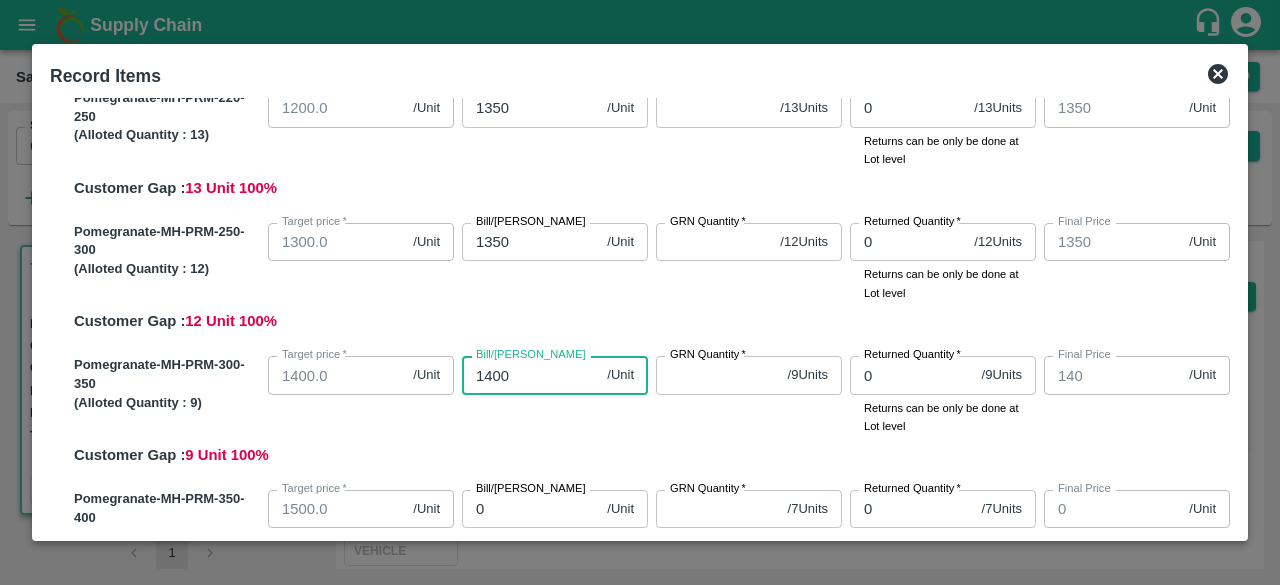 type on "1400" 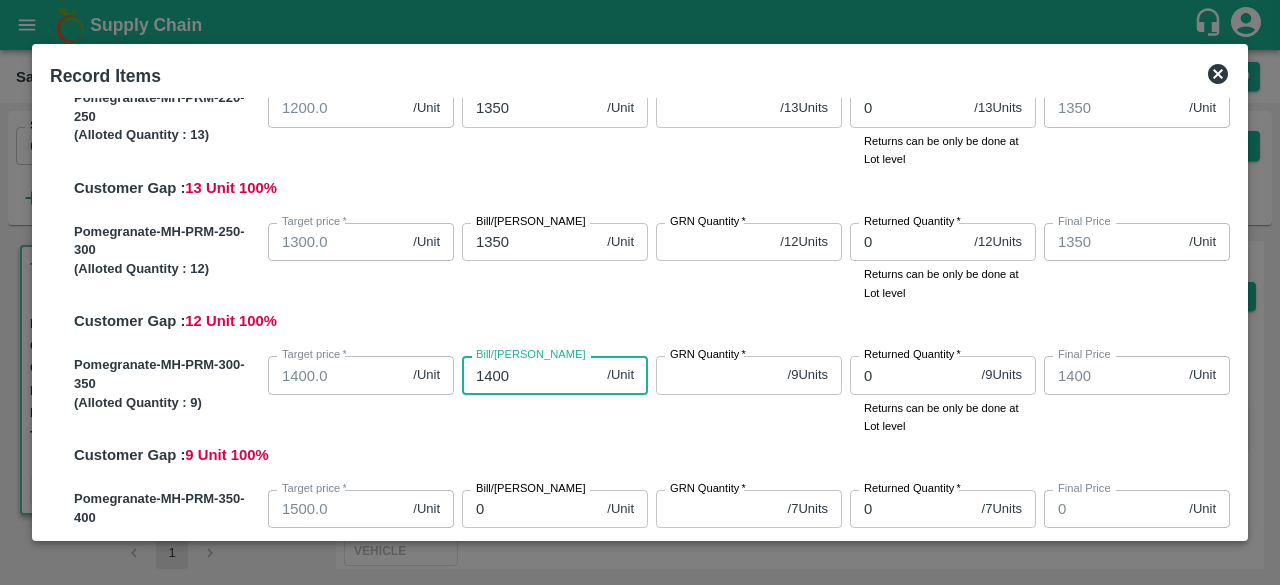 type on "140" 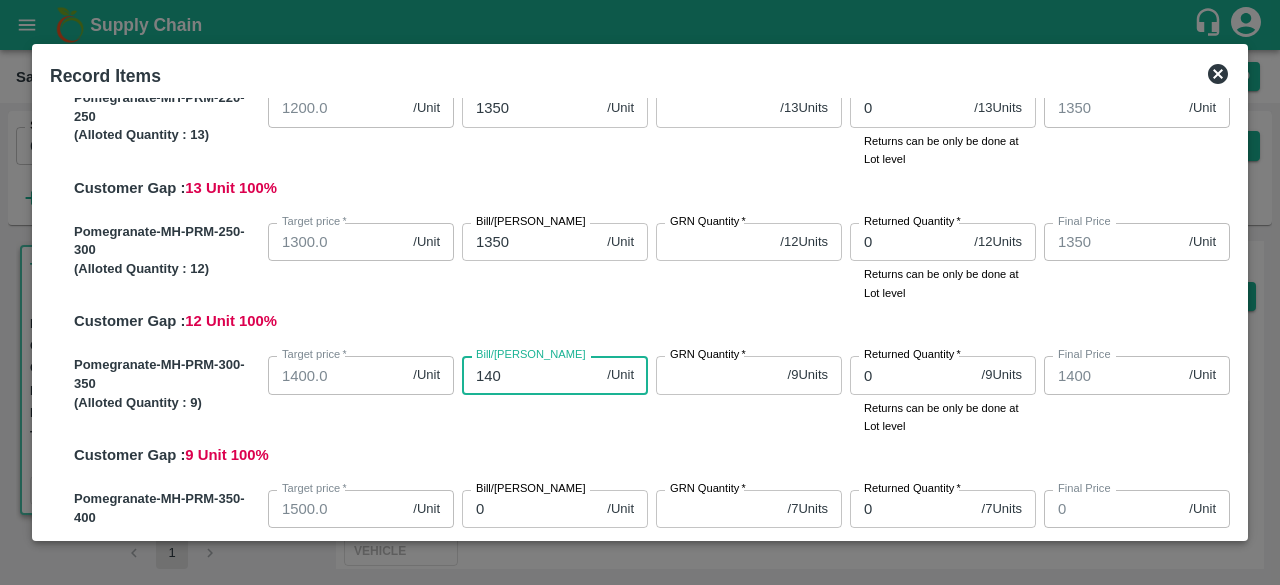 type on "140" 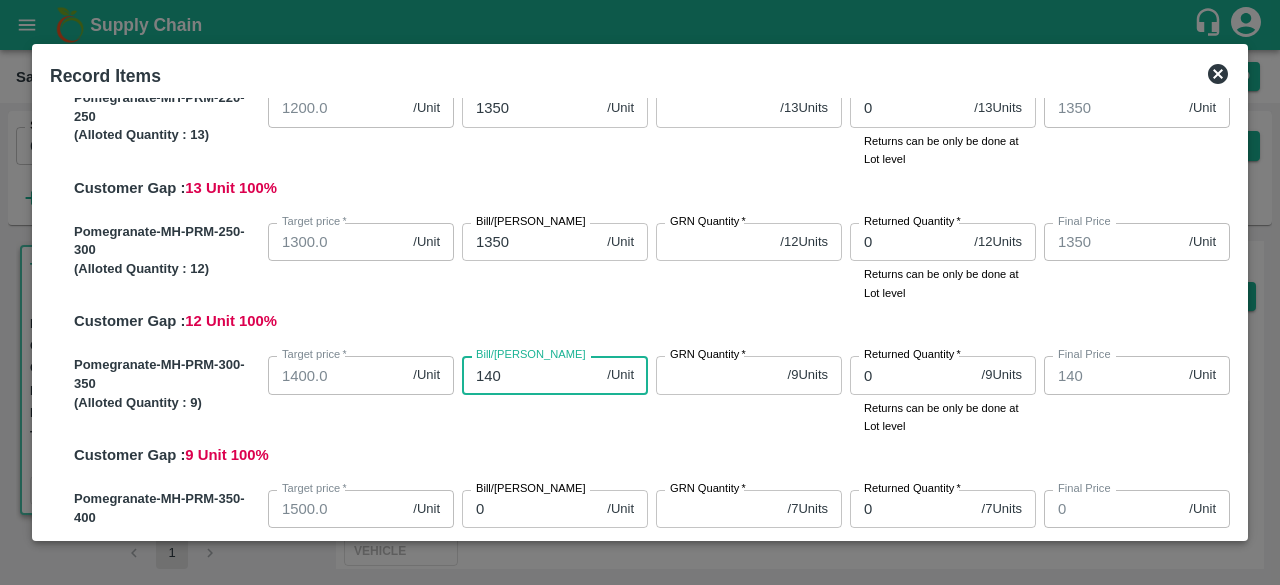 type on "14" 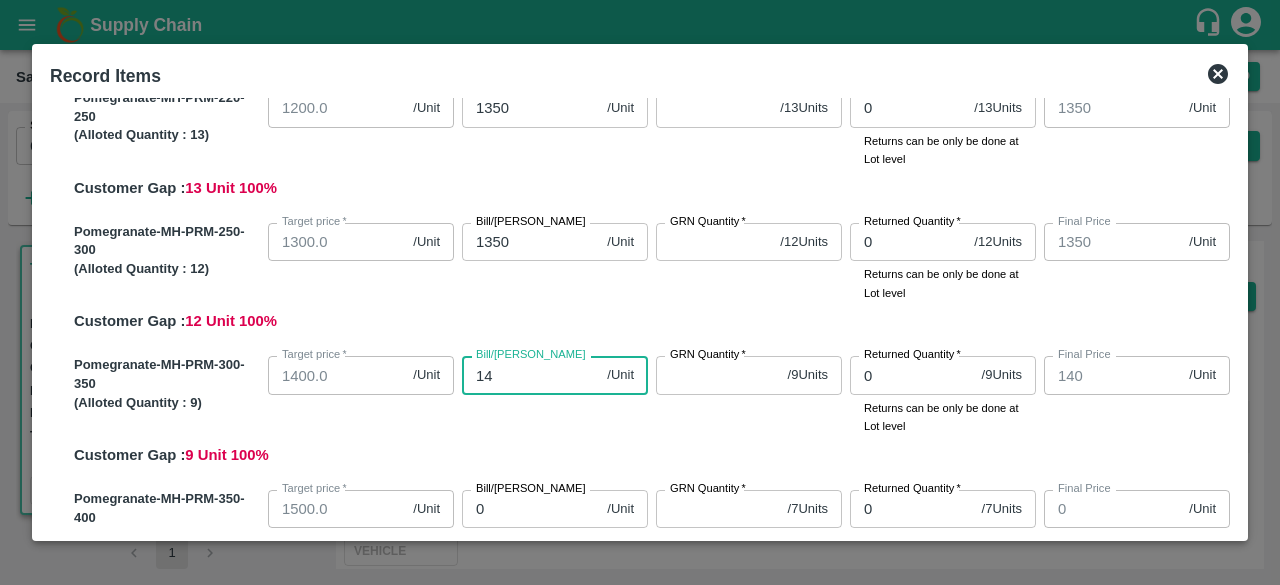 type on "14" 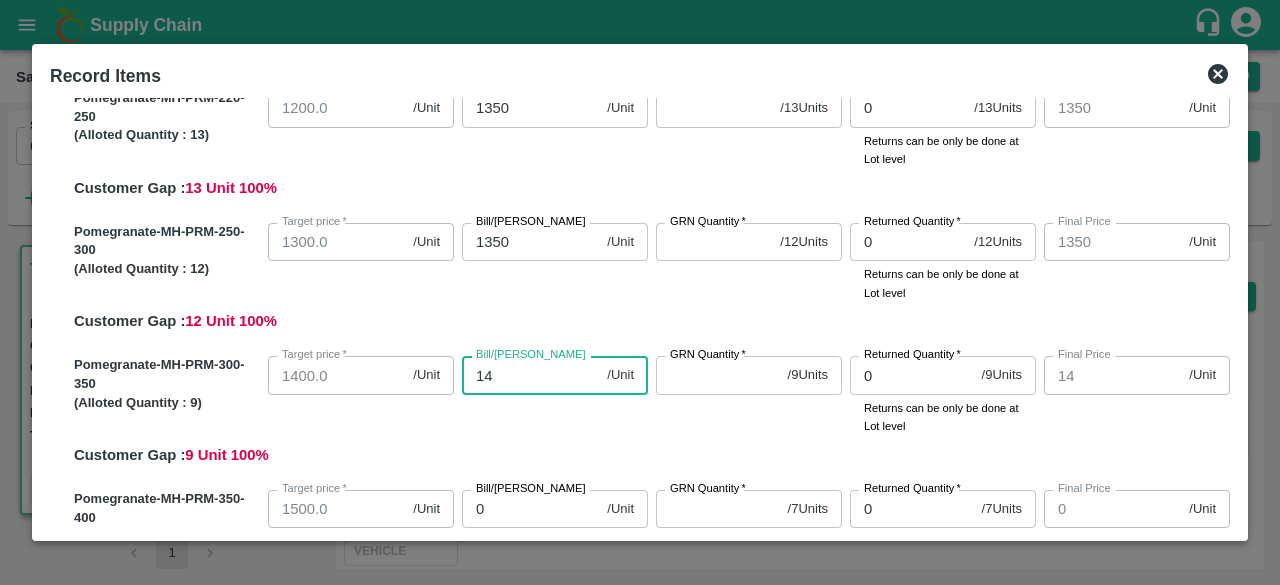 type on "1" 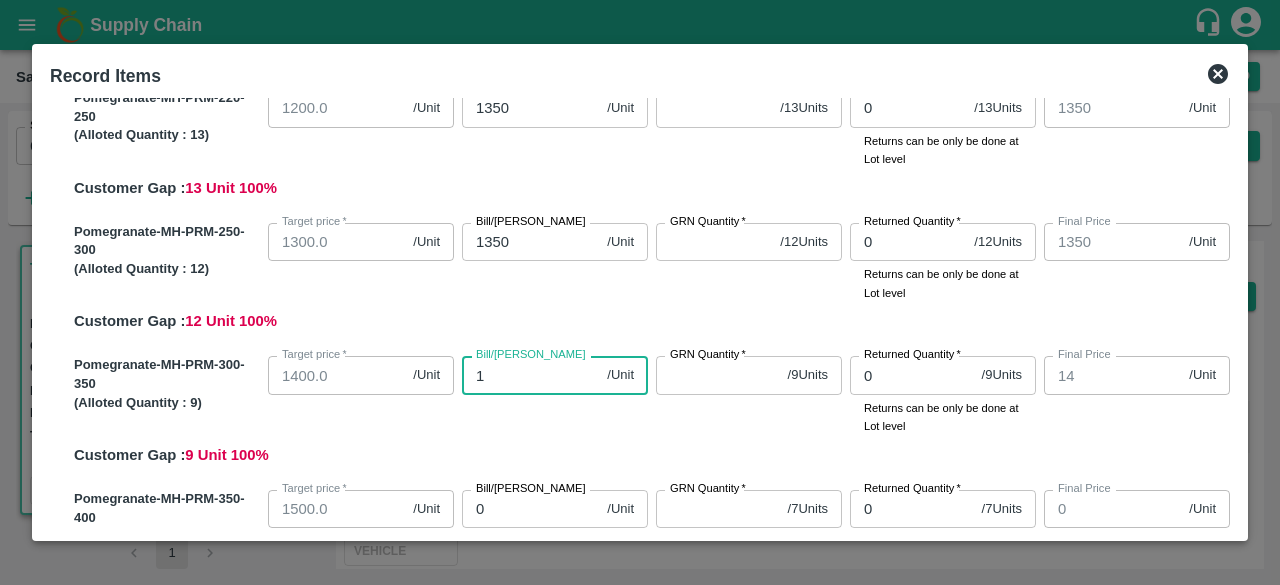 type on "1" 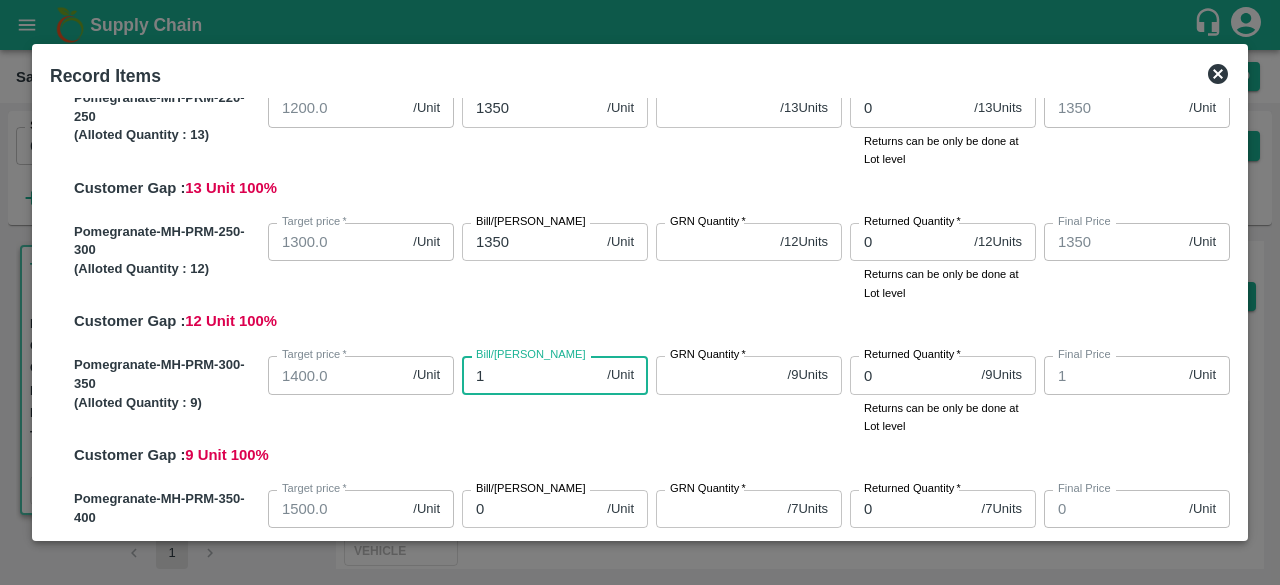 type on "13" 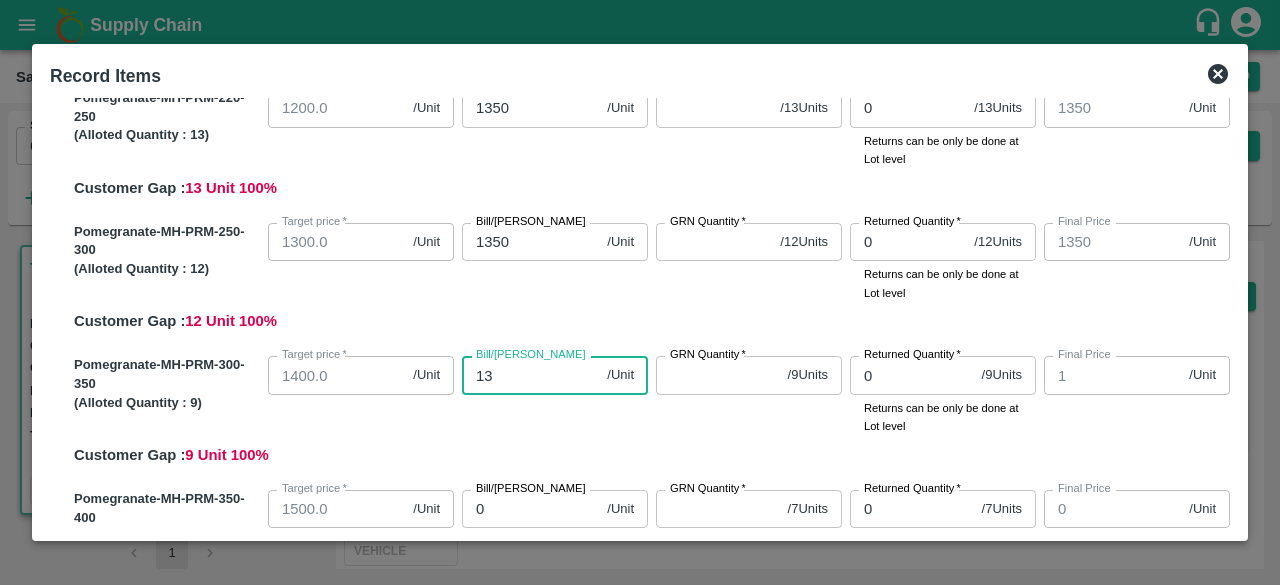 type on "13" 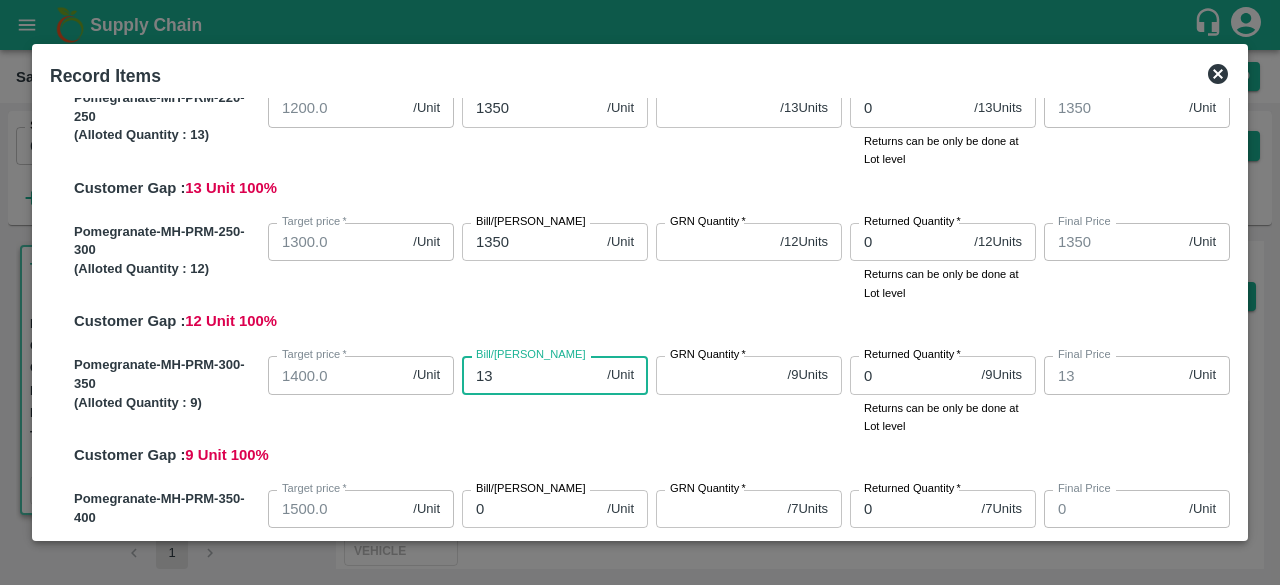 type on "135" 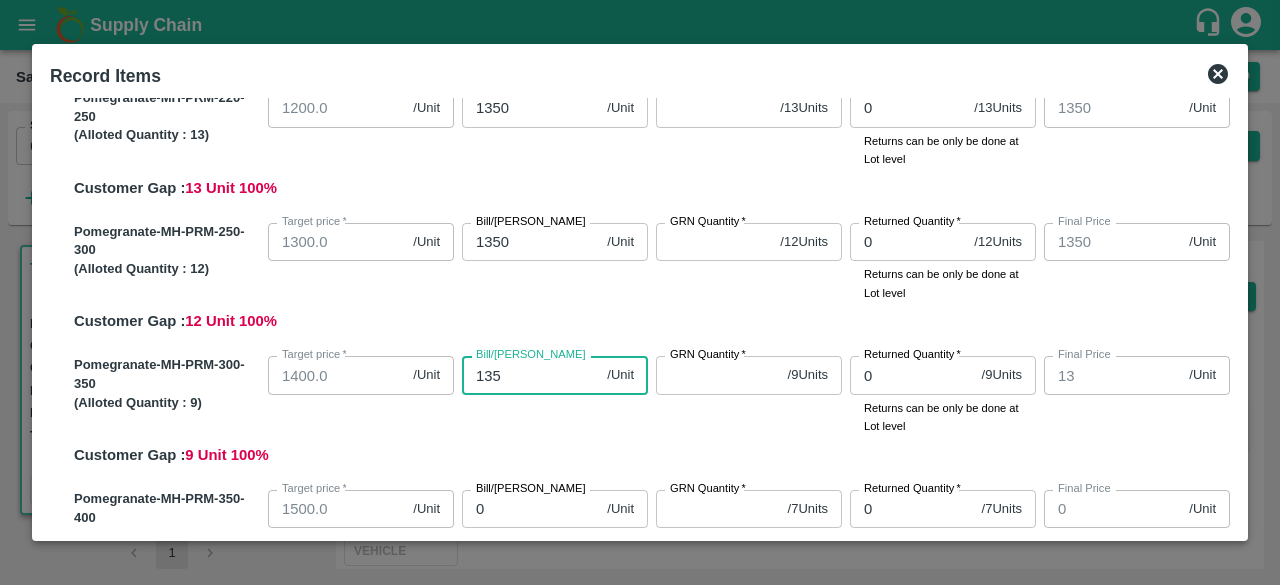 type on "135" 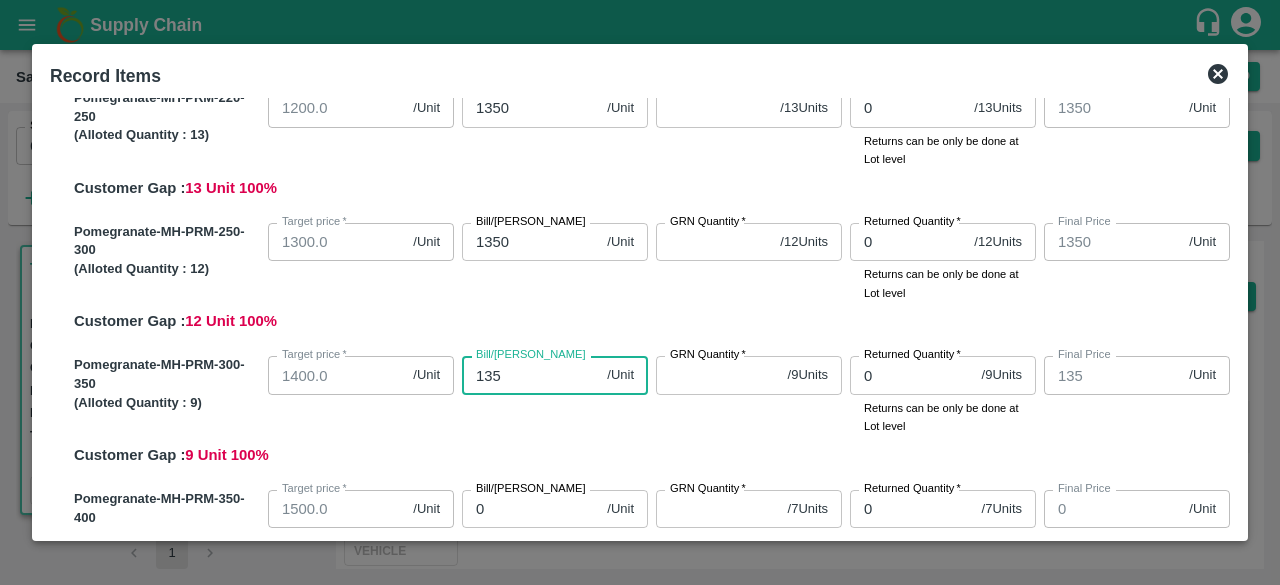 type on "1350" 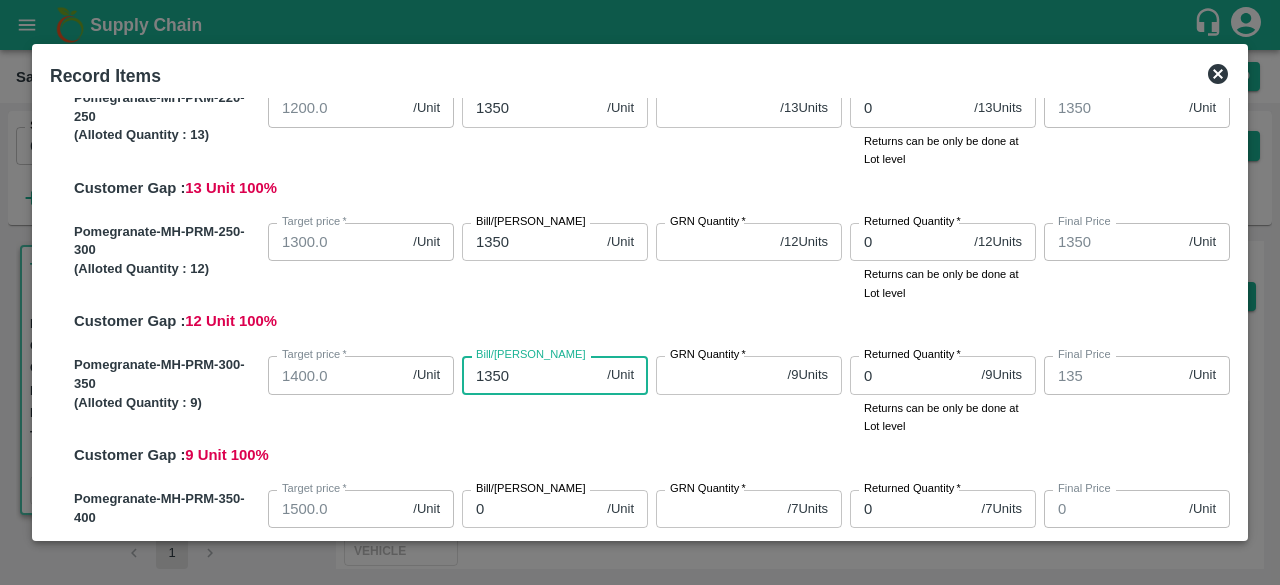type on "1350" 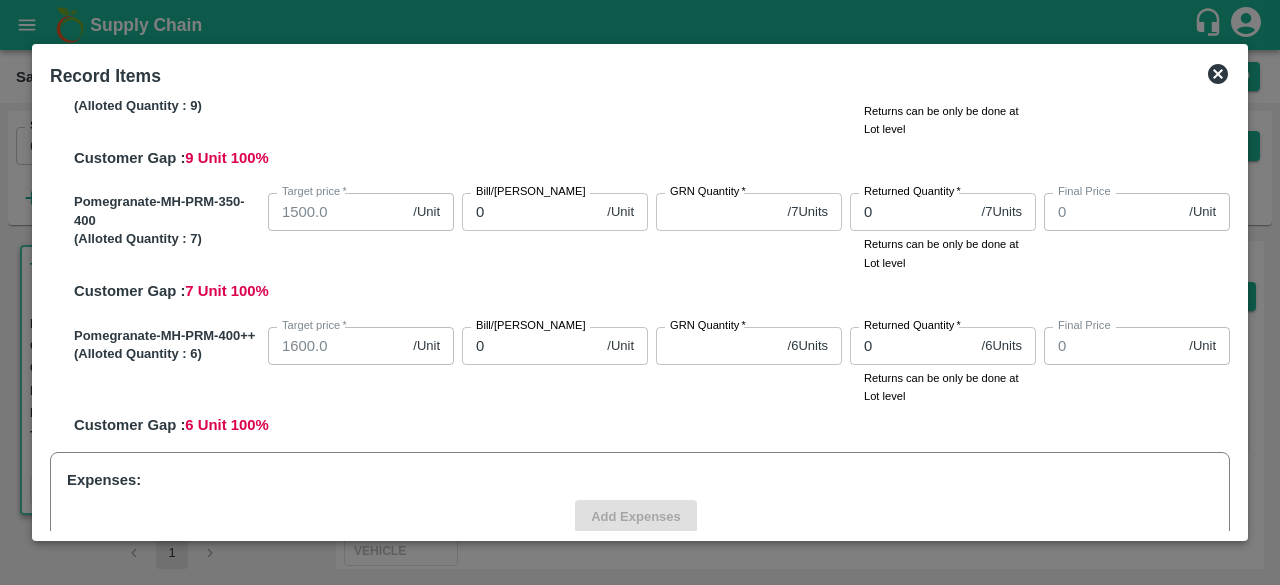 scroll, scrollTop: 951, scrollLeft: 0, axis: vertical 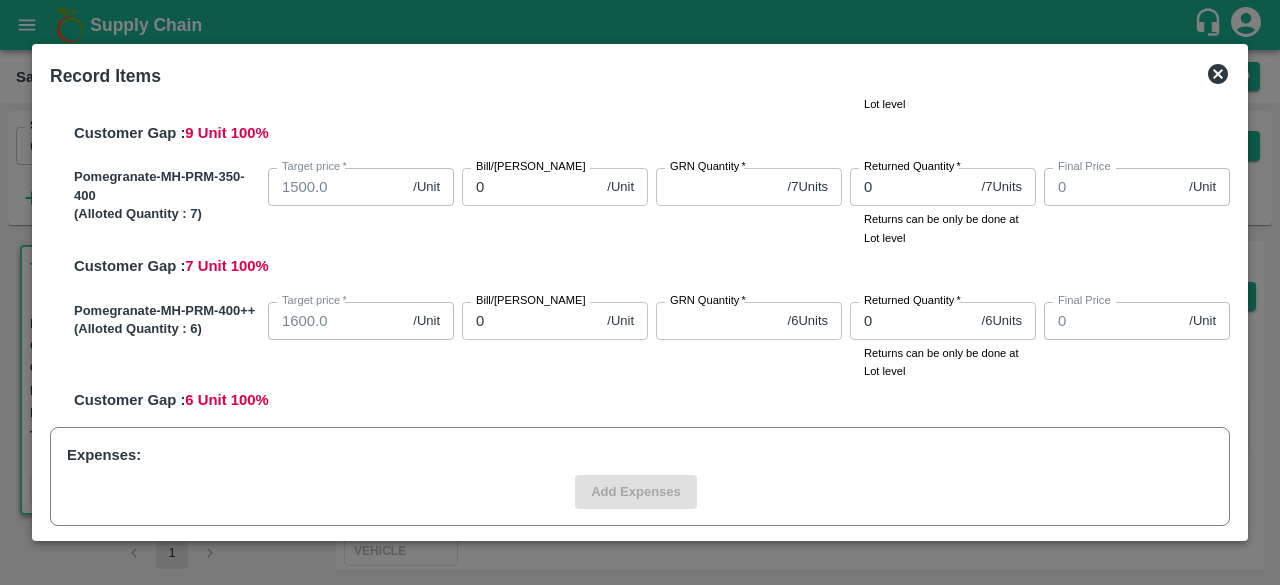 type on "1350" 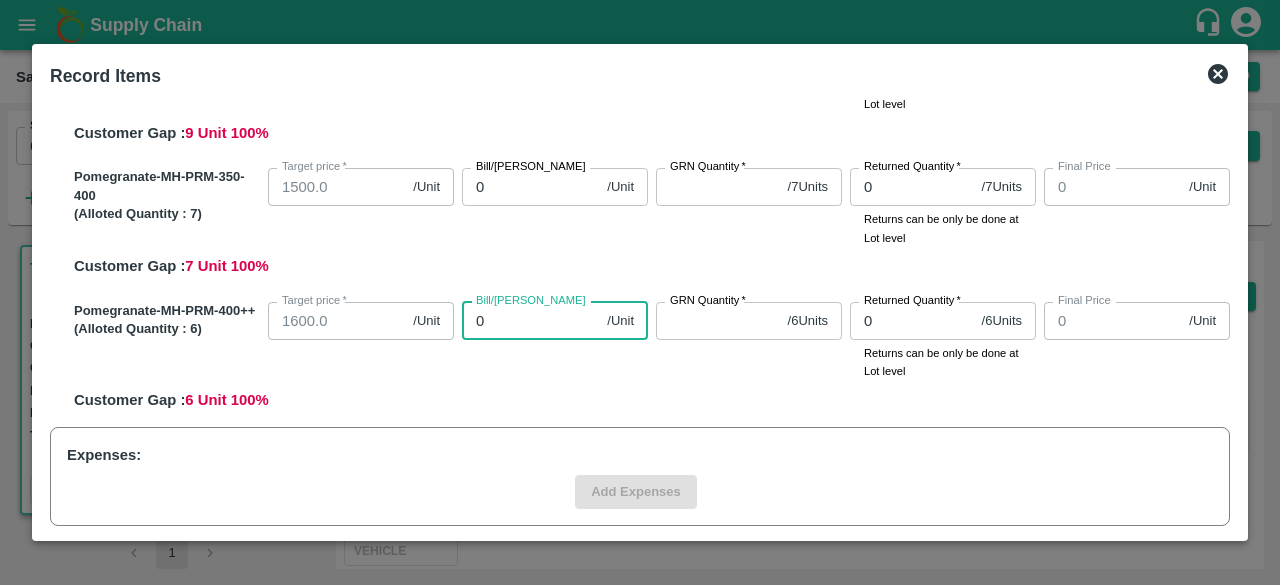 click on "0" at bounding box center (530, 321) 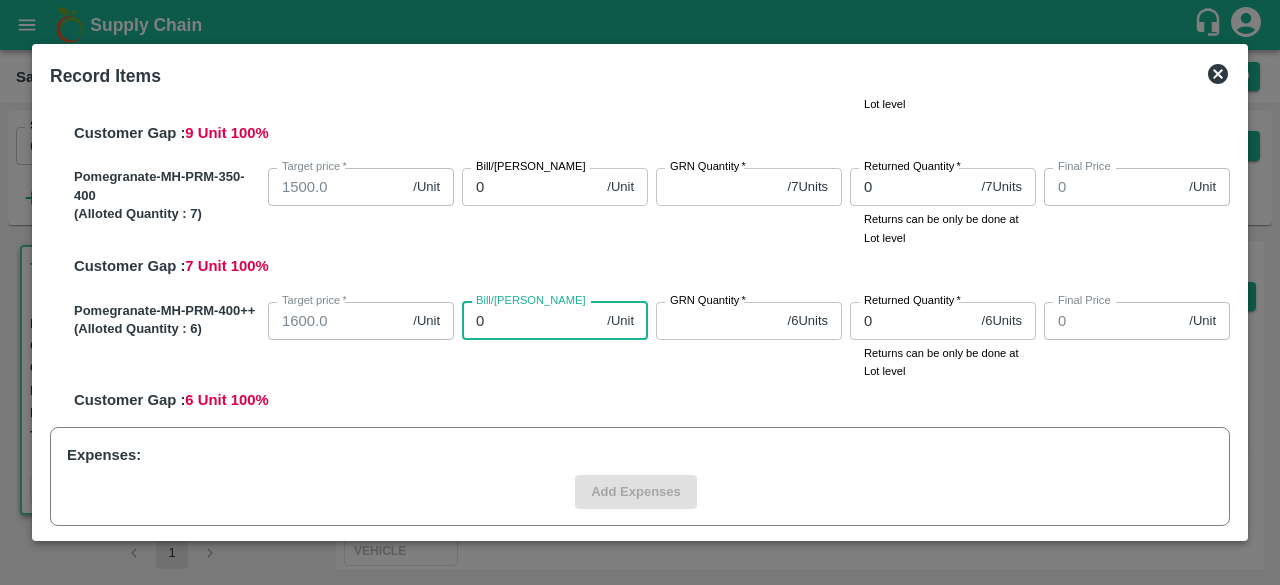 type on "1" 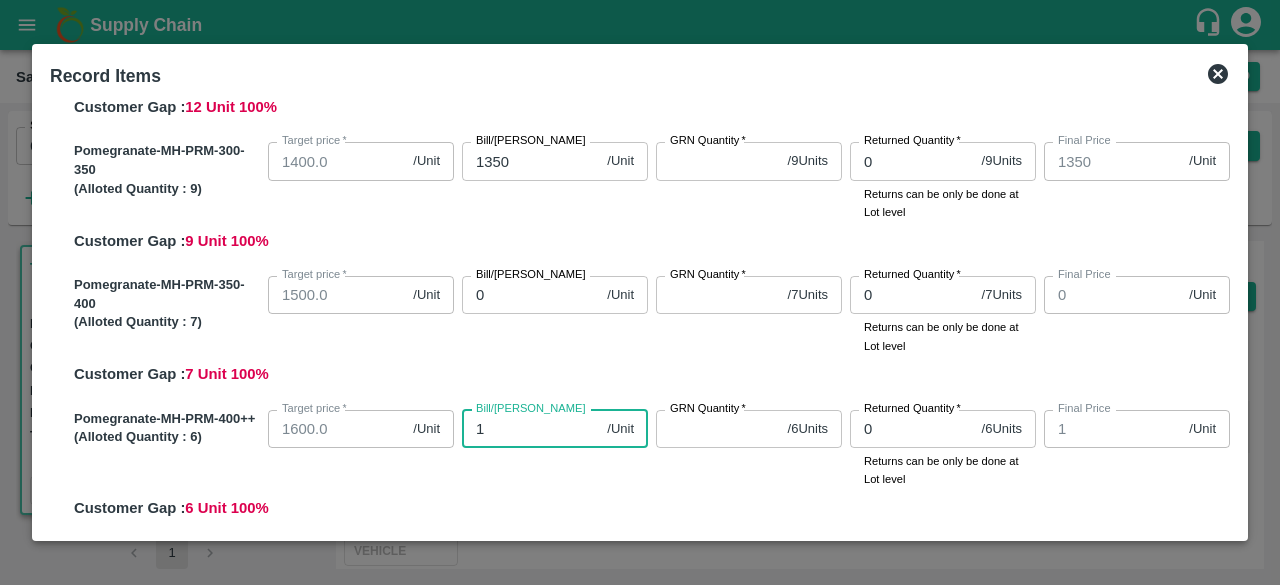 scroll, scrollTop: 840, scrollLeft: 0, axis: vertical 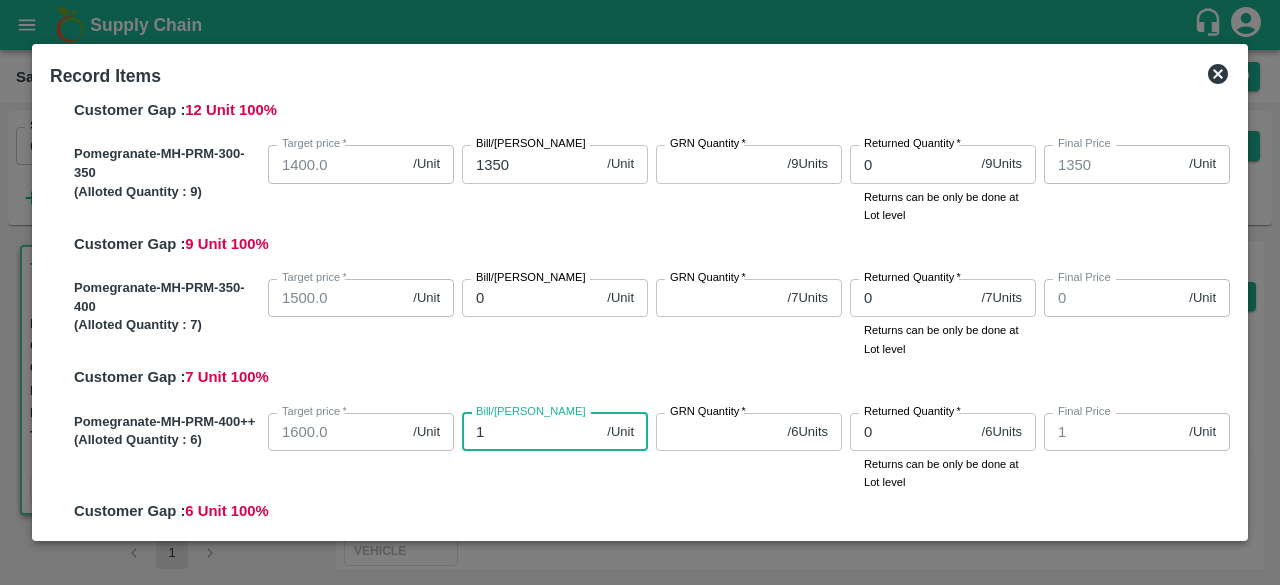 type on "1" 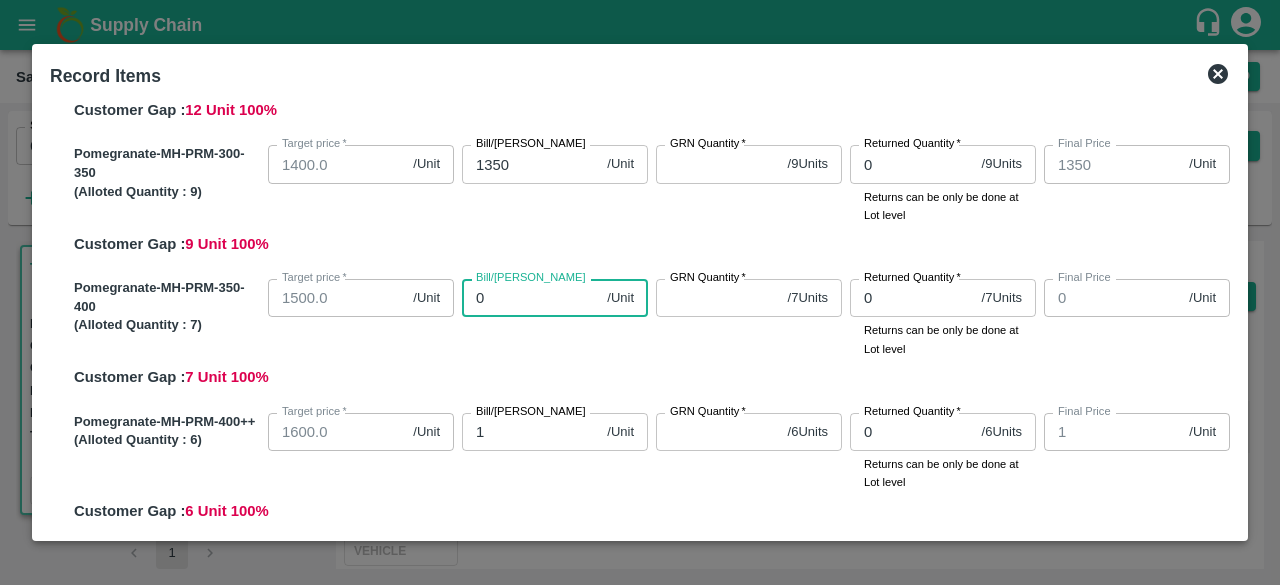 click on "0" at bounding box center (530, 298) 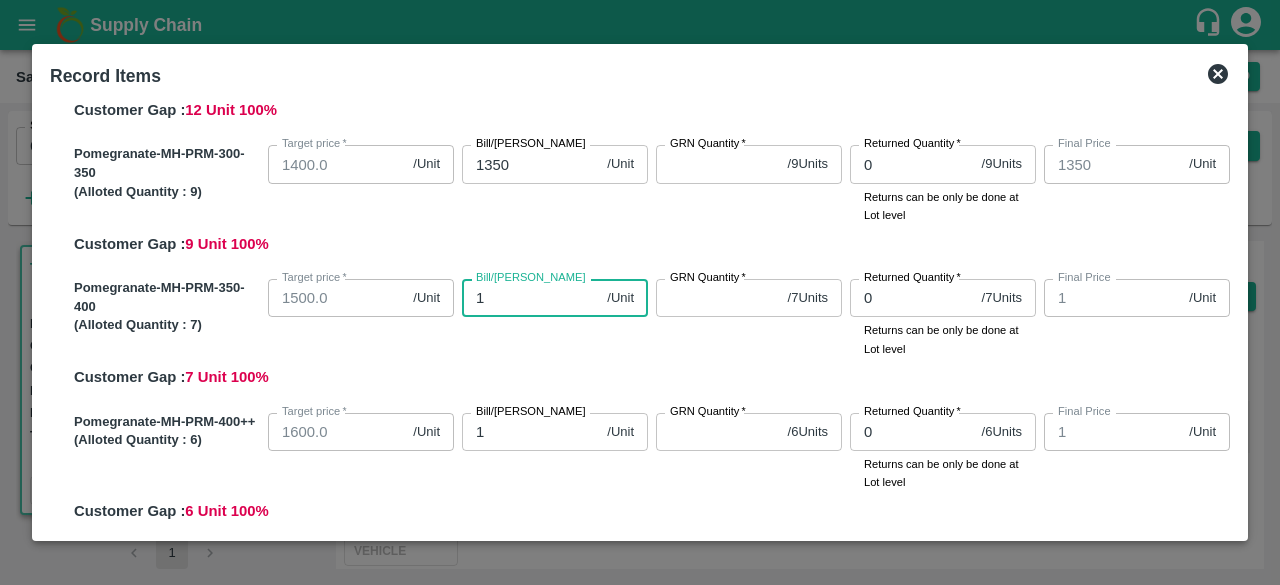 type on "14" 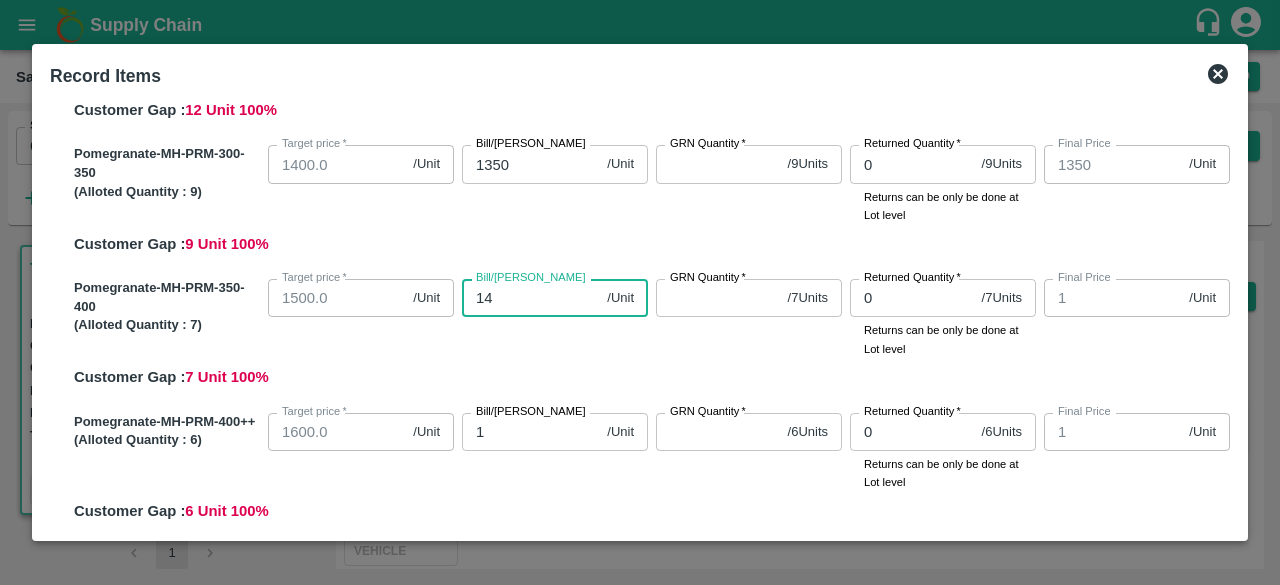 type on "14" 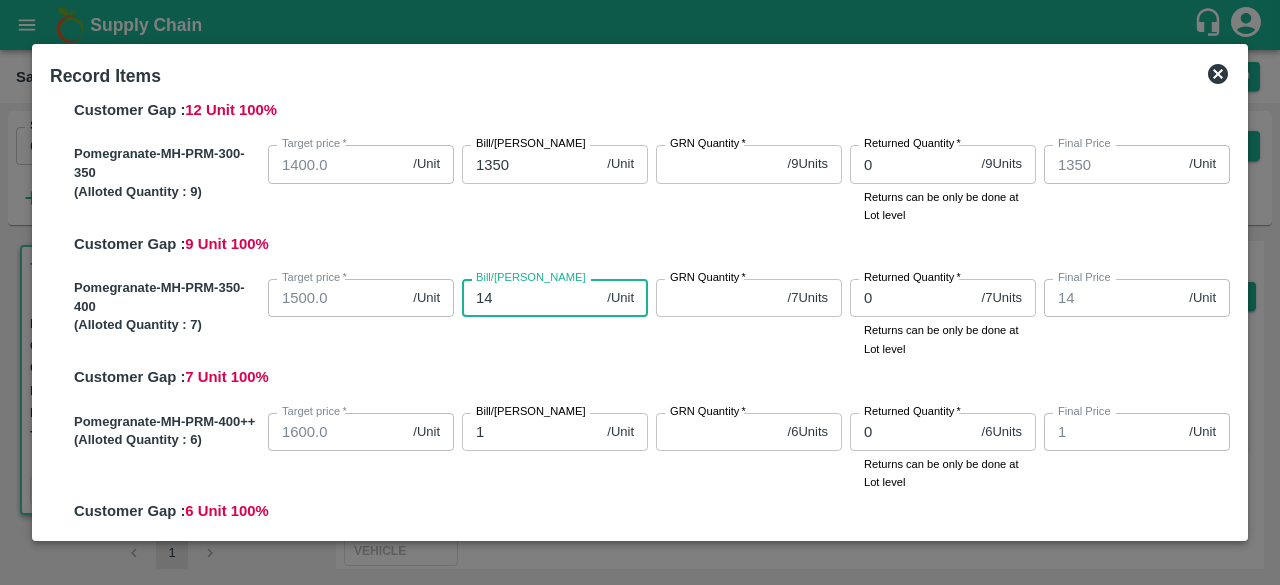 type on "140" 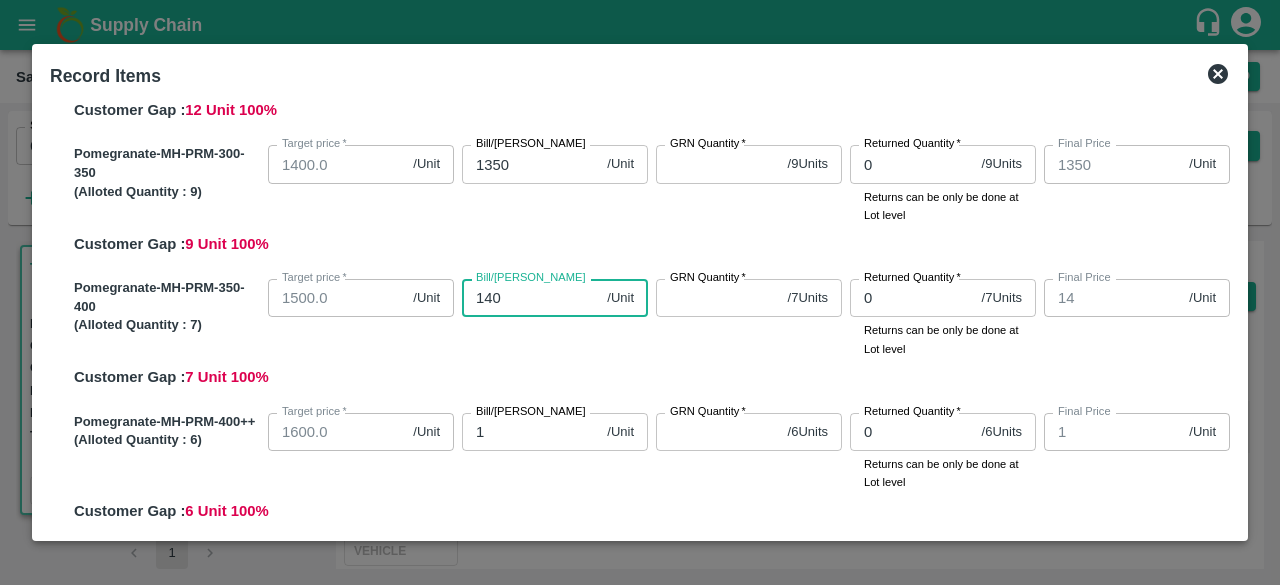 type on "140" 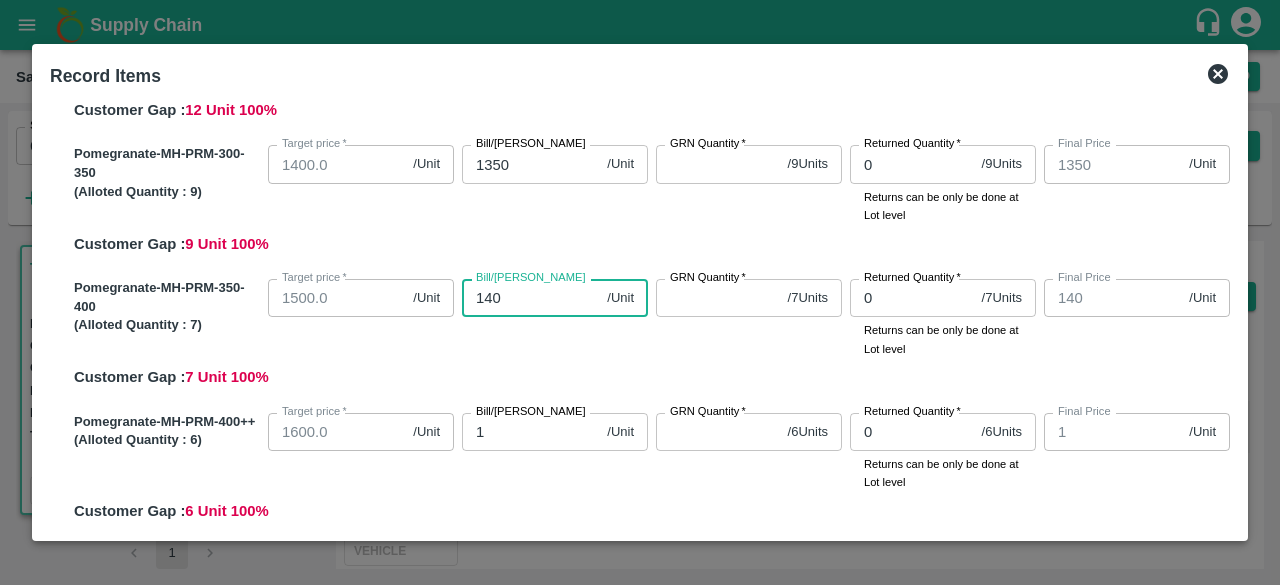 type on "1400" 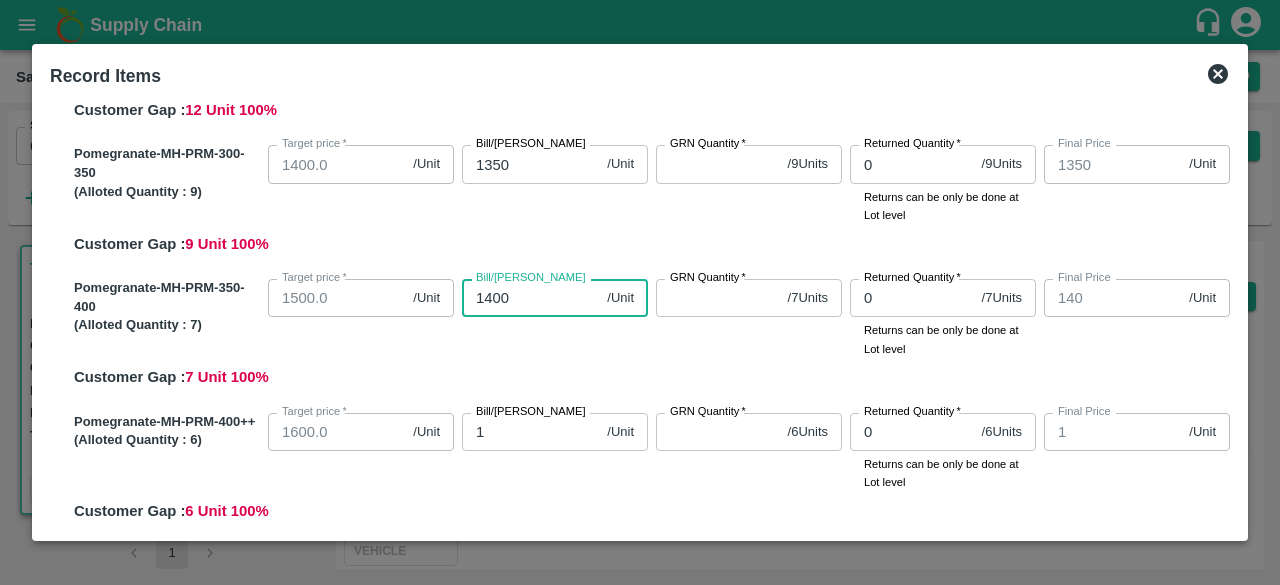 type on "1400" 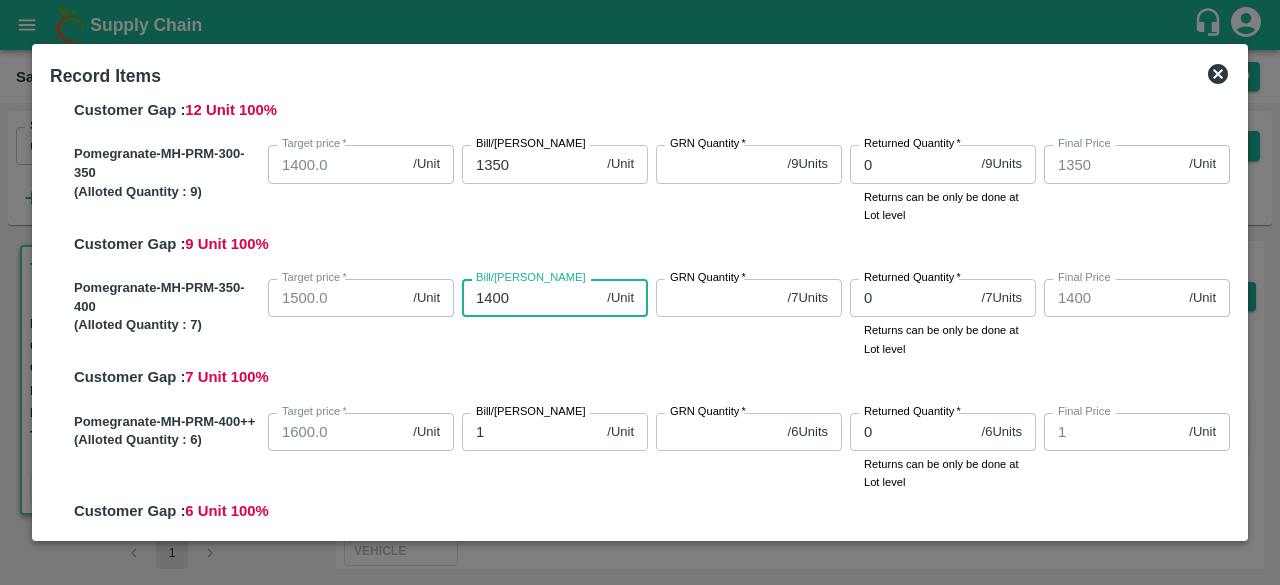 type on "1400" 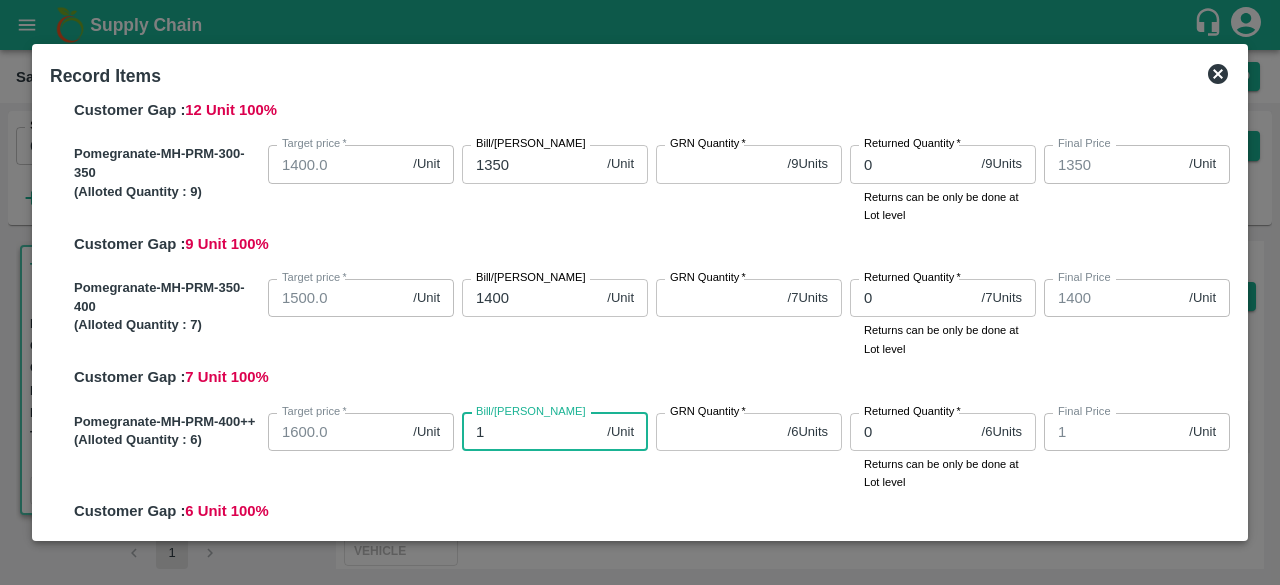 click on "1" at bounding box center (530, 432) 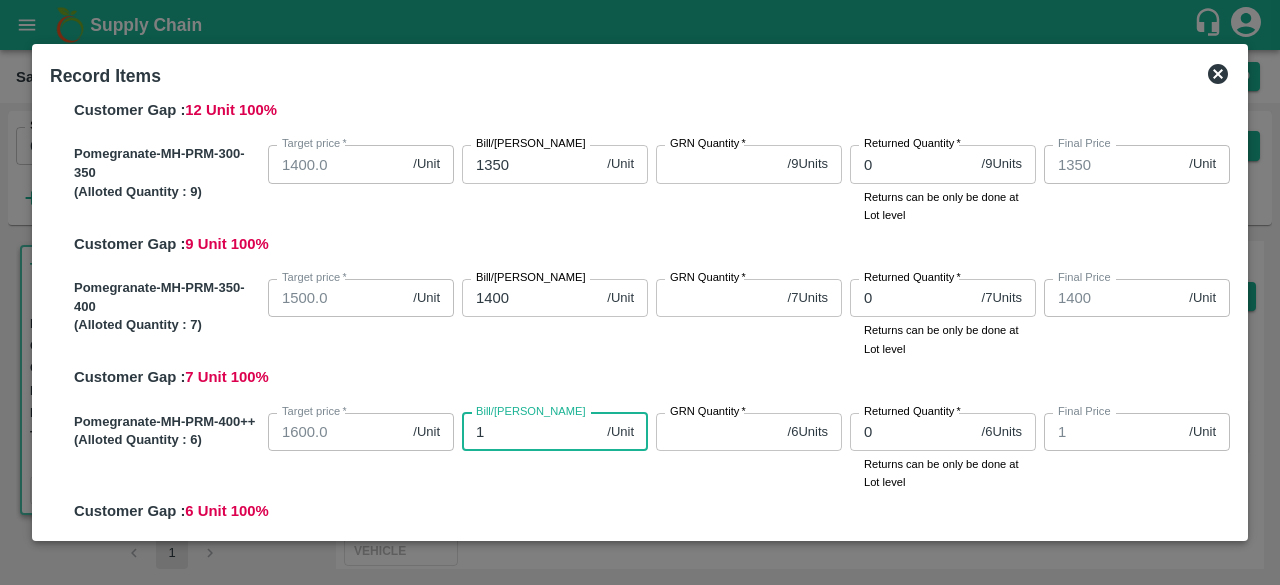 type on "14" 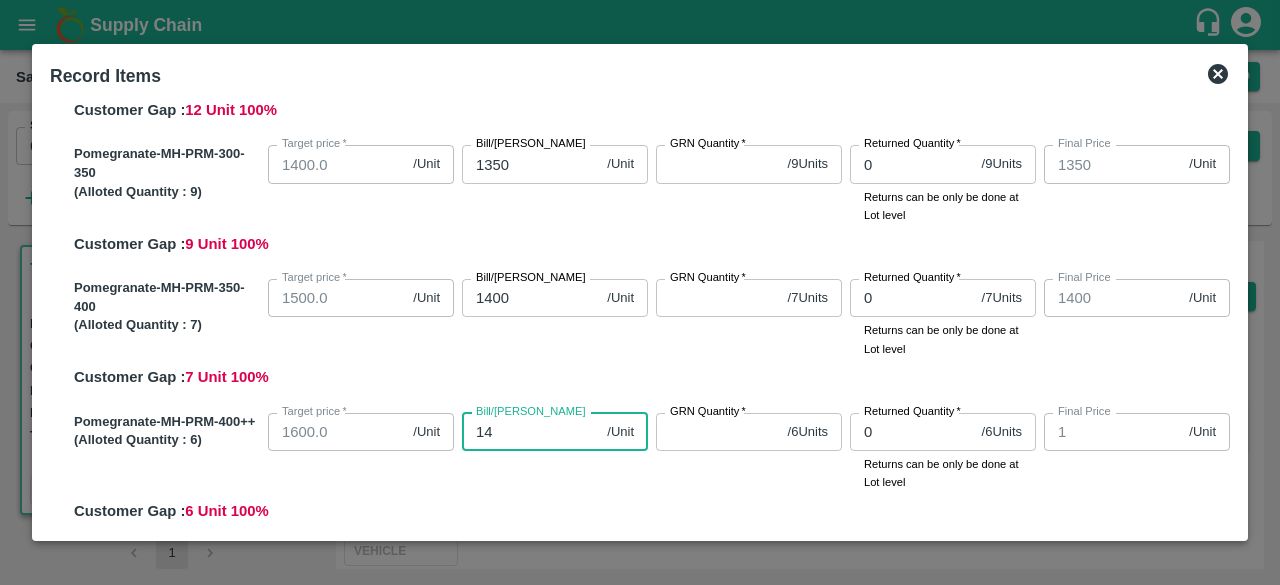 type on "14" 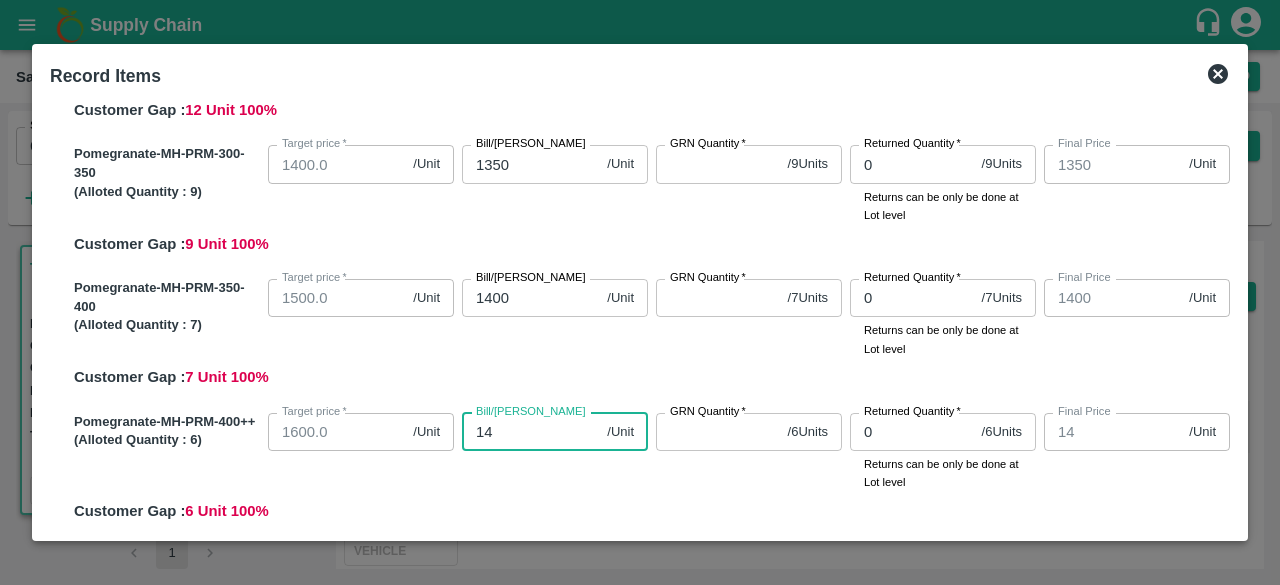 type on "140" 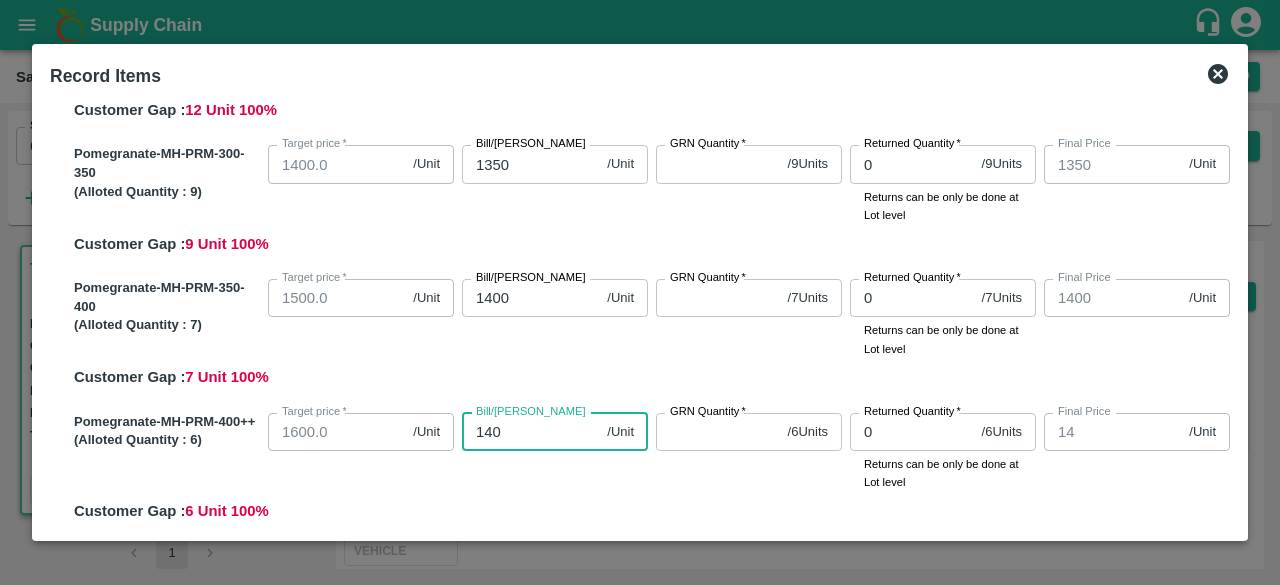type on "140" 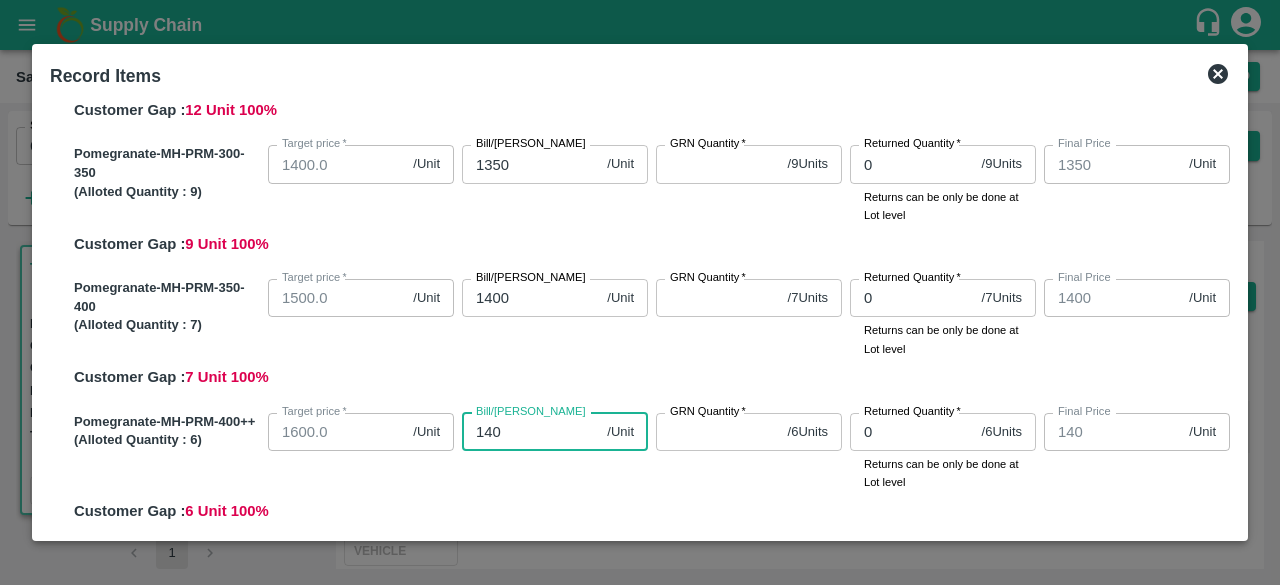 type on "1400" 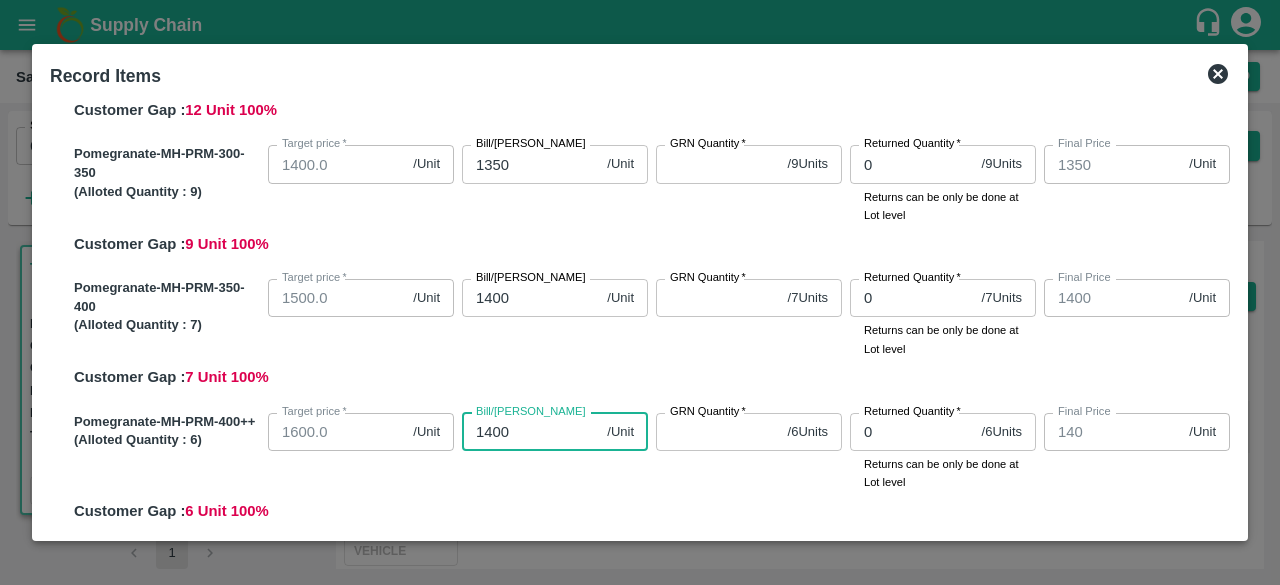 type on "1400" 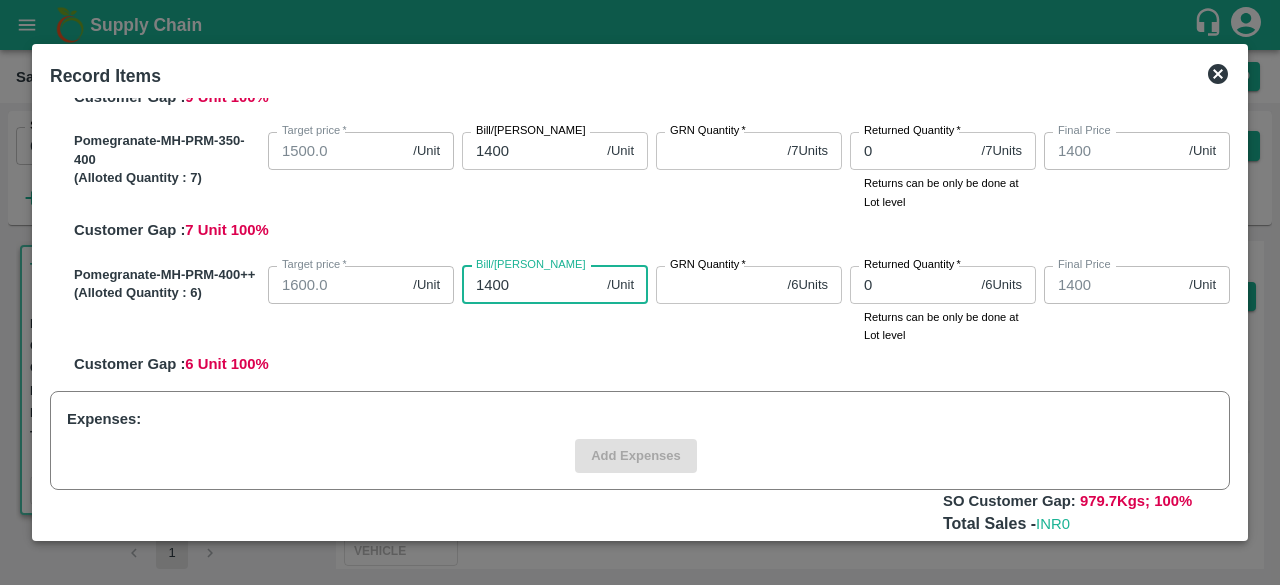 scroll, scrollTop: 1006, scrollLeft: 0, axis: vertical 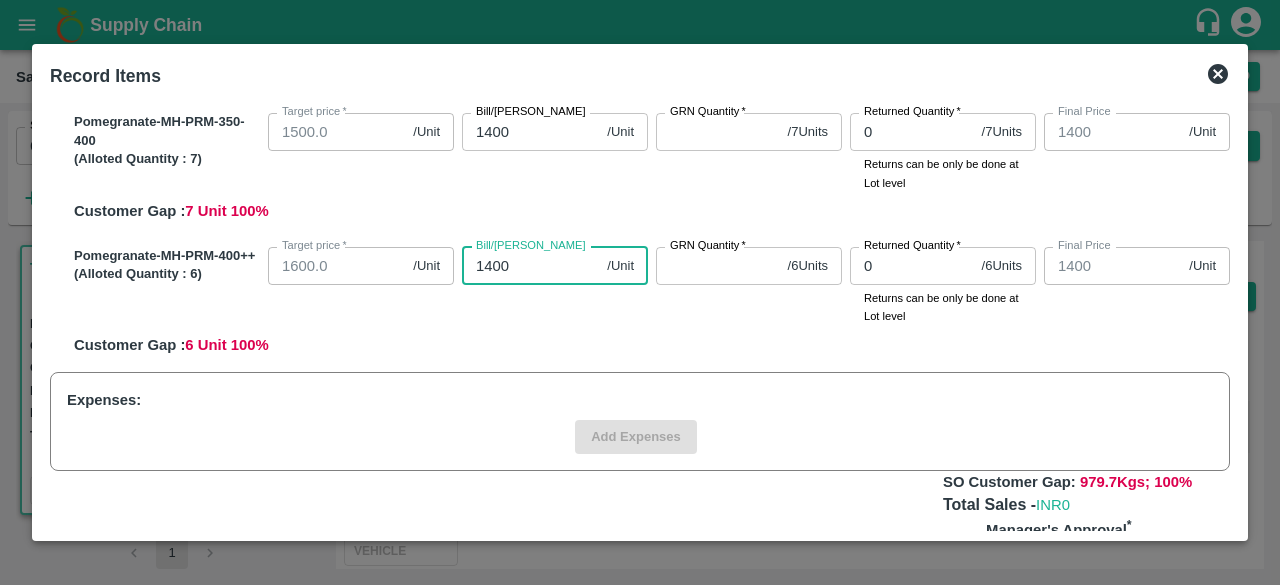 type on "1400" 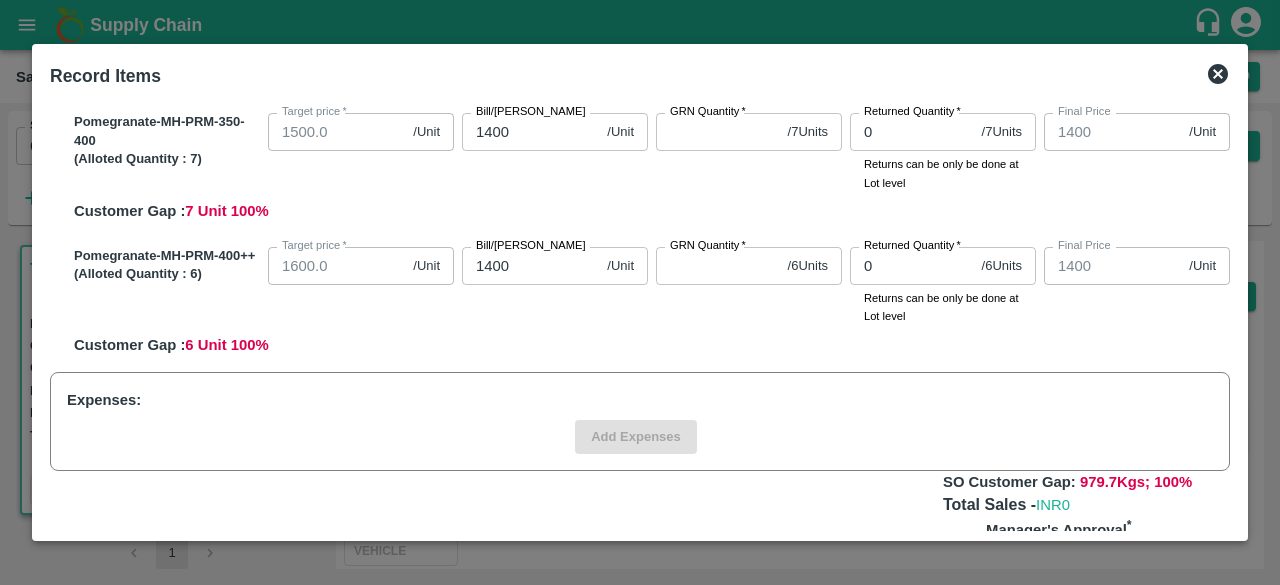 scroll, scrollTop: 1140, scrollLeft: 0, axis: vertical 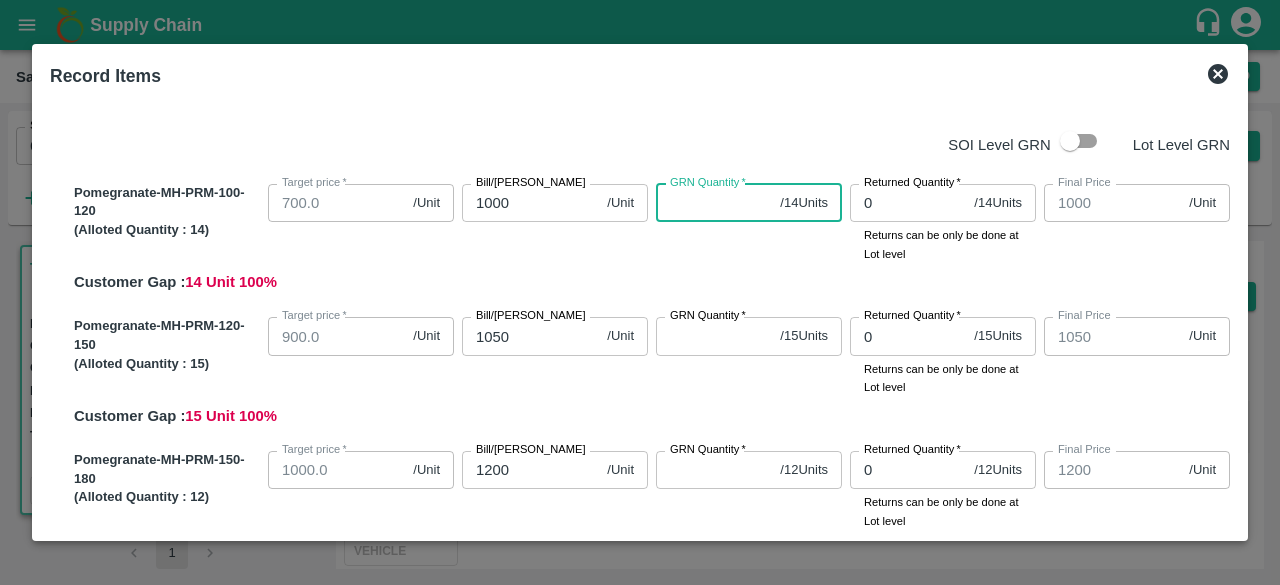 click on "GRN Quantity   *" at bounding box center (714, 203) 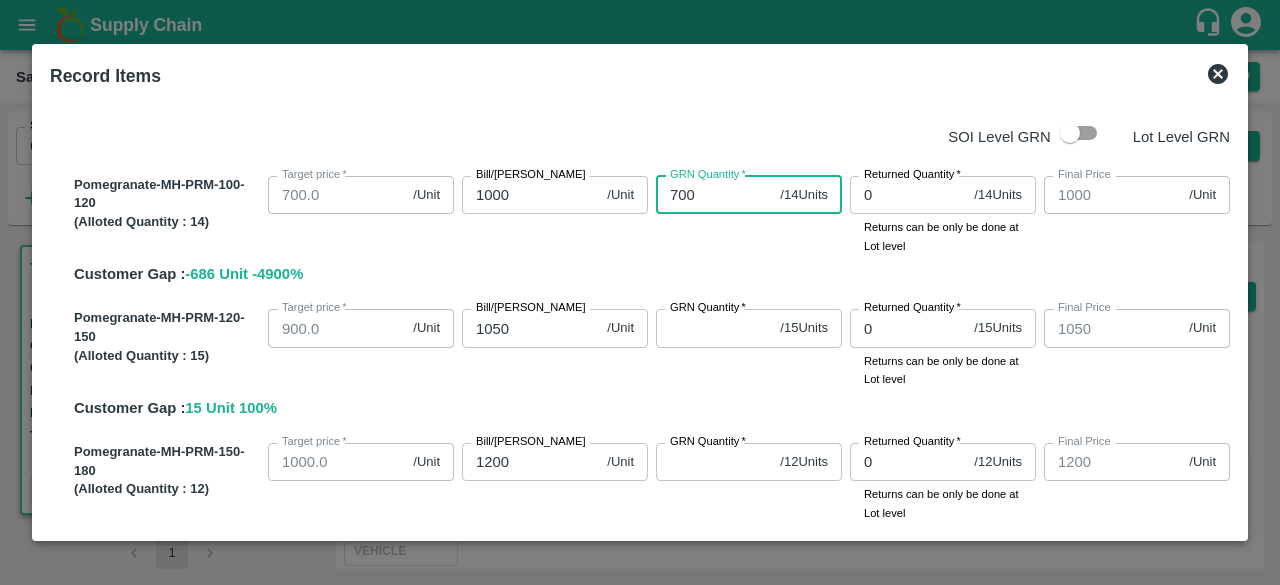 scroll, scrollTop: 7, scrollLeft: 0, axis: vertical 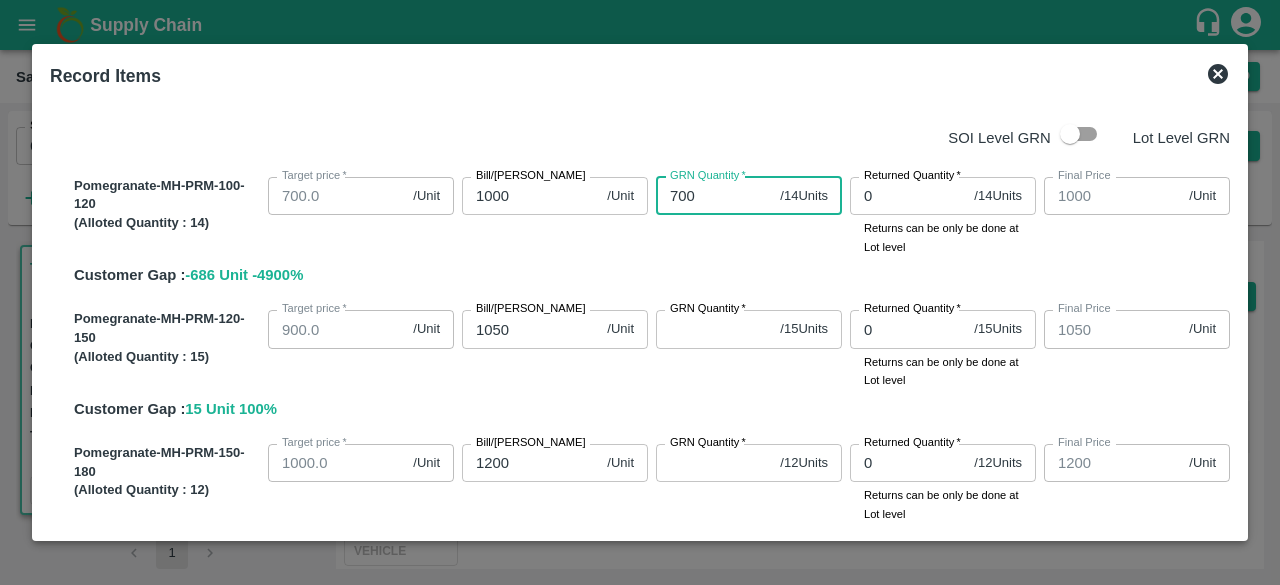 type on "700" 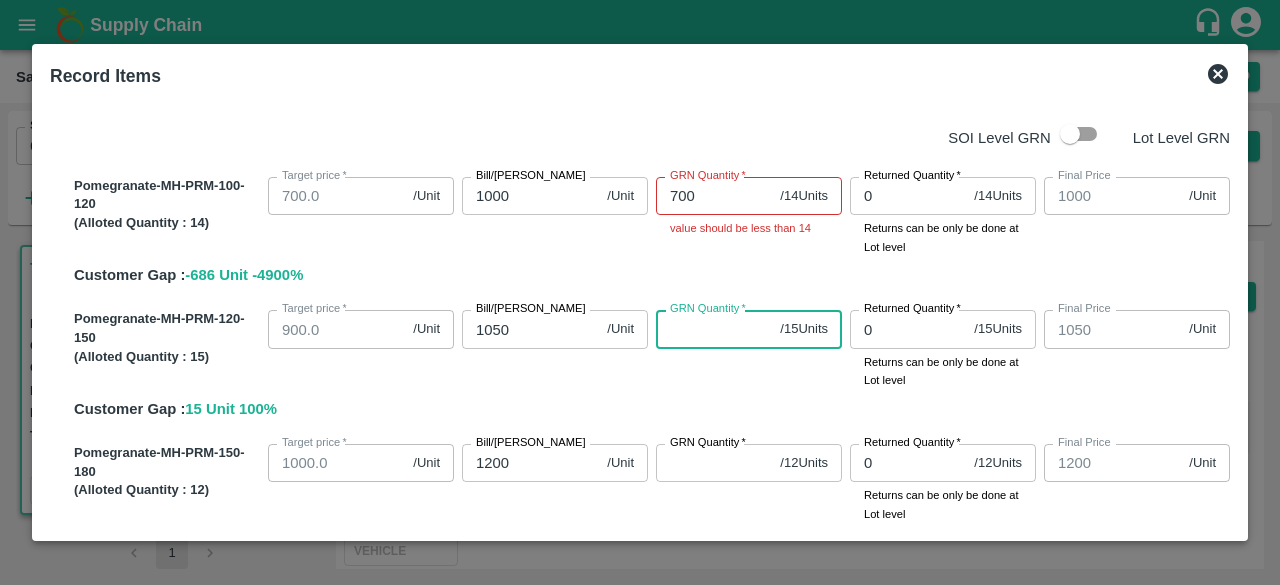 click on "GRN Quantity   *" at bounding box center [714, 329] 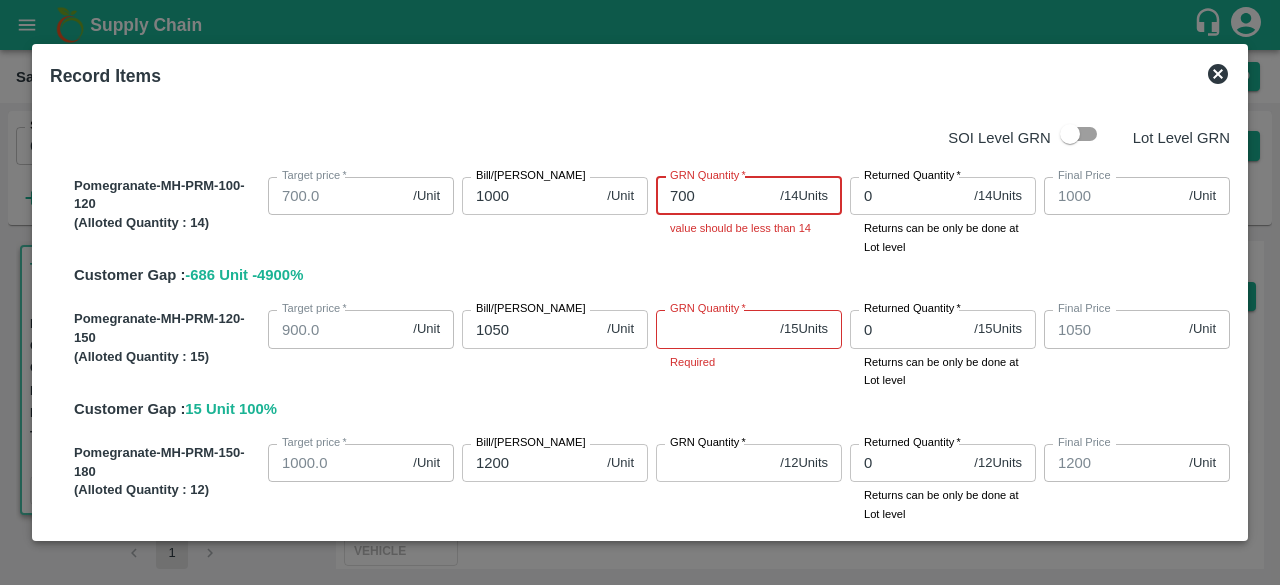 drag, startPoint x: 706, startPoint y: 201, endPoint x: 611, endPoint y: 216, distance: 96.17692 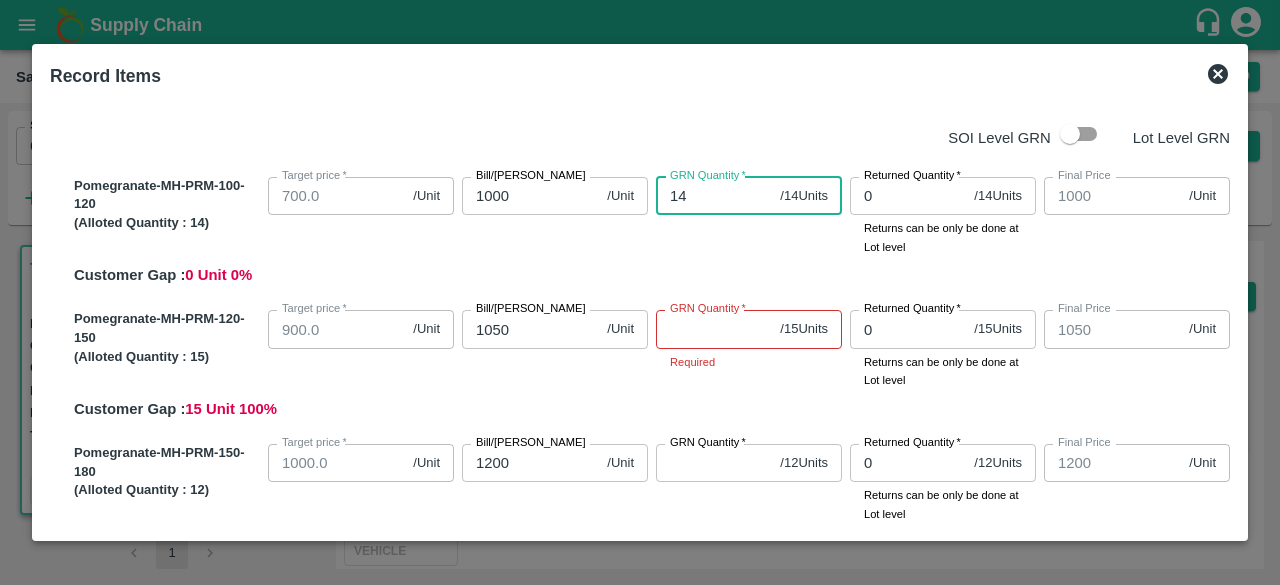 type on "14" 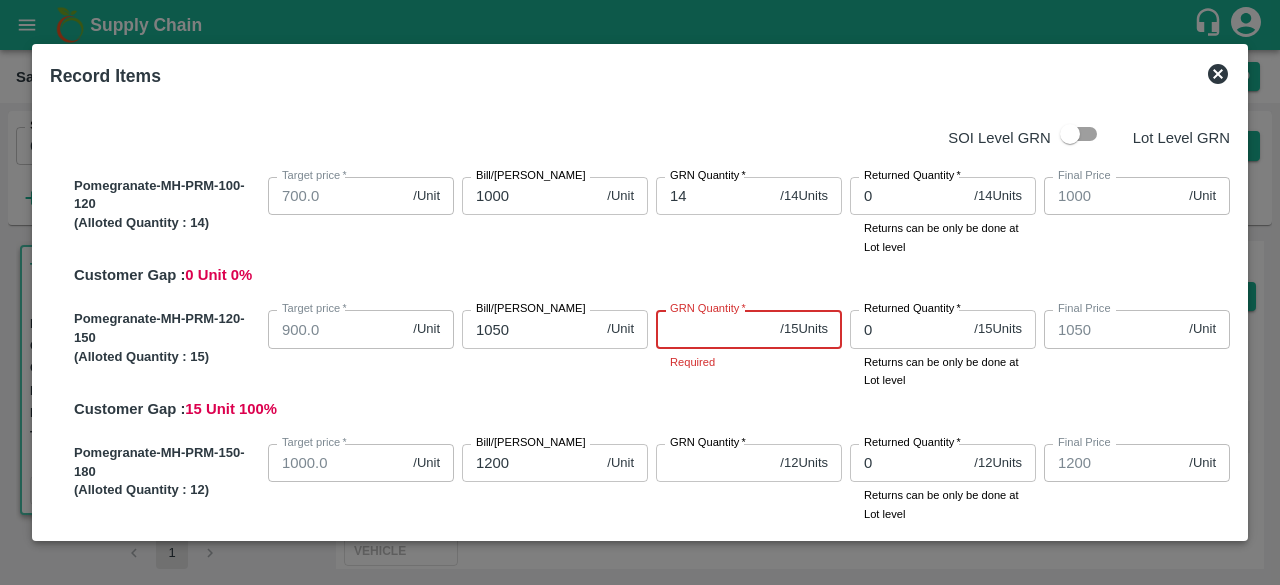 click on "GRN Quantity   *" at bounding box center (714, 329) 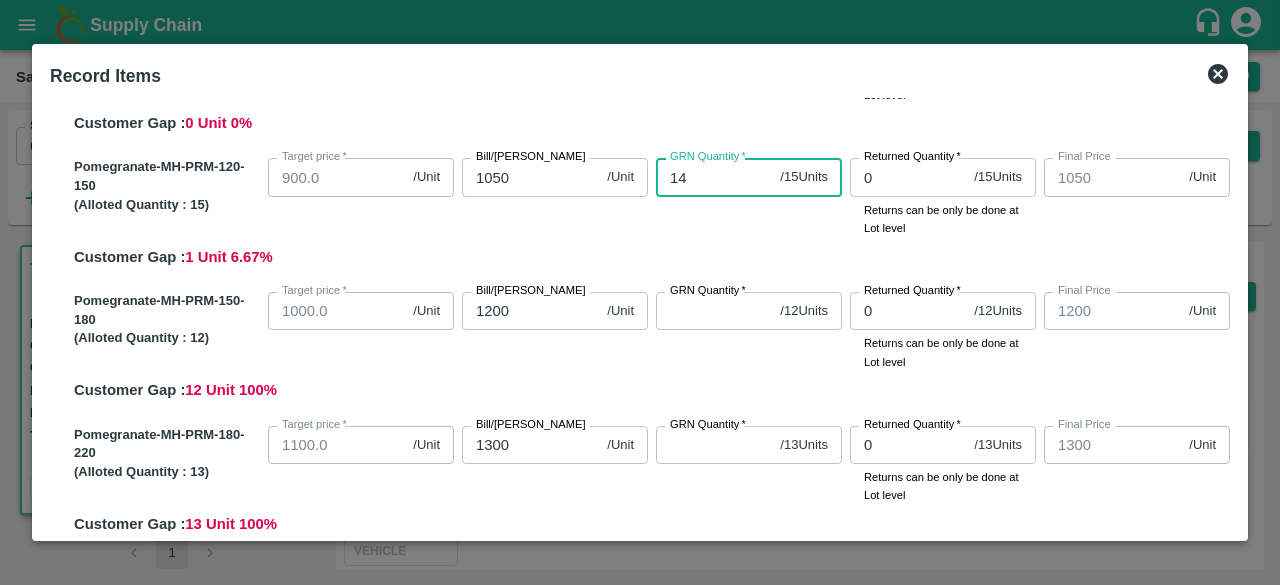 scroll, scrollTop: 160, scrollLeft: 0, axis: vertical 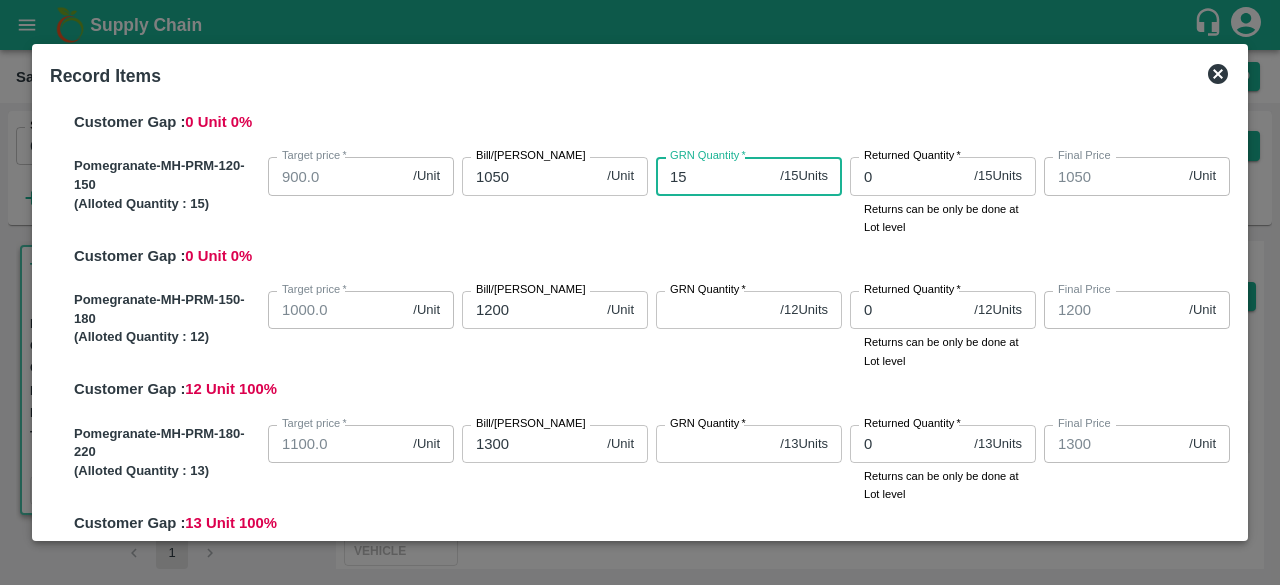 type on "15" 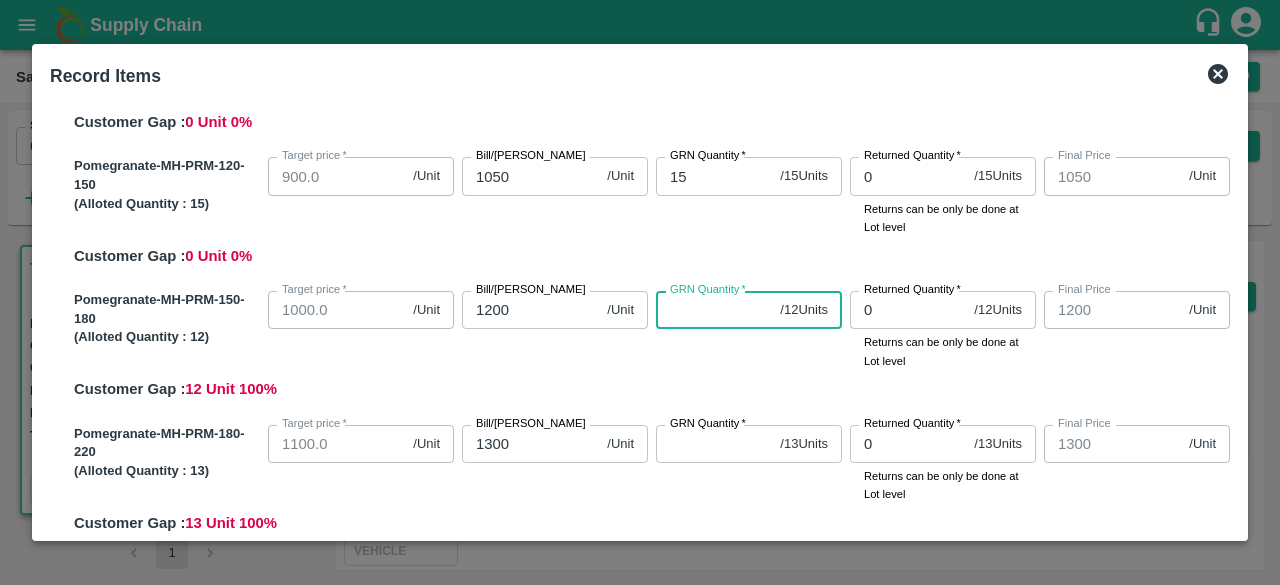 click on "GRN Quantity   *" at bounding box center (714, 310) 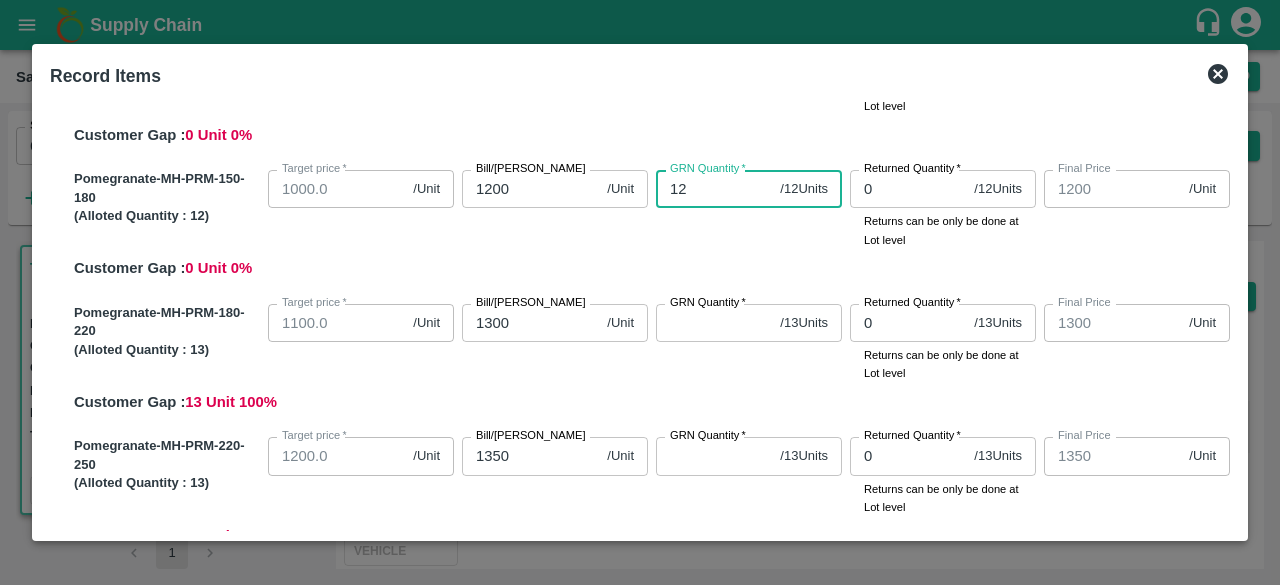 scroll, scrollTop: 282, scrollLeft: 0, axis: vertical 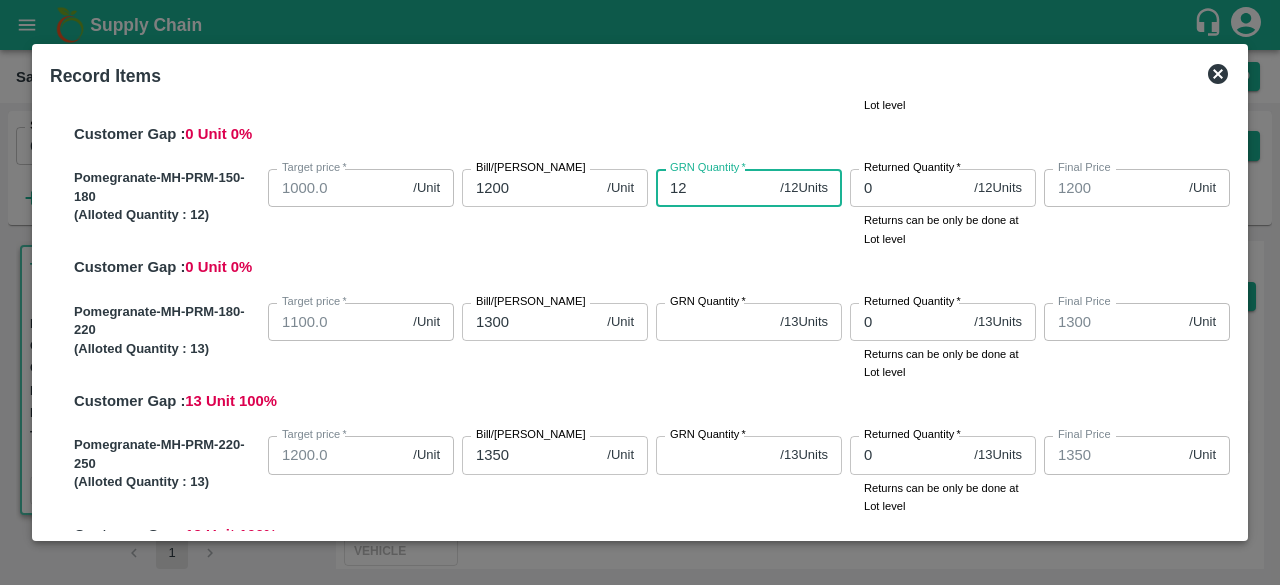 type on "12" 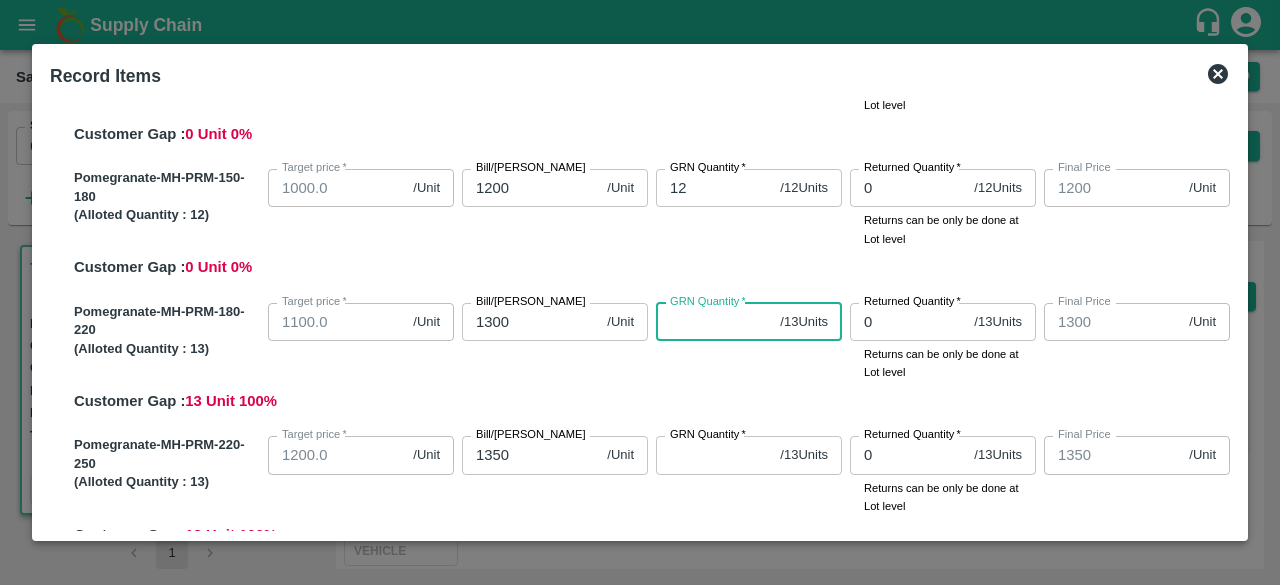 click on "GRN Quantity   *" at bounding box center (714, 322) 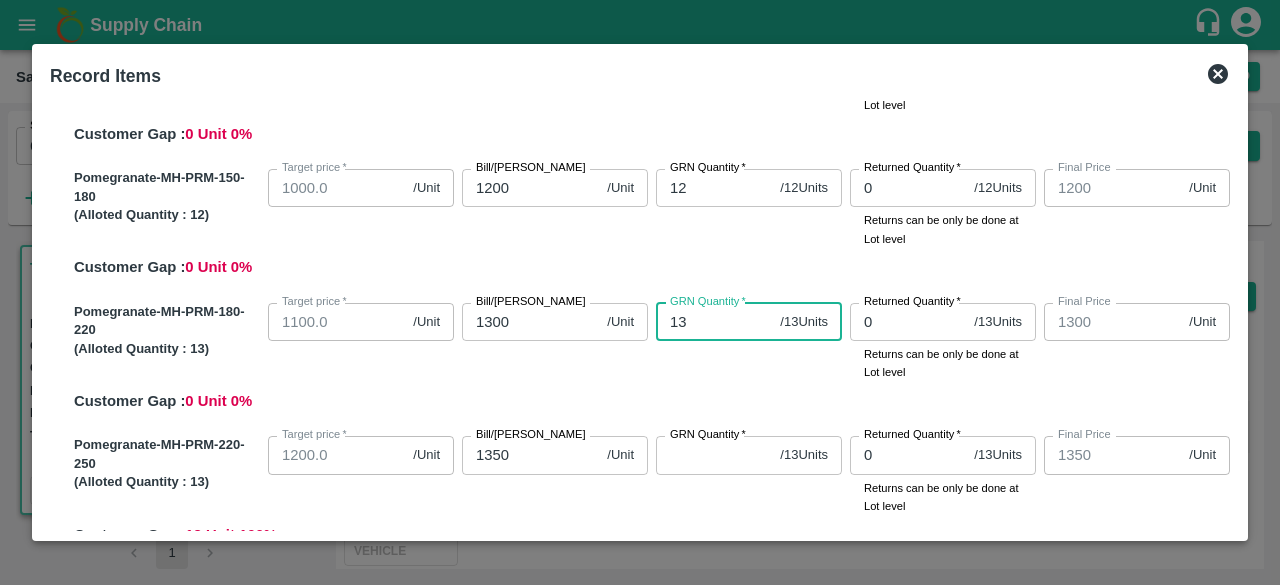 type on "13" 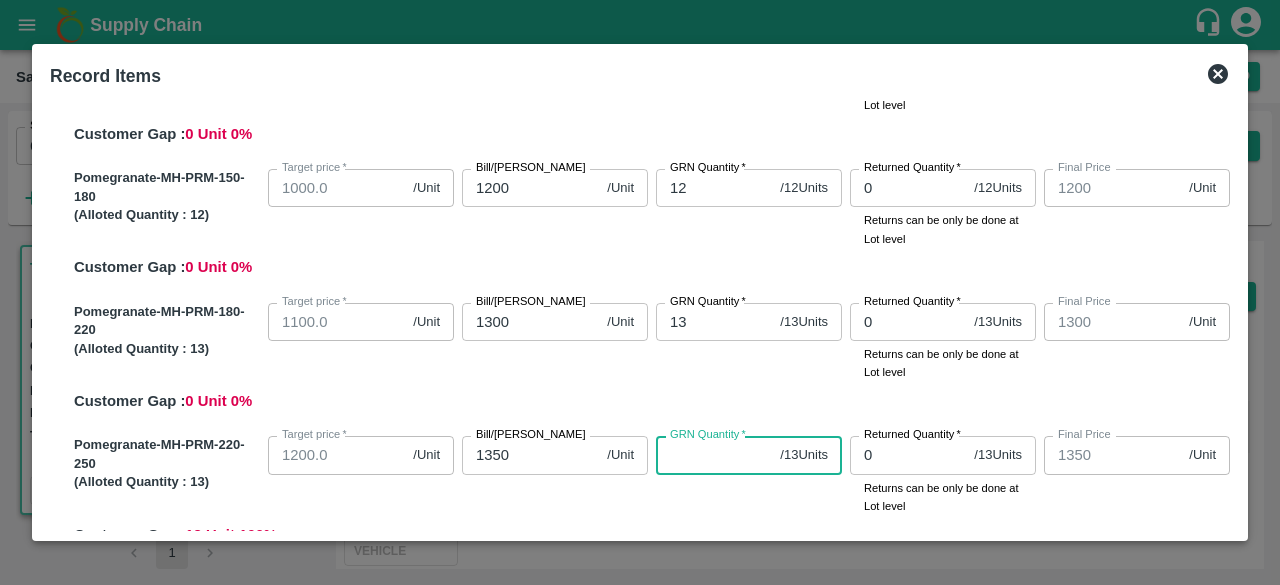 click on "GRN Quantity   *" at bounding box center [714, 455] 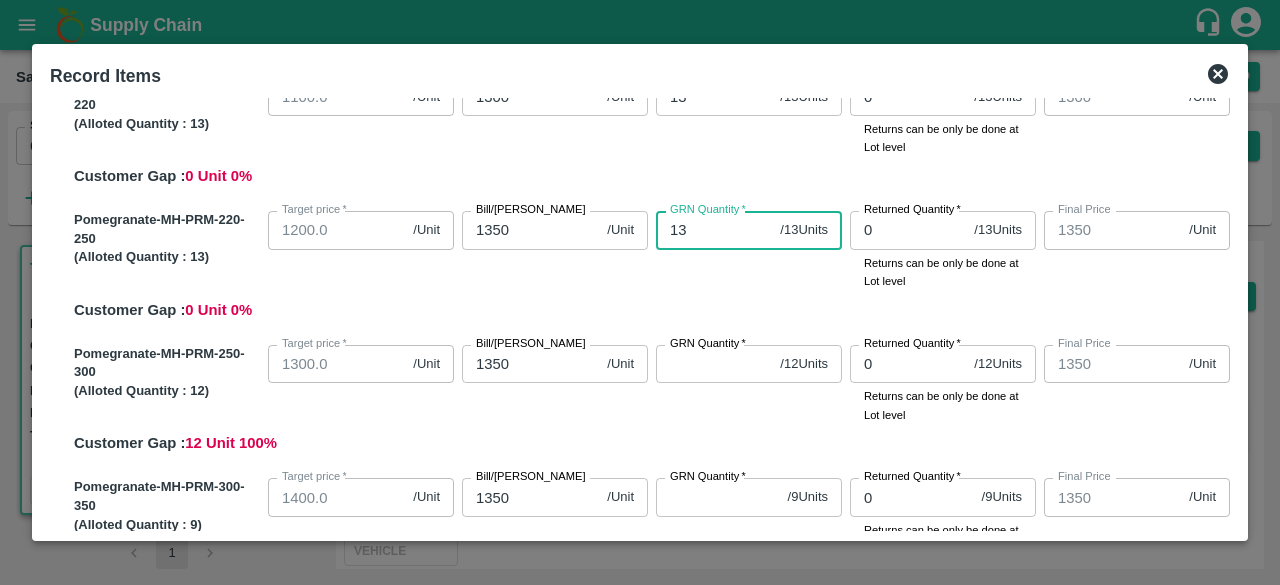 scroll, scrollTop: 508, scrollLeft: 0, axis: vertical 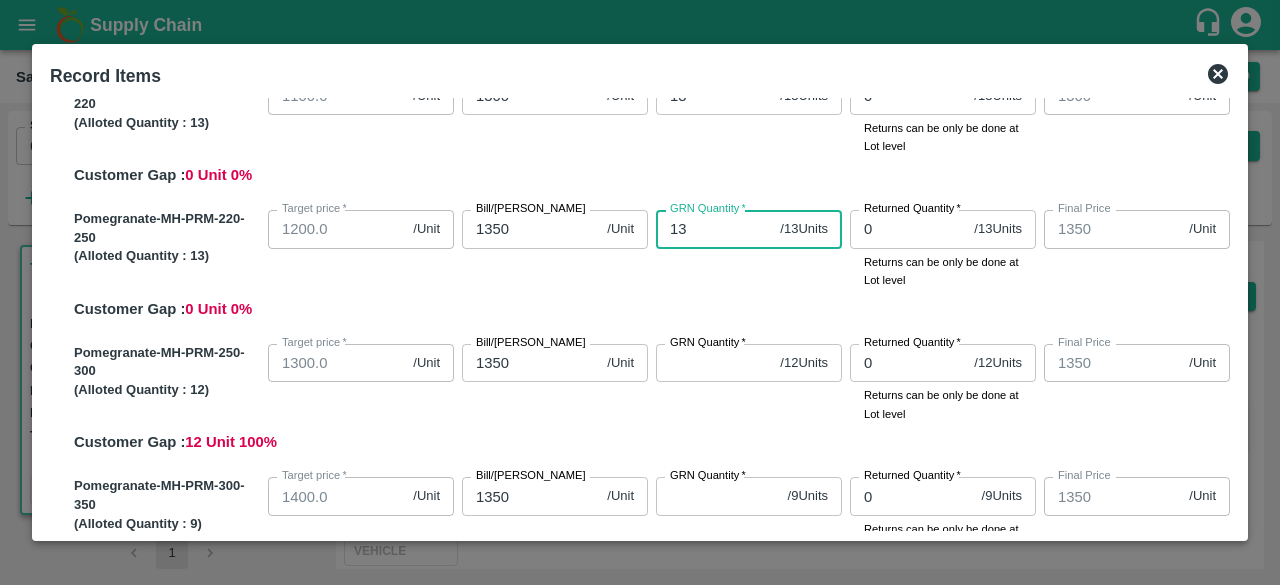 type on "13" 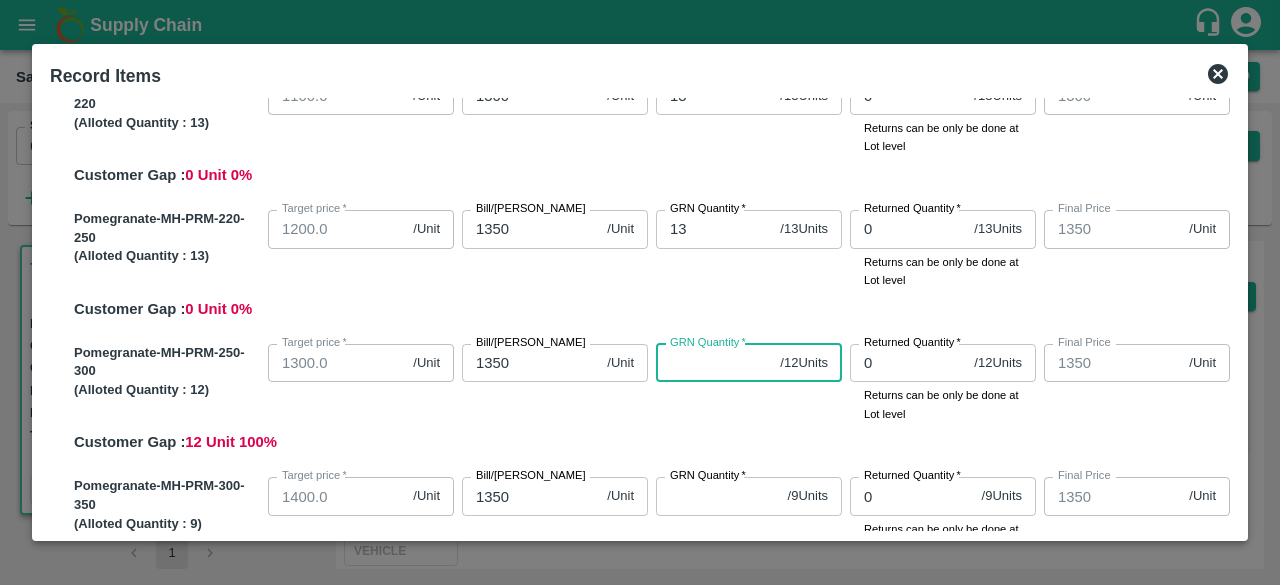 click on "GRN Quantity   *" at bounding box center (714, 363) 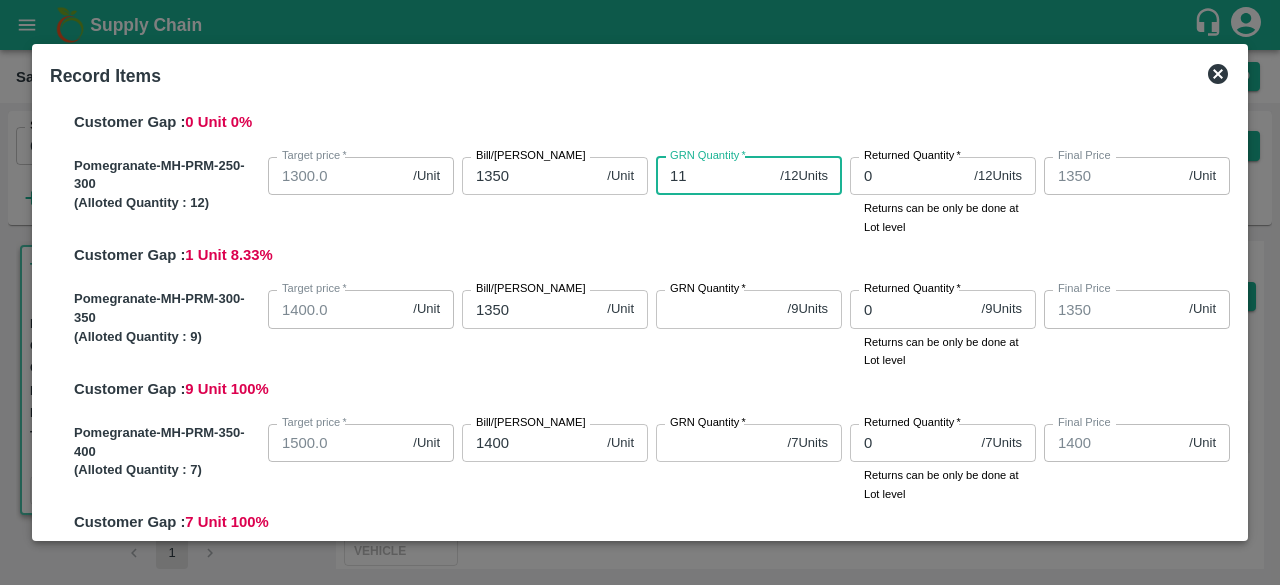 scroll, scrollTop: 696, scrollLeft: 0, axis: vertical 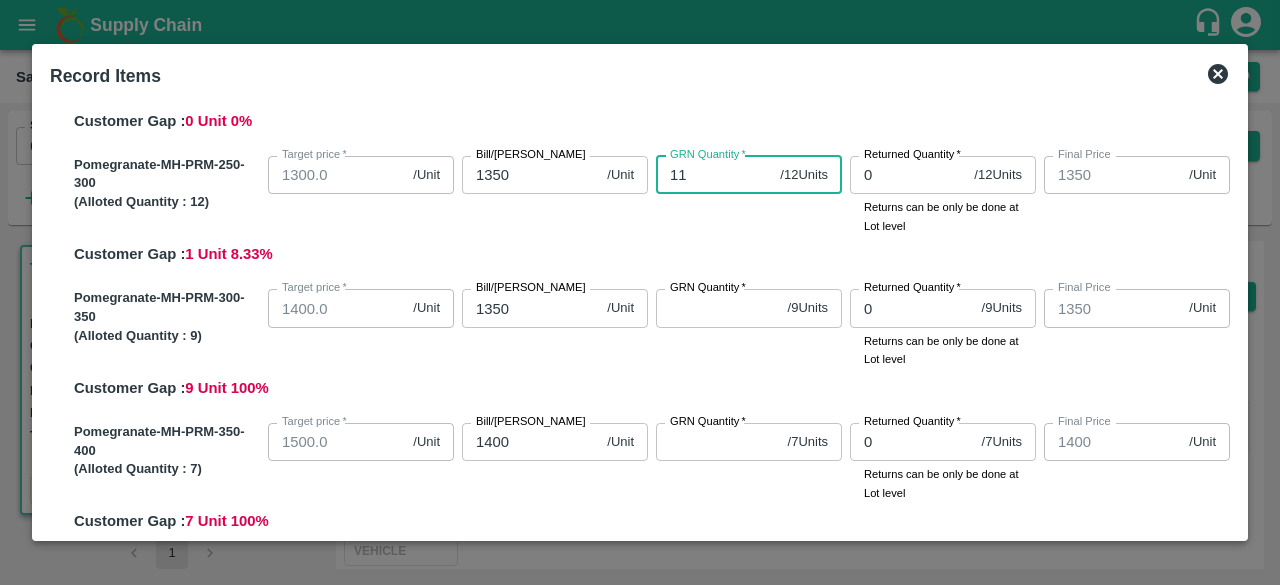type on "11" 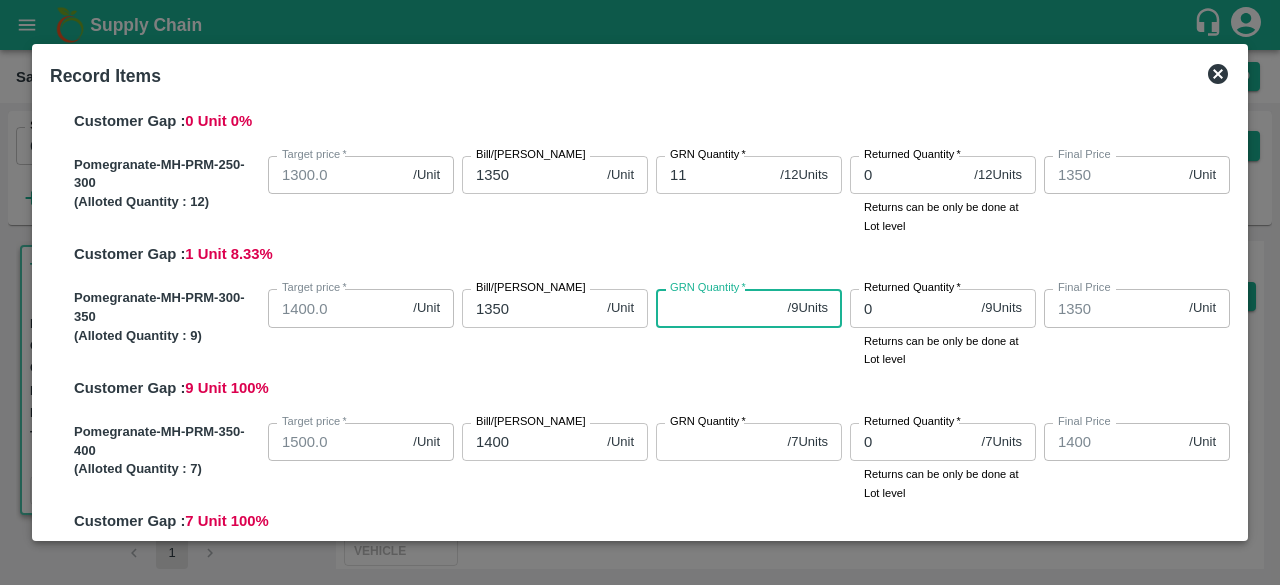 click on "GRN Quantity   *" at bounding box center (718, 308) 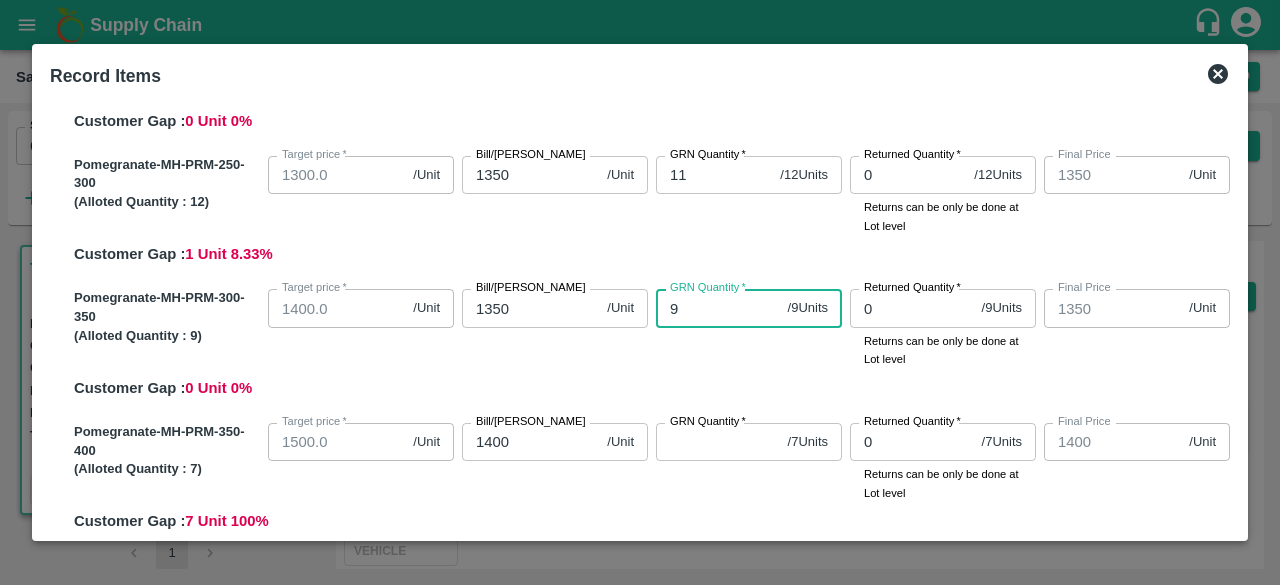 type on "9" 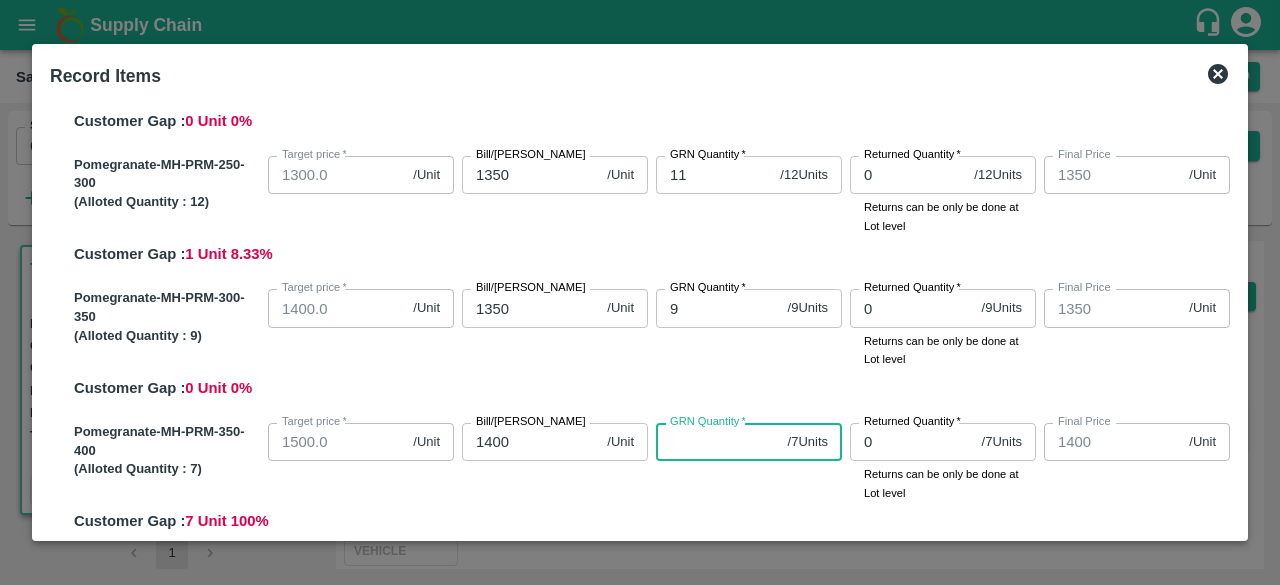 click on "GRN Quantity   *" at bounding box center [718, 442] 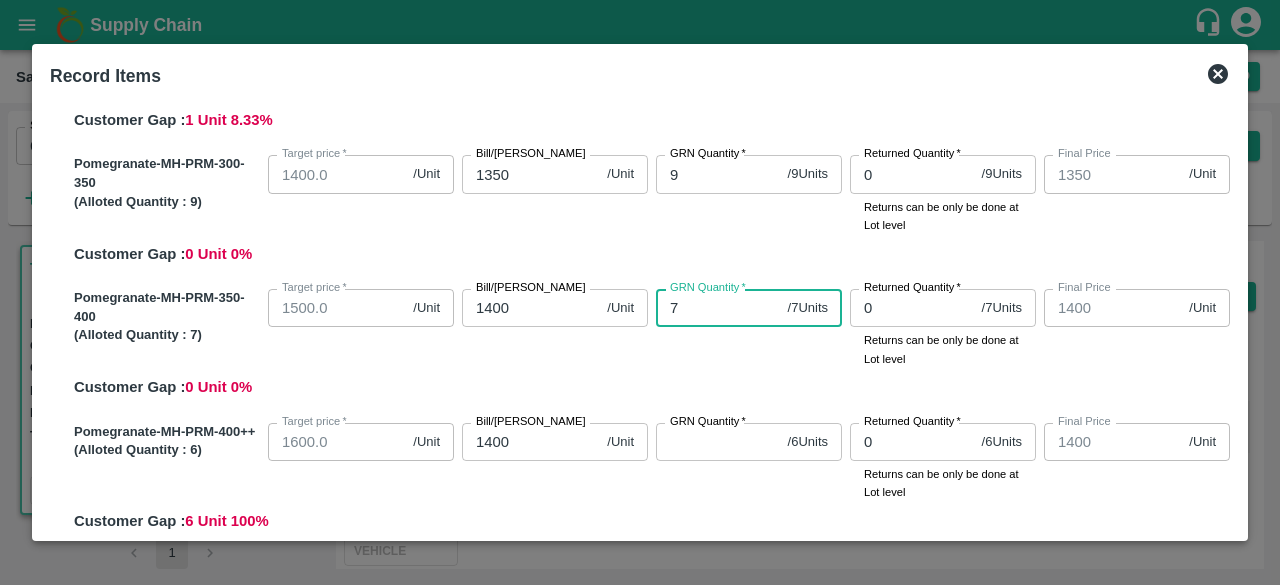 scroll, scrollTop: 893, scrollLeft: 0, axis: vertical 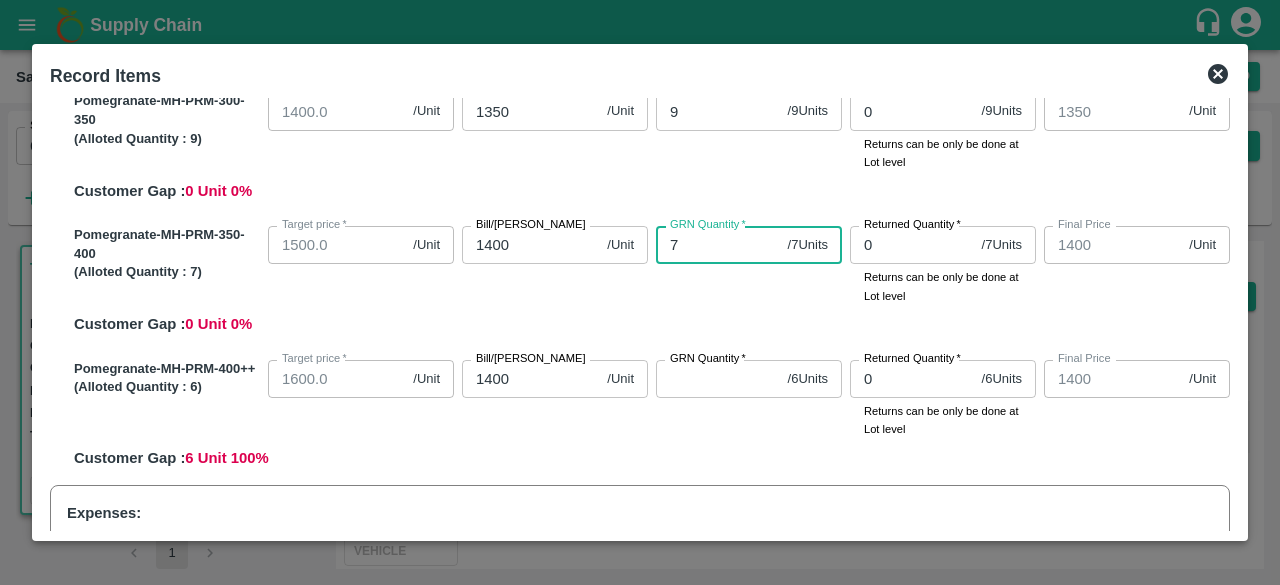 type on "7" 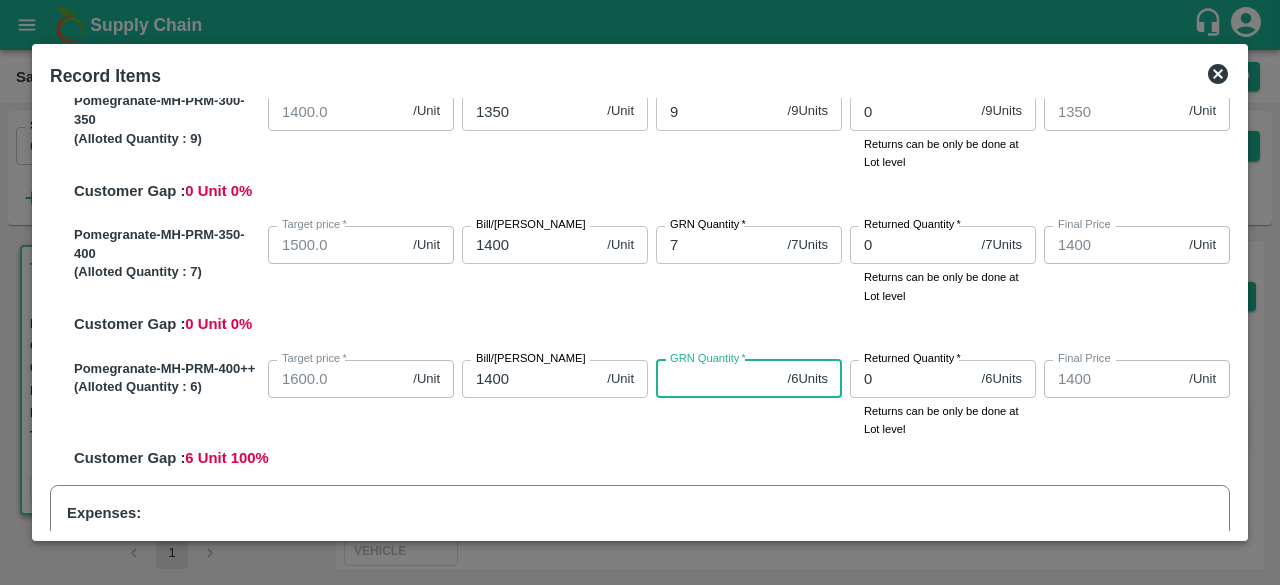 click on "GRN Quantity   *" at bounding box center (718, 379) 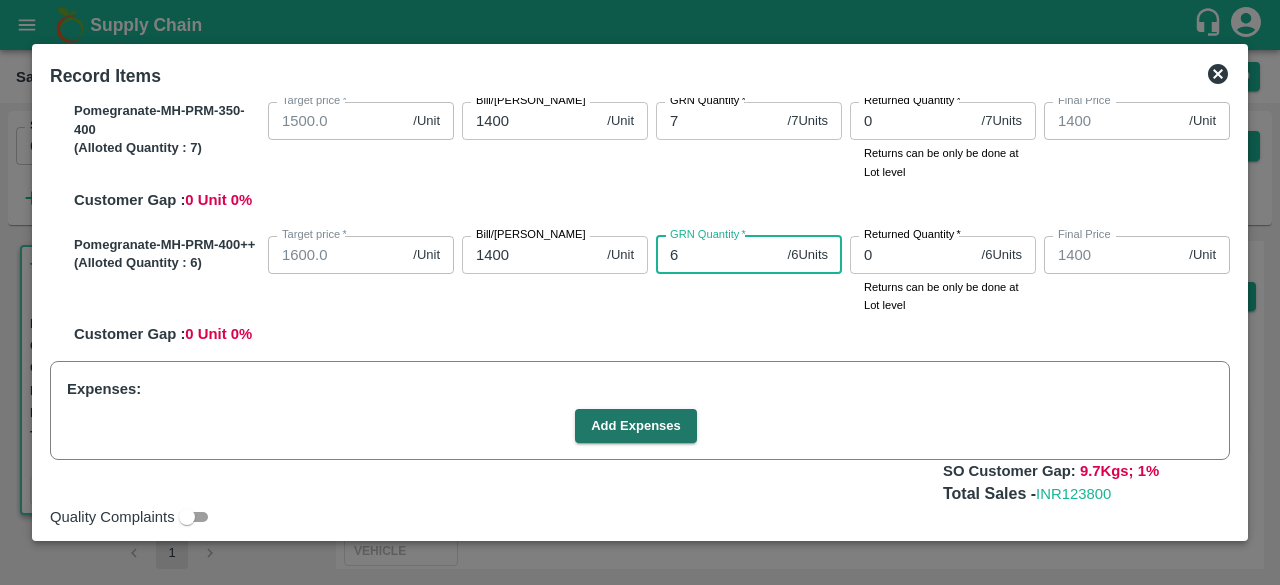 scroll, scrollTop: 1068, scrollLeft: 0, axis: vertical 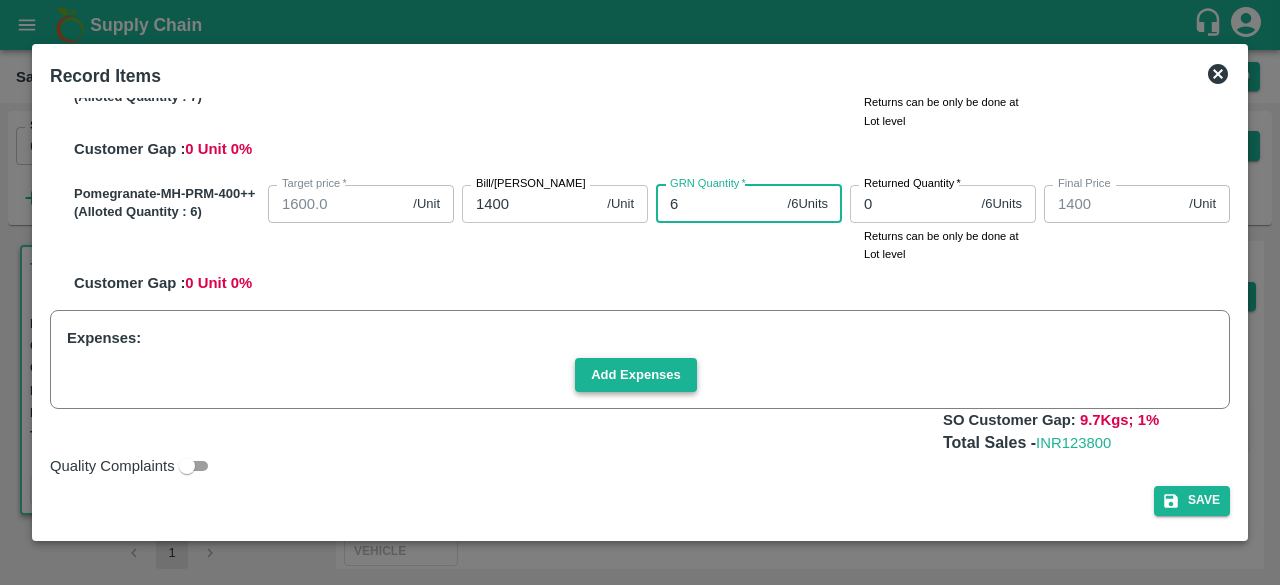 type on "6" 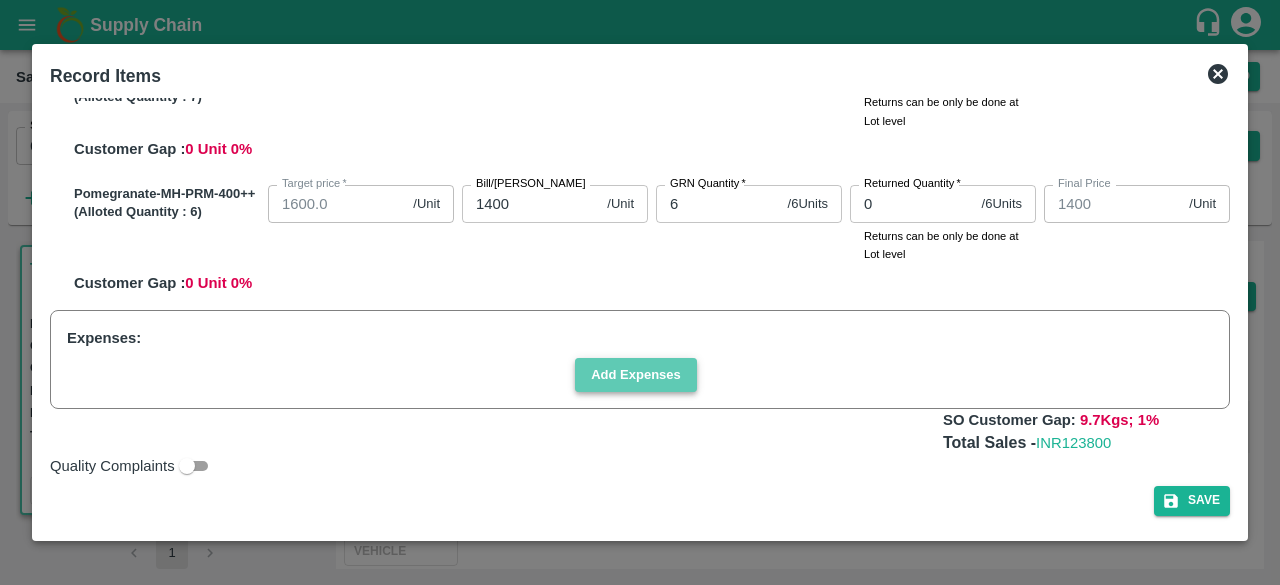 click on "Add Expenses" at bounding box center (636, 375) 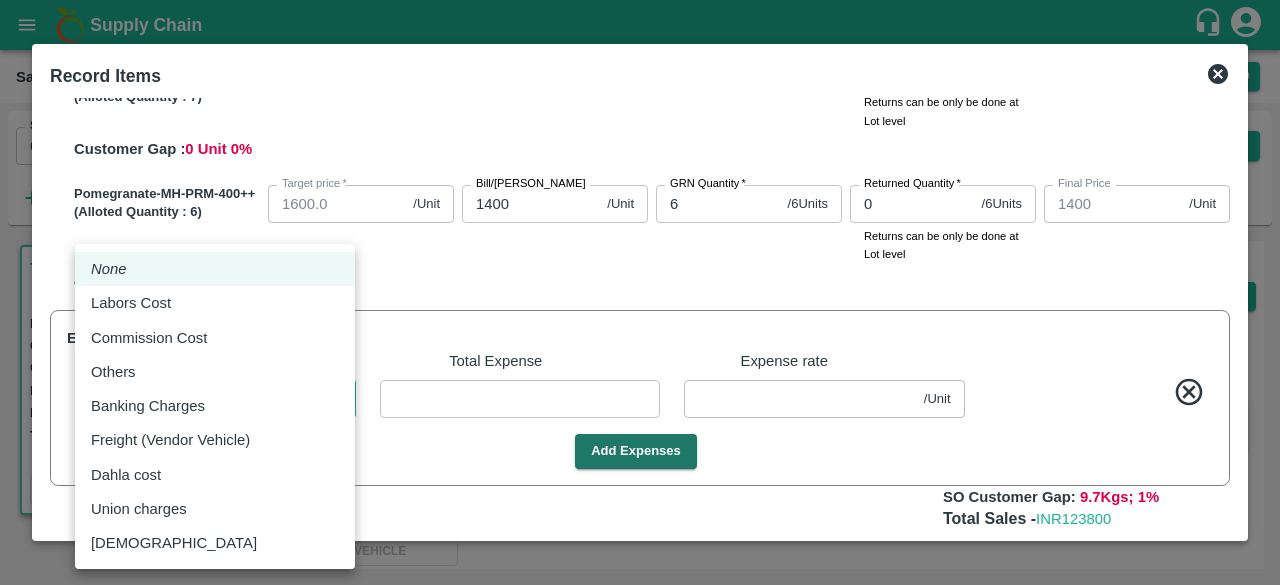 click on "Supply Chain Sales Orders Direct Customer Add SO ID 600016 SO ID Start Date Start Date End Date End Date Select Products Select Products   * More T.Kishore Kapoor And Sons Commission Shop No B 27 , ,  Pahariya fruit mandi, Pahariya , Varanasi, U.P 221007, Varanasi, Varanasi, Uttar Pradesh, 221007, India 600016 Expected Delivery : 20 Jul 2025, 06:30 PM Ordered Value: Rs.   113500 GRN Value: Rs.   0 Driver: Mayur - 9712581208 Delivery weight: 979.6999999999999 Trips: TRACK Alloted 1 Regular Sale T.Kishore Kapoor And Sons   - 600016 + Create Ticket Record  GRN Details Dispatch Challan Record Arrival More Vivek Kapoor 9044686005 Shop No B 27 , ,  Pahariya fruit mandi, Pahariya , Varanasi, U.P 221007, Varanasi, Varanasi, Uttar Pradesh, 221007, India Expected Delivery 24 Jul, 11:00PM Updated Delivery 20 Jul, 06:30PM Track Shipment TRACK VEHICLE Sale Type :  Commission Expected Delivery :  20 Jul 2025, 06:30 PM Sales Exec :  Ashutosh Mishra  Status: Alloted Payment Mode :  credit Created By :  Comment : SKU 0" at bounding box center (640, 292) 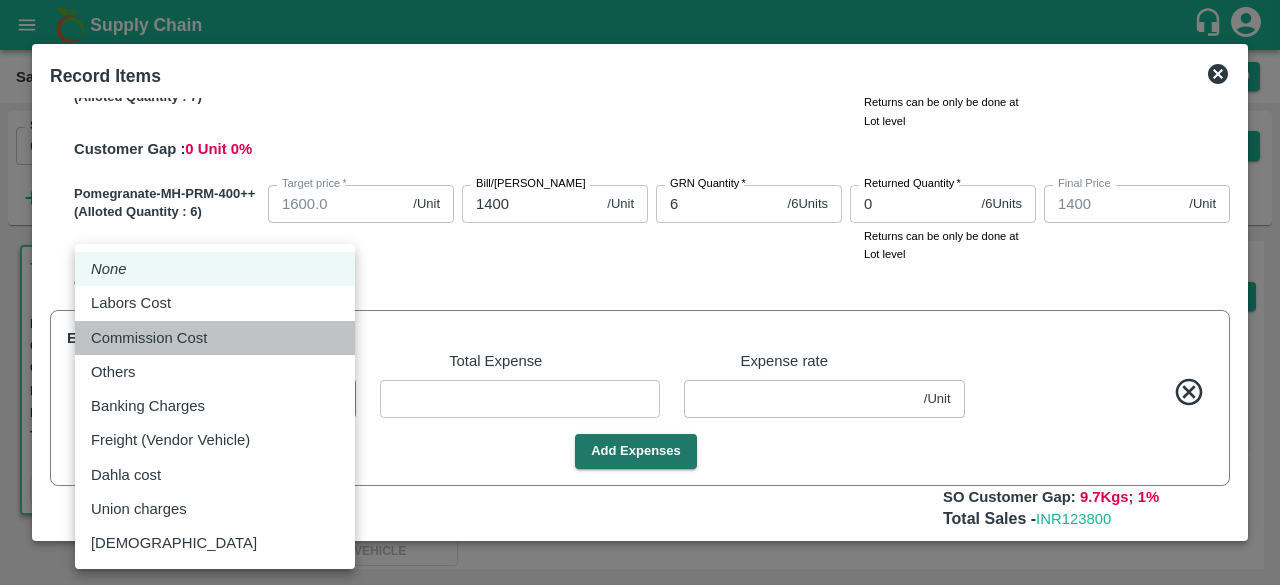 click on "Commission Cost" at bounding box center [149, 338] 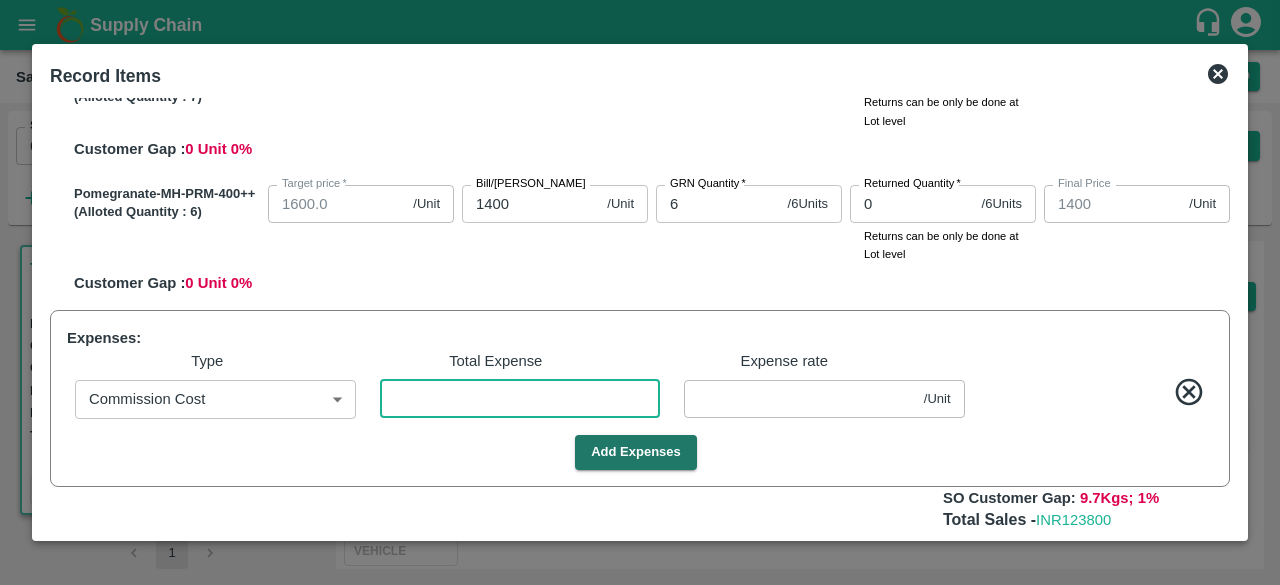 click at bounding box center [520, 399] 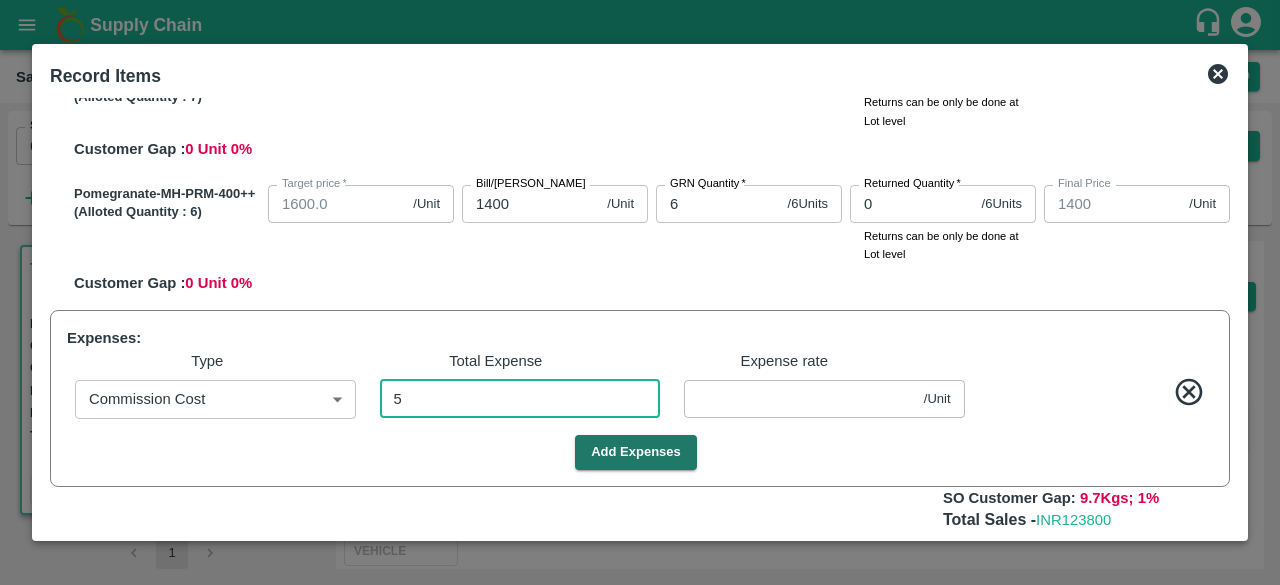 type on "1399.95" 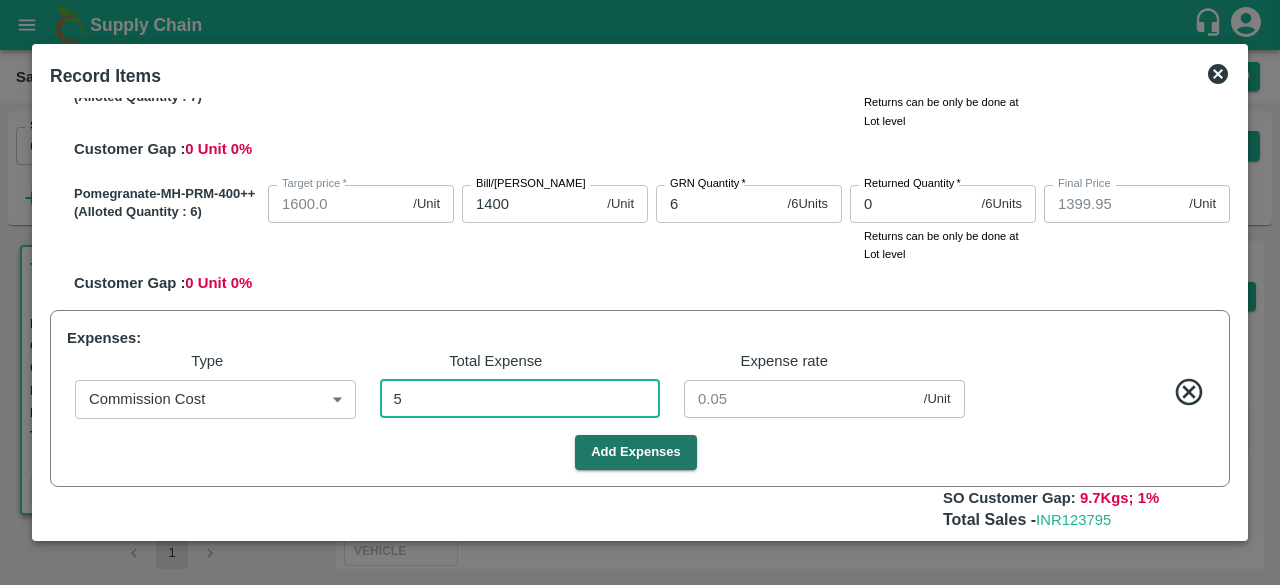 type on "50" 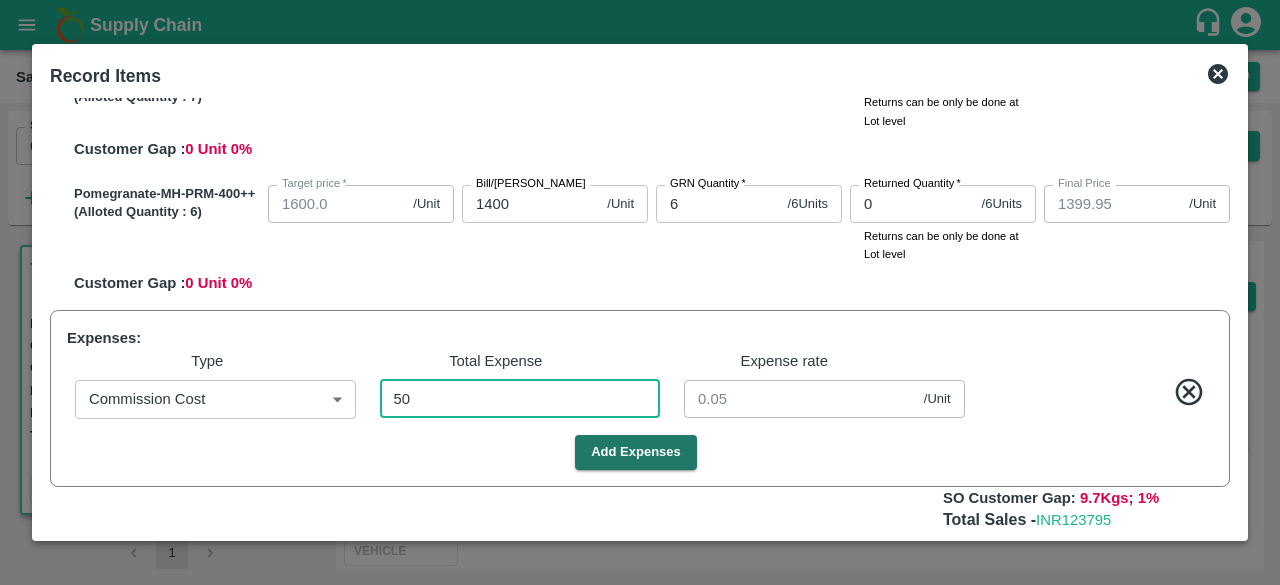 type on "1399.5" 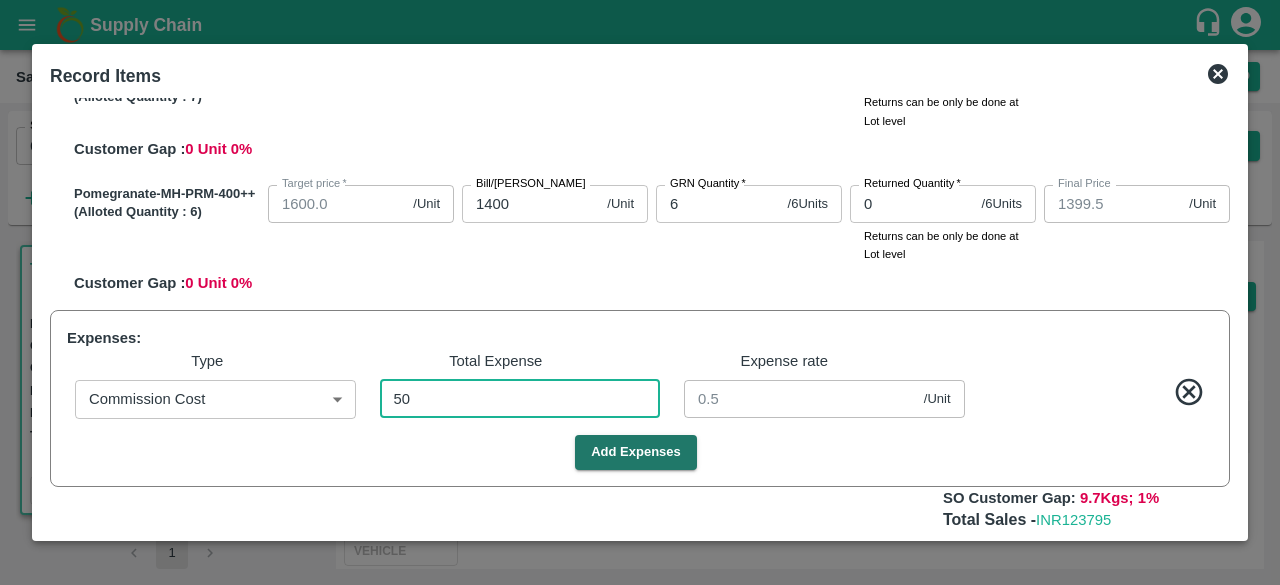 type on "500" 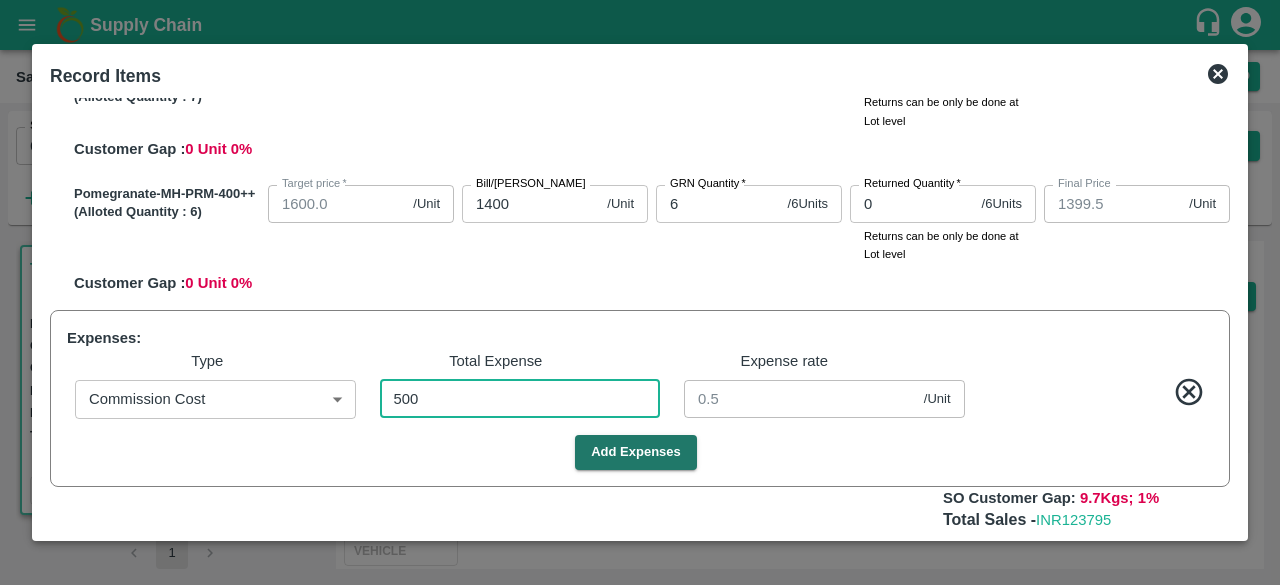 type on "1395" 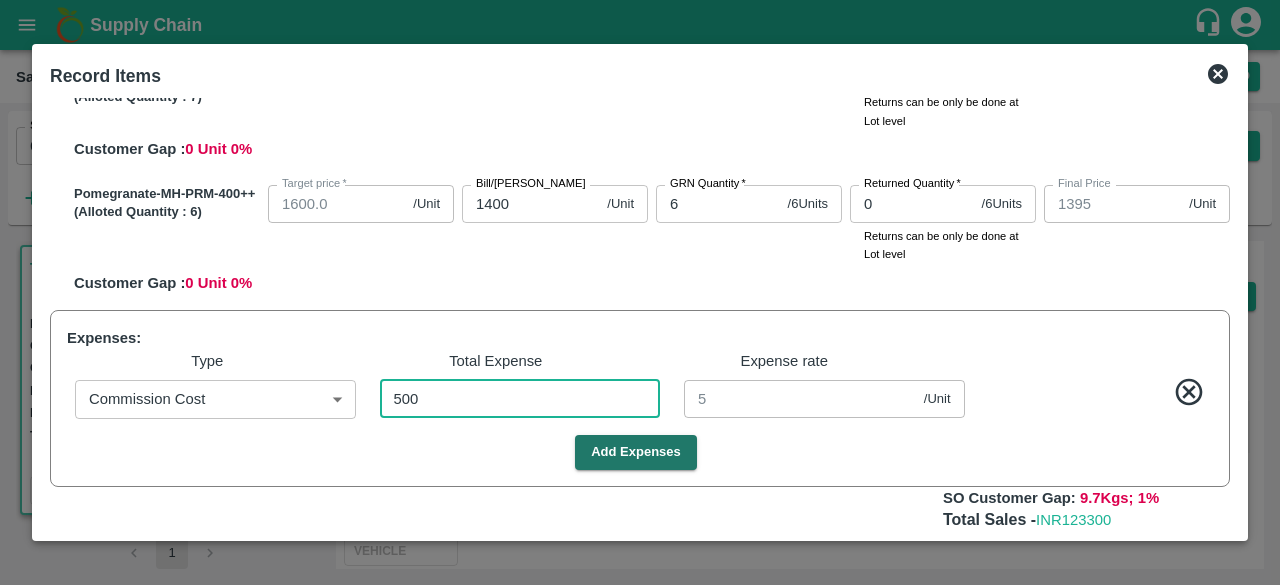 type on "5006" 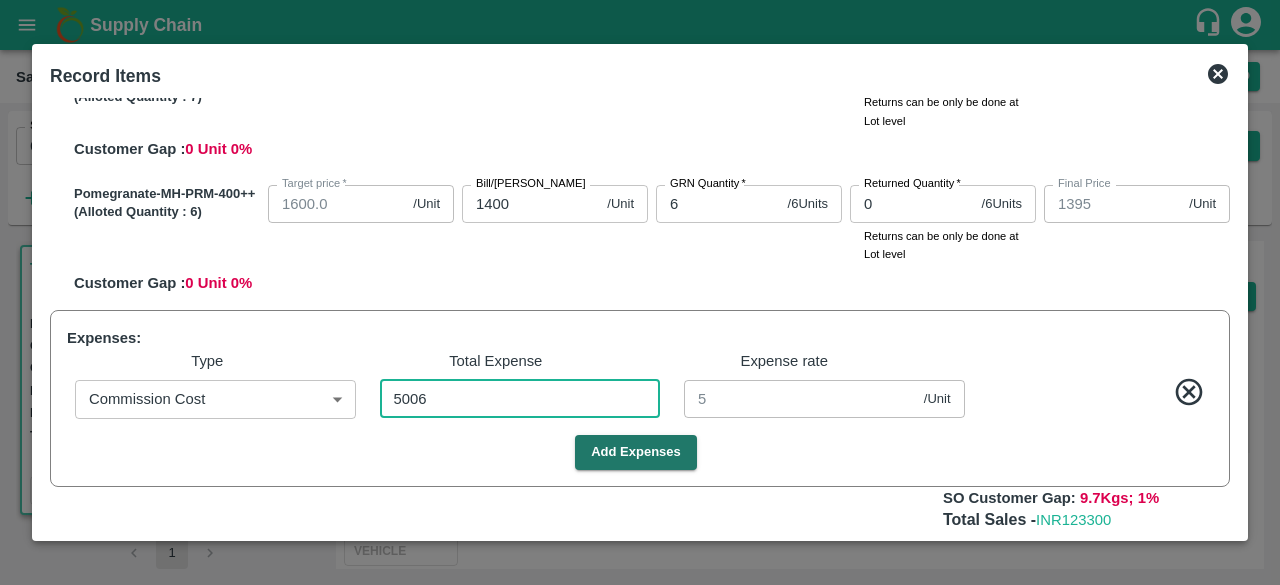 type on "1349.94" 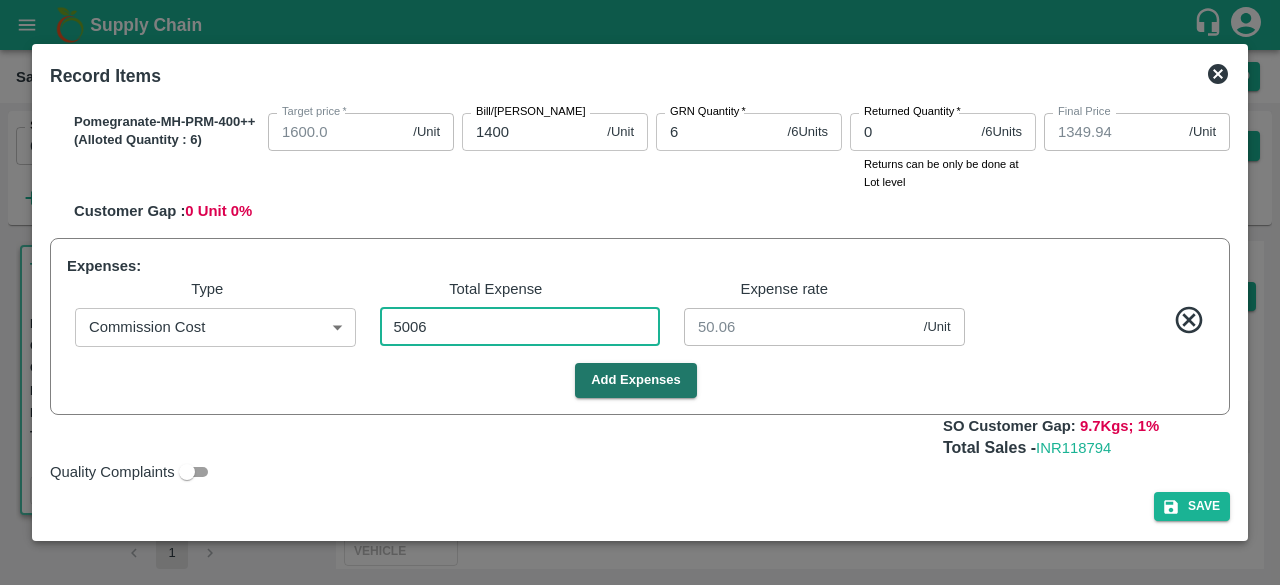 scroll, scrollTop: 1146, scrollLeft: 0, axis: vertical 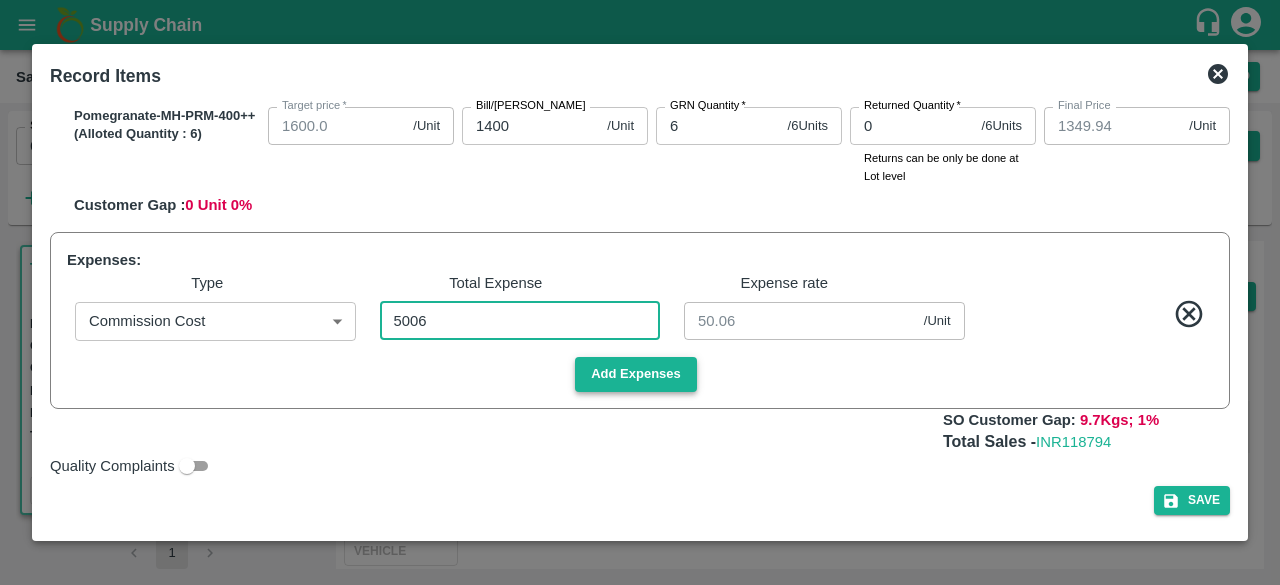 type on "5006" 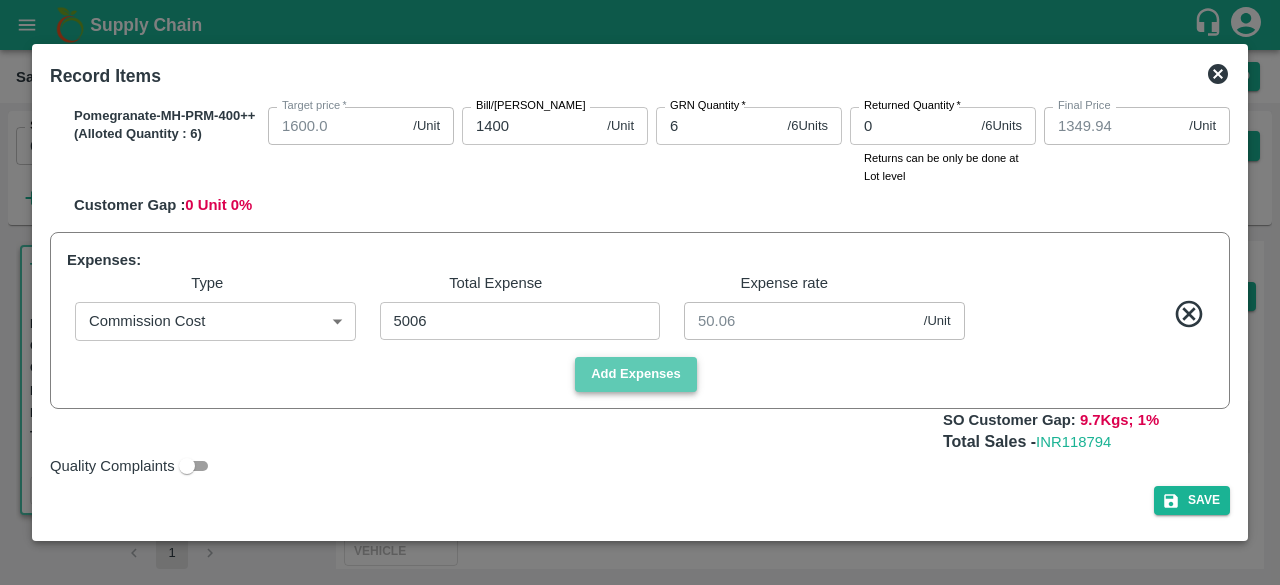 click on "Add Expenses" at bounding box center [636, 374] 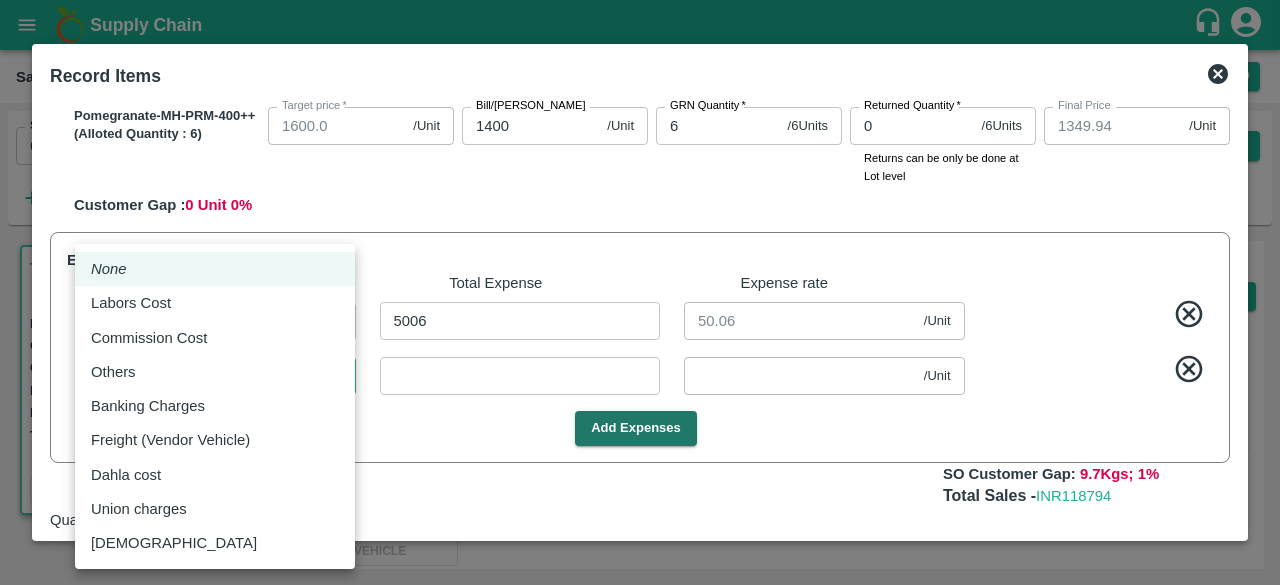 click on "Supply Chain Sales Orders Direct Customer Add SO ID 600016 SO ID Start Date Start Date End Date End Date Select Products Select Products   * More T.Kishore Kapoor And Sons Commission Shop No B 27 , ,  Pahariya fruit mandi, Pahariya , Varanasi, U.P 221007, Varanasi, Varanasi, Uttar Pradesh, 221007, India 600016 Expected Delivery : 20 Jul 2025, 06:30 PM Ordered Value: Rs.   113500 GRN Value: Rs.   0 Driver: Mayur - 9712581208 Delivery weight: 979.6999999999999 Trips: TRACK Alloted 1 Regular Sale T.Kishore Kapoor And Sons   - 600016 + Create Ticket Record  GRN Details Dispatch Challan Record Arrival More Vivek Kapoor 9044686005 Shop No B 27 , ,  Pahariya fruit mandi, Pahariya , Varanasi, U.P 221007, Varanasi, Varanasi, Uttar Pradesh, 221007, India Expected Delivery 24 Jul, 11:00PM Updated Delivery 20 Jul, 06:30PM Track Shipment TRACK VEHICLE Sale Type :  Commission Expected Delivery :  20 Jul 2025, 06:30 PM Sales Exec :  Ashutosh Mishra  Status: Alloted Payment Mode :  credit Created By :  Comment : SKU 0" at bounding box center [640, 292] 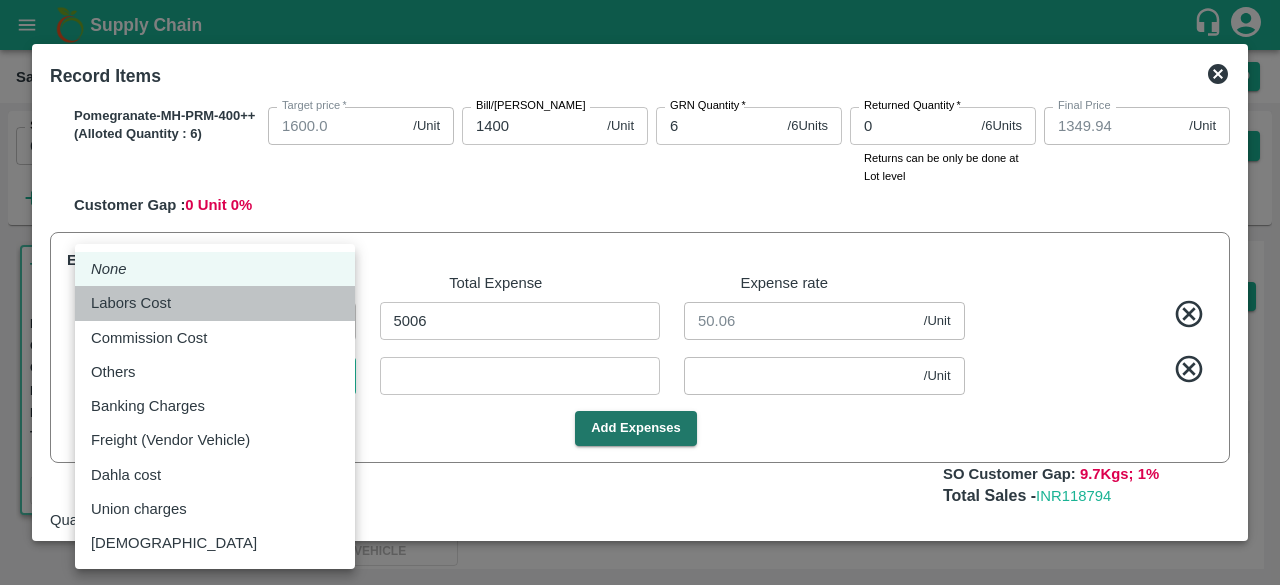 click on "Labors Cost" at bounding box center [136, 303] 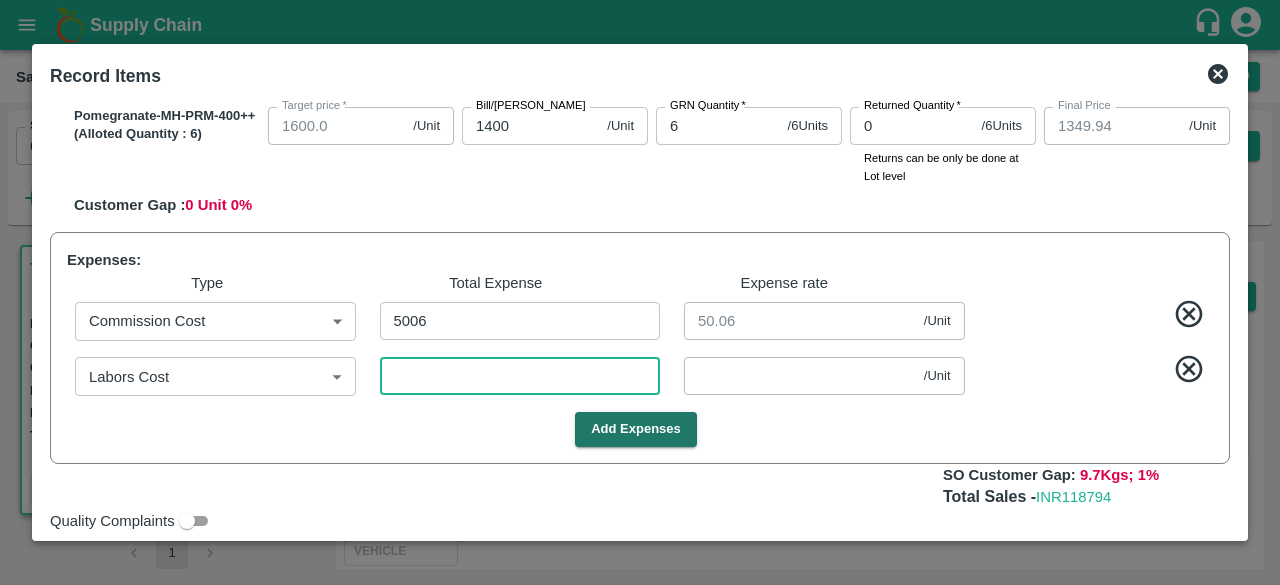 click at bounding box center (520, 376) 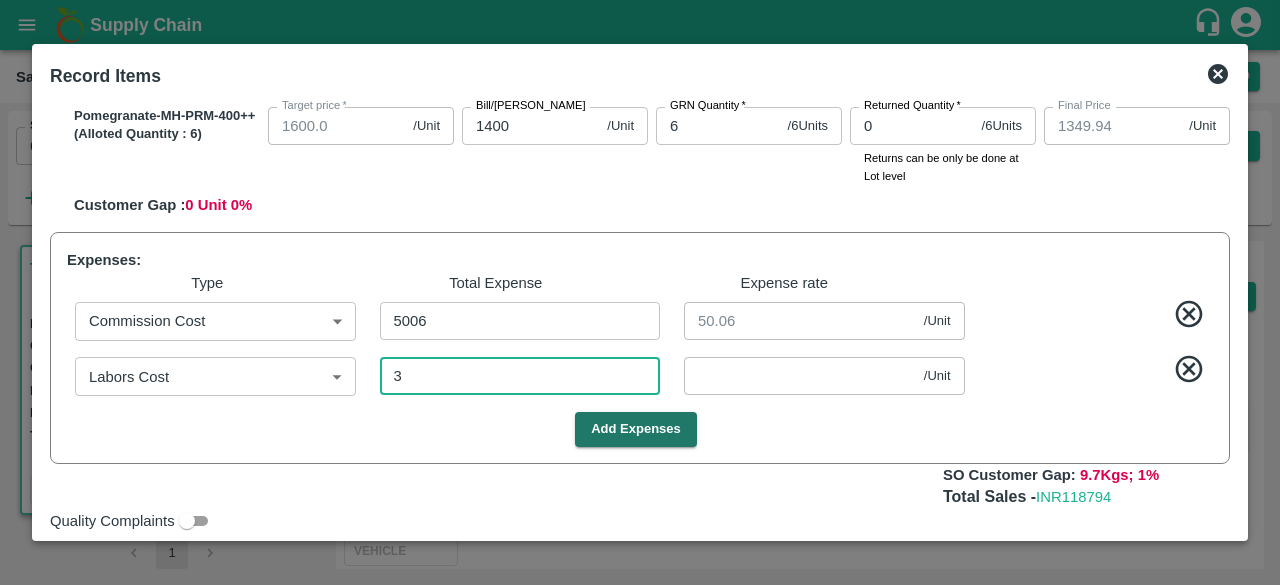 type on "1349.91" 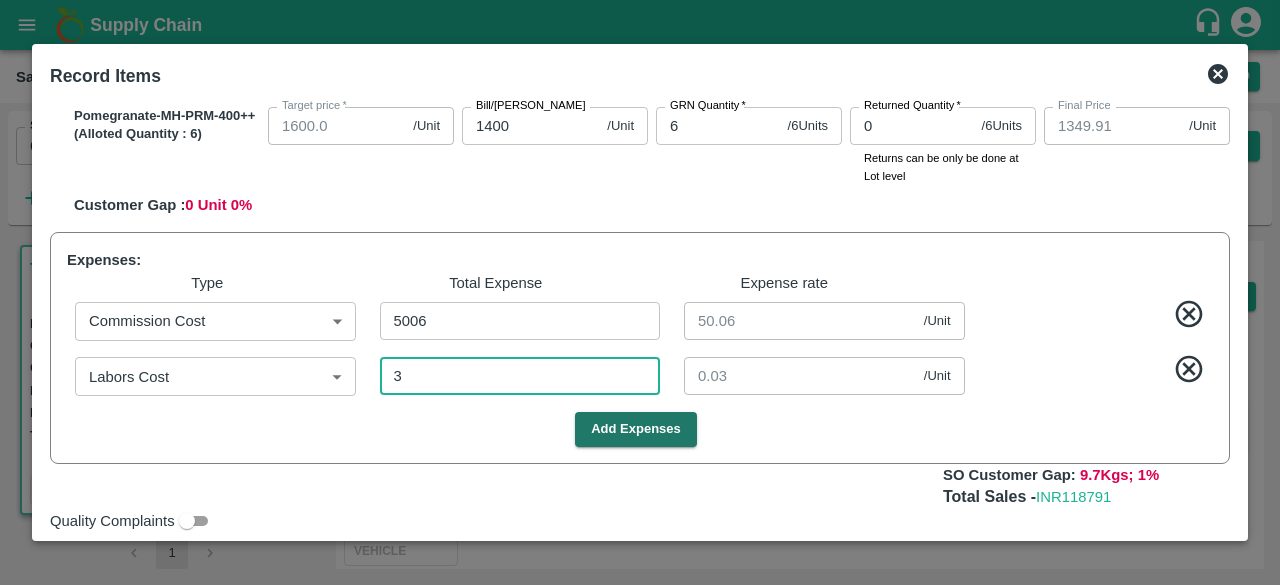 type on "30" 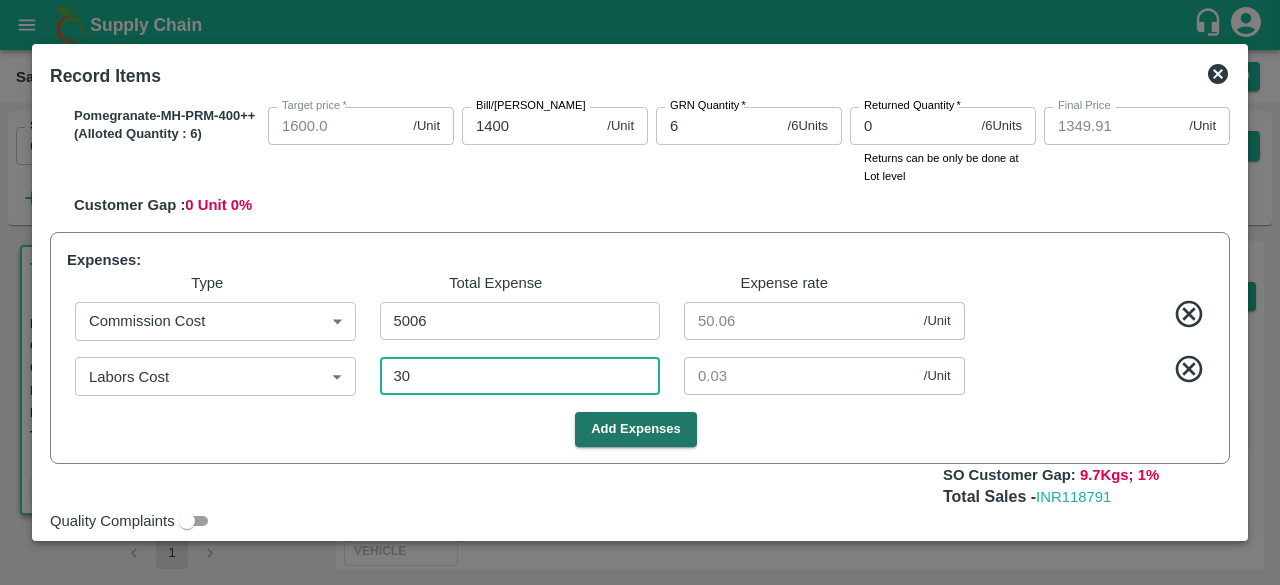 type on "1349.64" 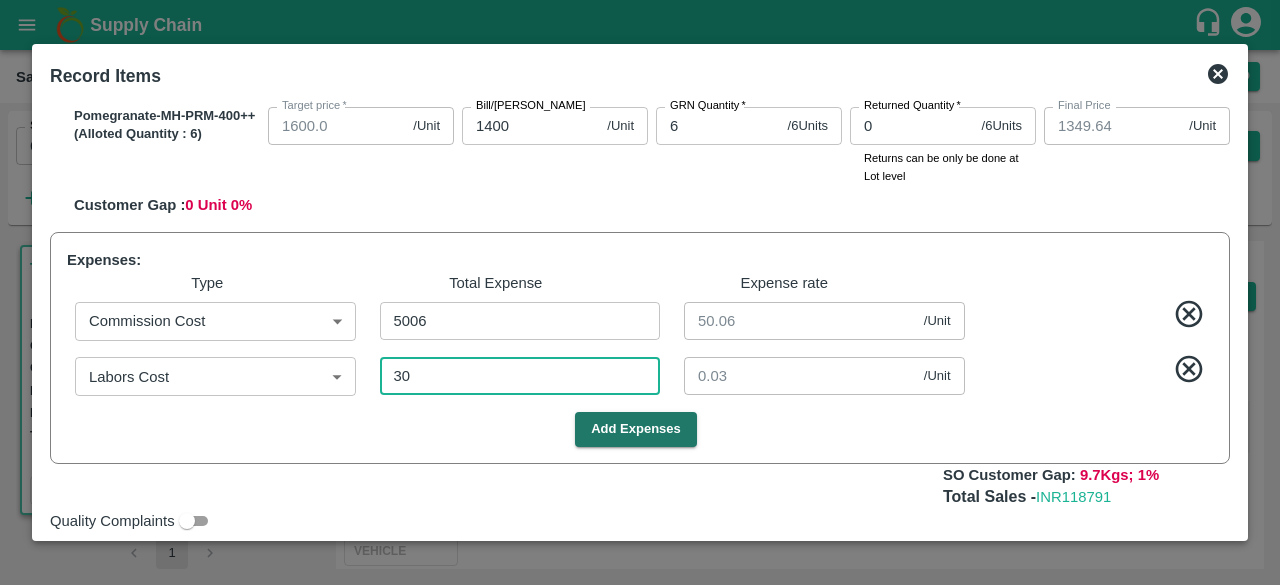 type on "999.64" 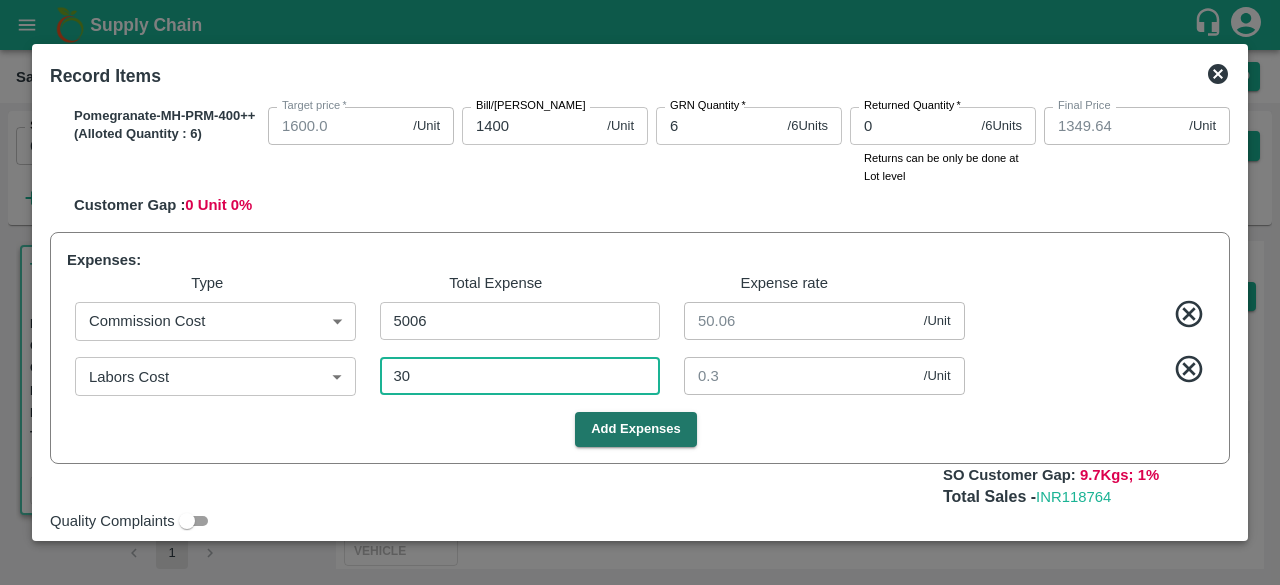 type on "303" 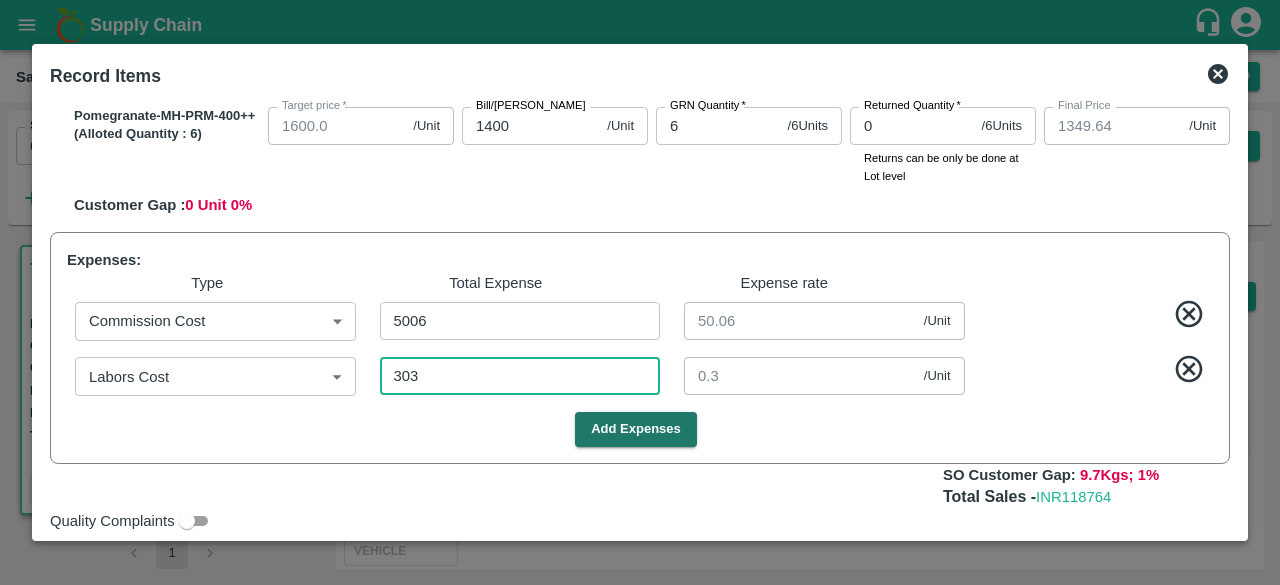 type on "1346.91" 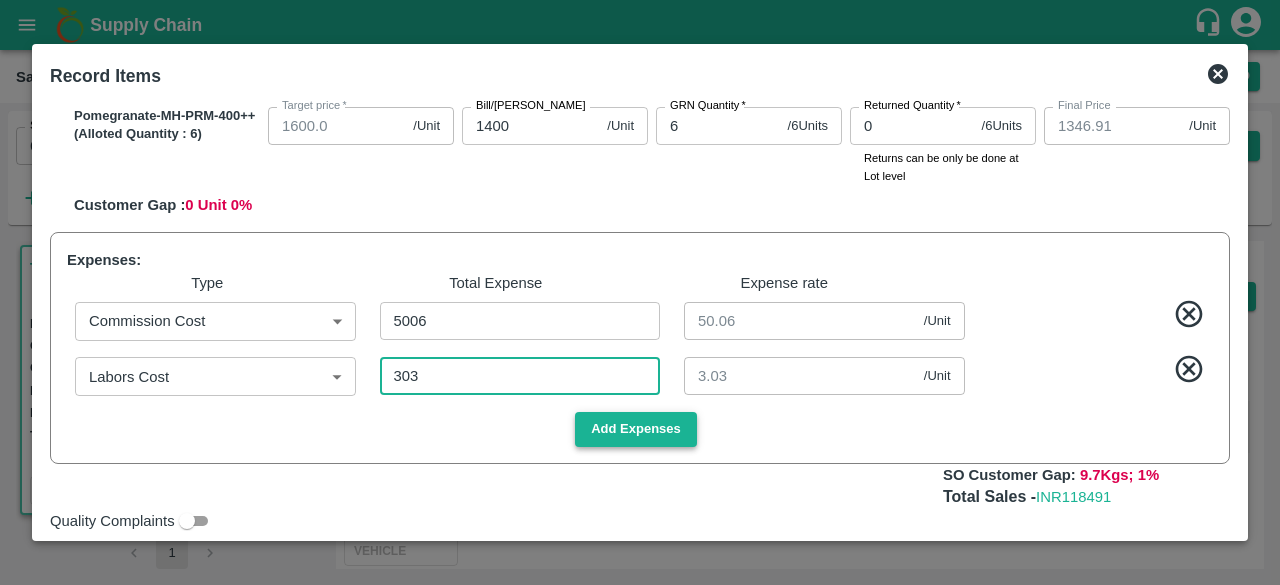 type on "303" 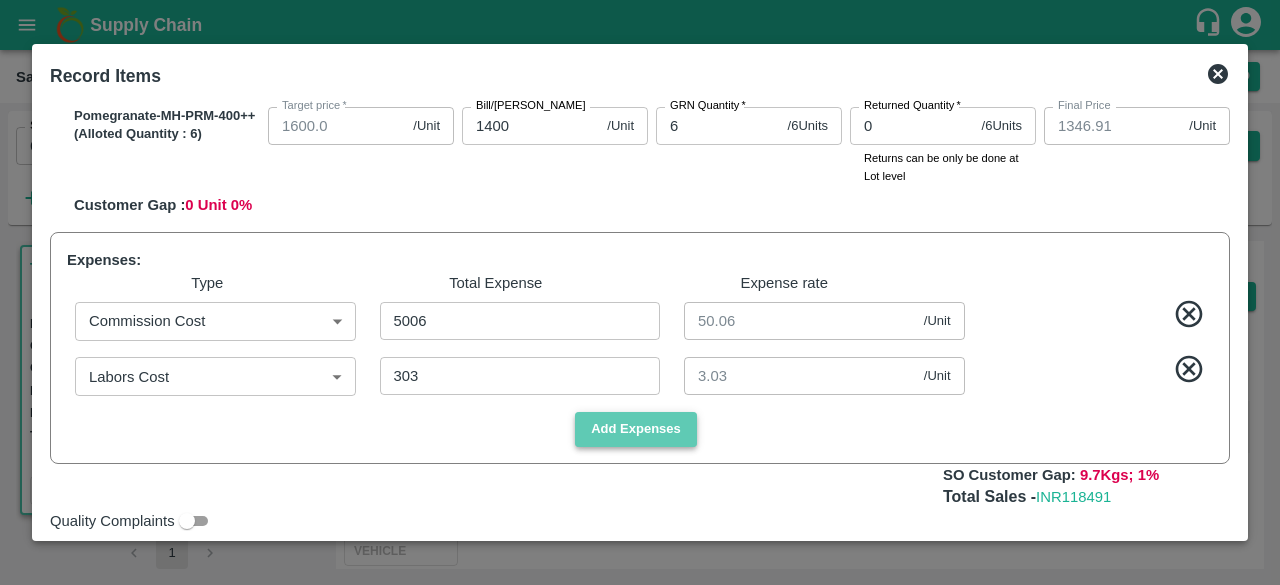 click on "Add Expenses" at bounding box center [636, 429] 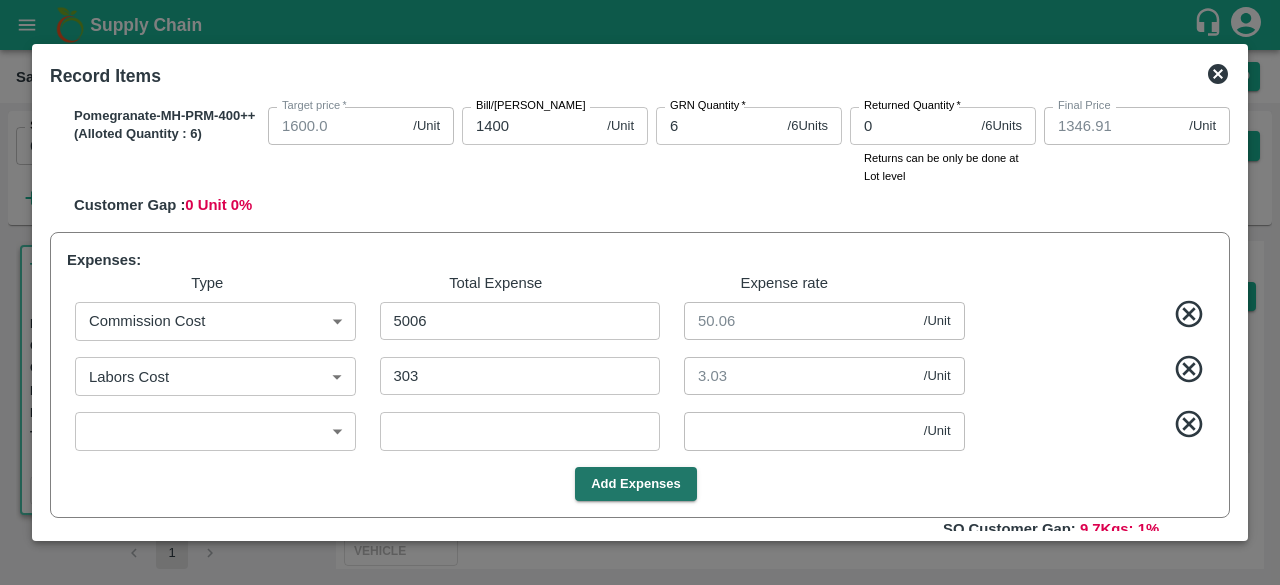 scroll, scrollTop: 1244, scrollLeft: 0, axis: vertical 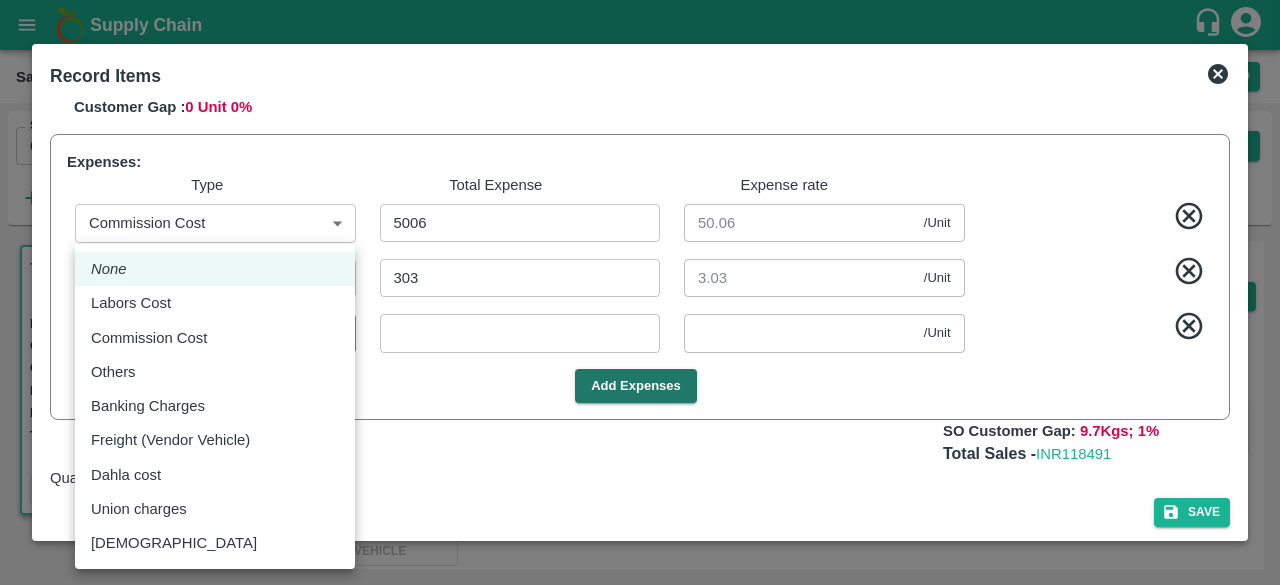 click on "Supply Chain Sales Orders Direct Customer Add SO ID 600016 SO ID Start Date Start Date End Date End Date Select Products Select Products   * More T.Kishore Kapoor And Sons Commission Shop No B 27 , ,  Pahariya fruit mandi, Pahariya , Varanasi, U.P 221007, Varanasi, Varanasi, Uttar Pradesh, 221007, India 600016 Expected Delivery : 20 Jul 2025, 06:30 PM Ordered Value: Rs.   113500 GRN Value: Rs.   0 Driver: Mayur - 9712581208 Delivery weight: 979.6999999999999 Trips: TRACK Alloted 1 Regular Sale T.Kishore Kapoor And Sons   - 600016 + Create Ticket Record  GRN Details Dispatch Challan Record Arrival More Vivek Kapoor 9044686005 Shop No B 27 , ,  Pahariya fruit mandi, Pahariya , Varanasi, U.P 221007, Varanasi, Varanasi, Uttar Pradesh, 221007, India Expected Delivery 24 Jul, 11:00PM Updated Delivery 20 Jul, 06:30PM Track Shipment TRACK VEHICLE Sale Type :  Commission Expected Delivery :  20 Jul 2025, 06:30 PM Sales Exec :  Ashutosh Mishra  Status: Alloted Payment Mode :  credit Created By :  Comment : SKU 0" at bounding box center (640, 292) 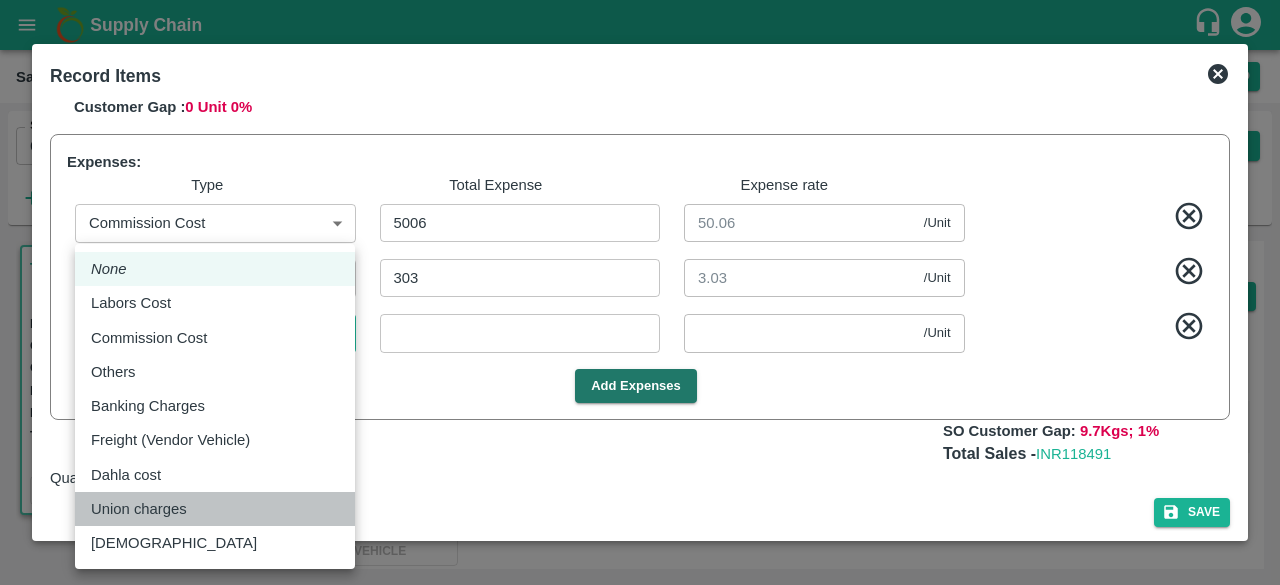 click on "Union charges" at bounding box center [139, 509] 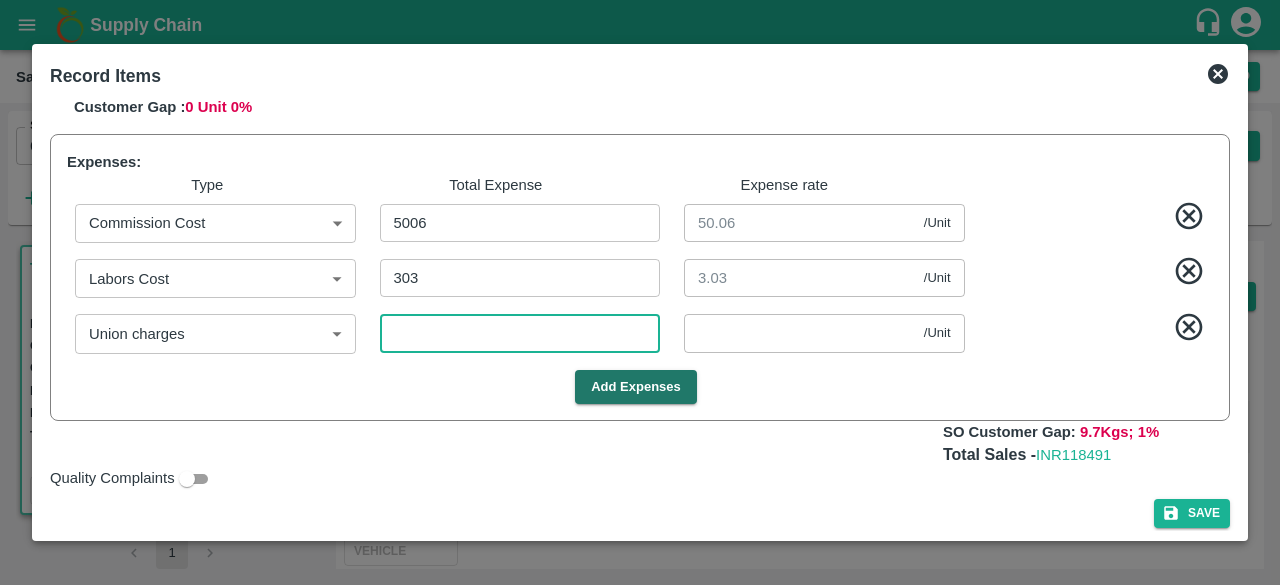click at bounding box center (520, 333) 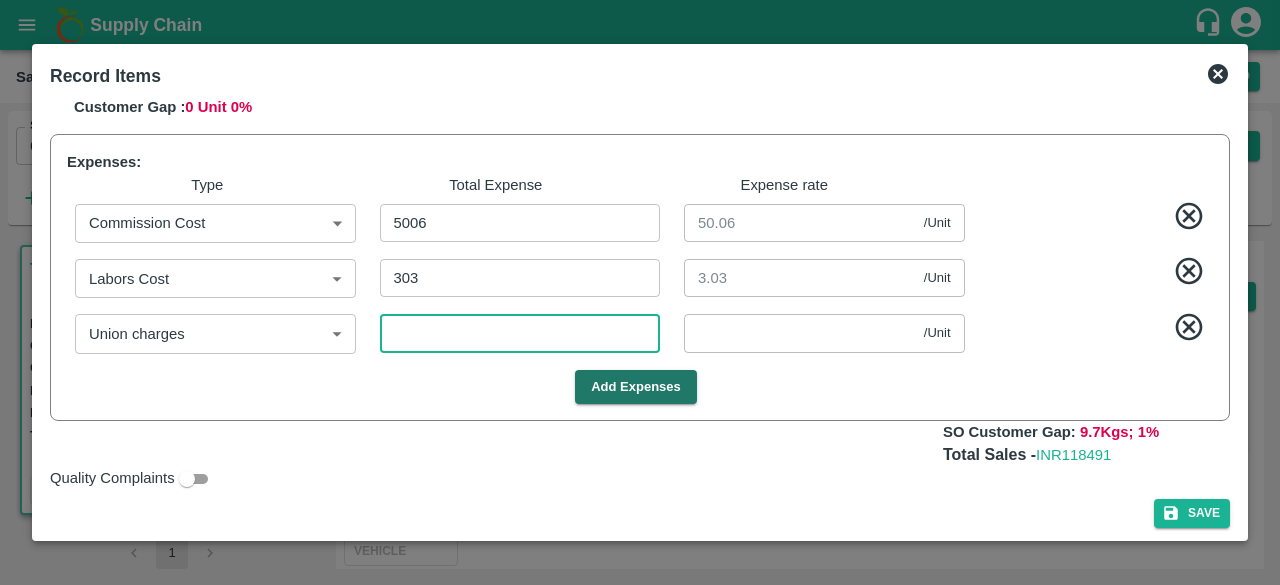 type on "1" 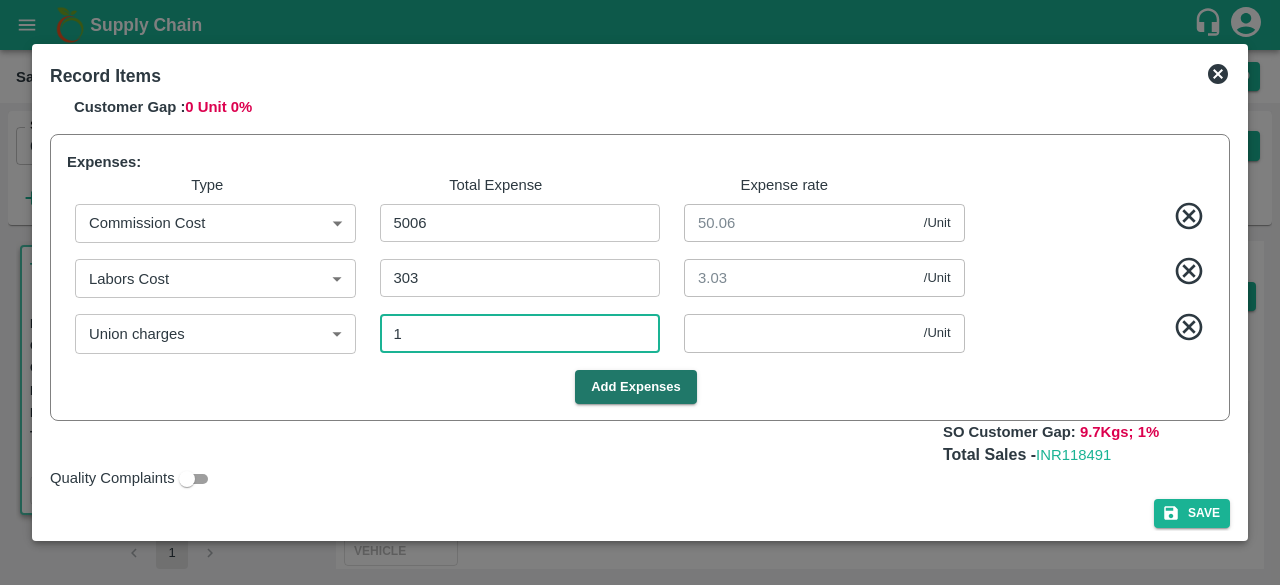 type 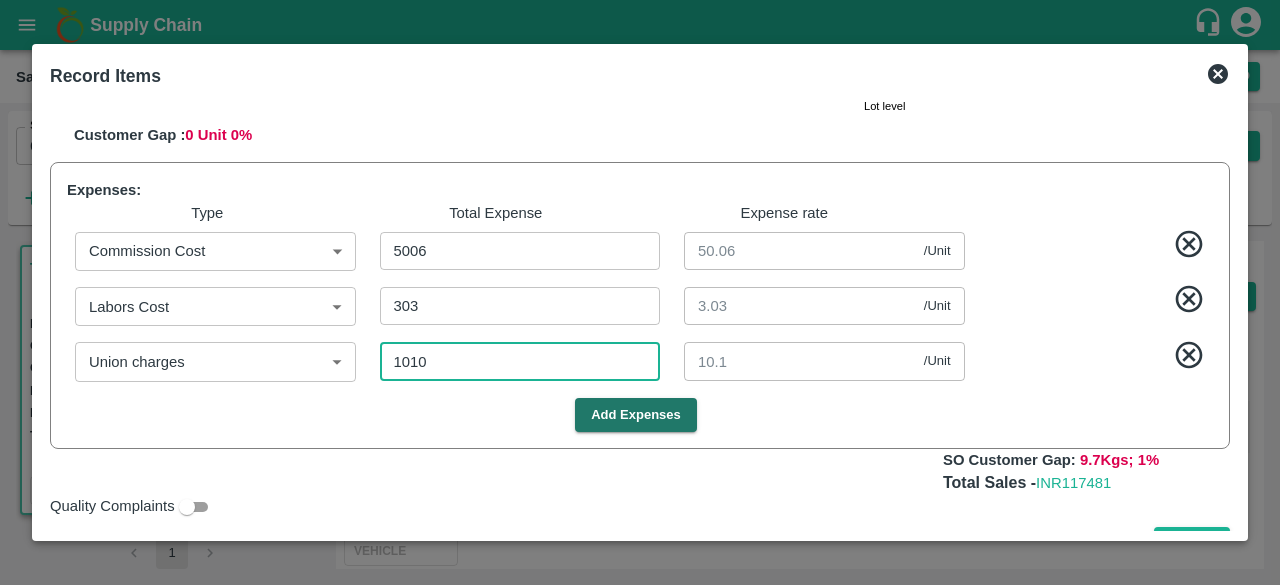 scroll, scrollTop: 1220, scrollLeft: 0, axis: vertical 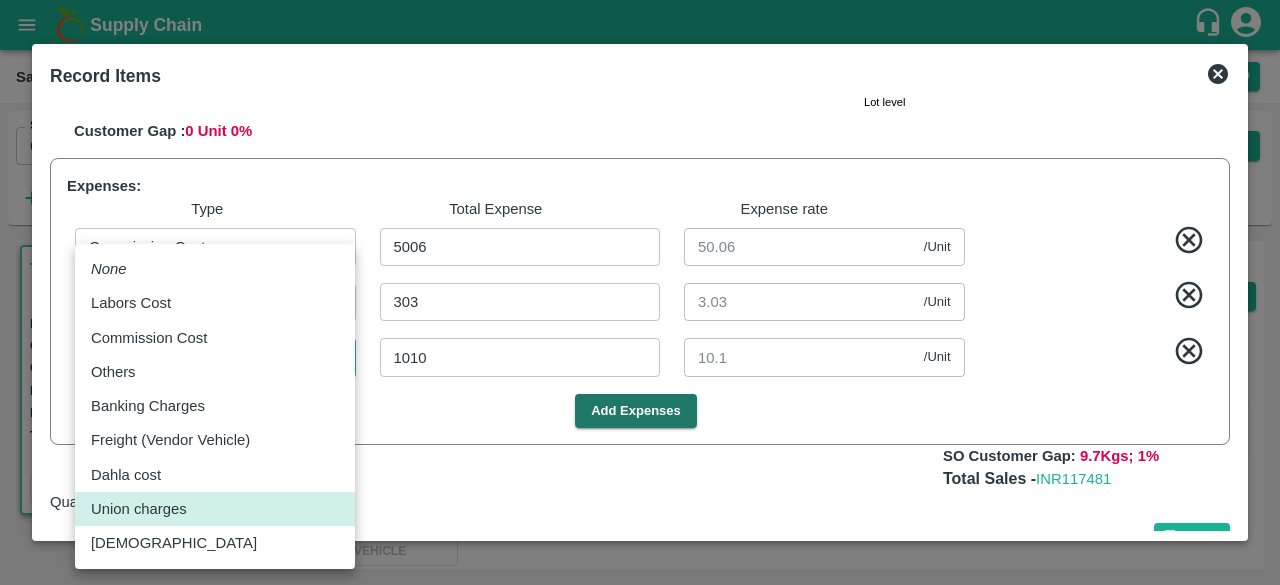 click on "Supply Chain Sales Orders Direct Customer Add SO ID 600016 SO ID Start Date Start Date End Date End Date Select Products Select Products   * More T.Kishore Kapoor And Sons Commission Shop No B 27 , ,  Pahariya fruit mandi, Pahariya , Varanasi, U.P 221007, Varanasi, Varanasi, Uttar Pradesh, 221007, India 600016 Expected Delivery : 20 Jul 2025, 06:30 PM Ordered Value: Rs.   113500 GRN Value: Rs.   0 Driver: Mayur - 9712581208 Delivery weight: 979.6999999999999 Trips: TRACK Alloted 1 Regular Sale T.Kishore Kapoor And Sons   - 600016 + Create Ticket Record  GRN Details Dispatch Challan Record Arrival More Vivek Kapoor 9044686005 Shop No B 27 , ,  Pahariya fruit mandi, Pahariya , Varanasi, U.P 221007, Varanasi, Varanasi, Uttar Pradesh, 221007, India Expected Delivery 24 Jul, 11:00PM Updated Delivery 20 Jul, 06:30PM Track Shipment TRACK VEHICLE Sale Type :  Commission Expected Delivery :  20 Jul 2025, 06:30 PM Sales Exec :  Ashutosh Mishra  Status: Alloted Payment Mode :  credit Created By :  Comment : SKU 0" at bounding box center (640, 292) 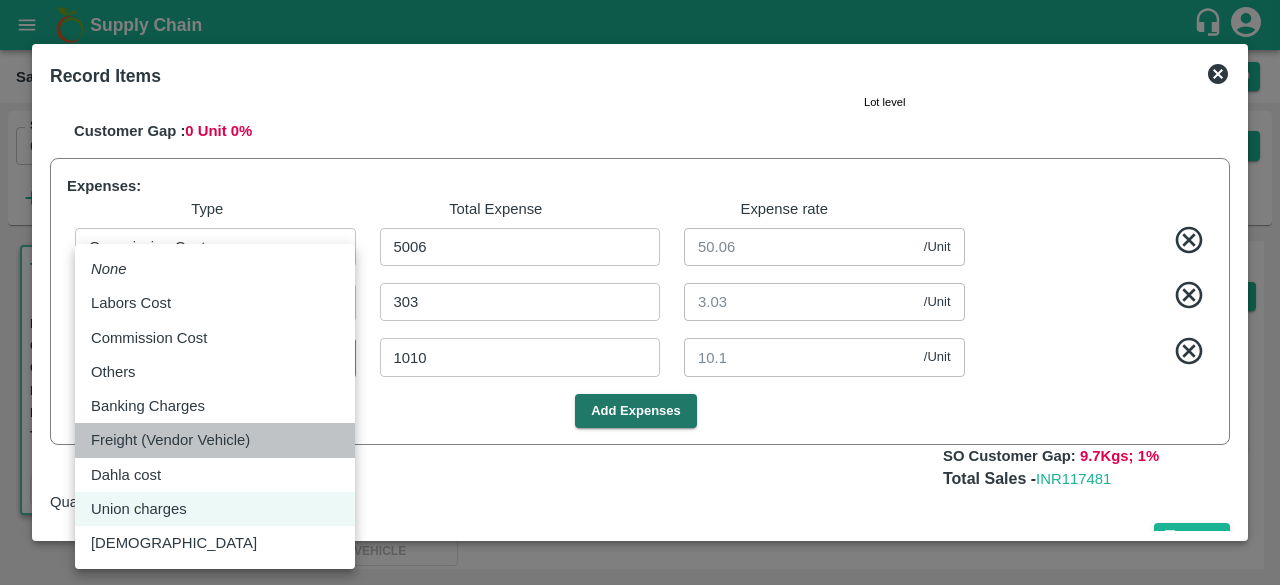 click on "Freight (Vendor Vehicle)" at bounding box center [170, 440] 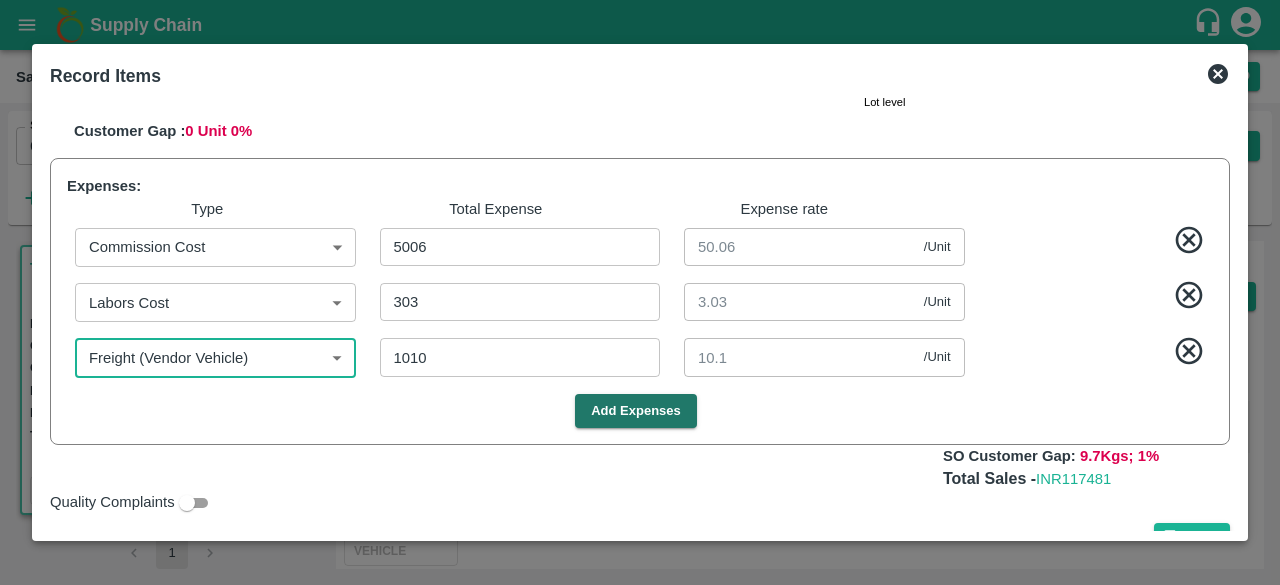 click on "Supply Chain Sales Orders Direct Customer Add SO ID 600016 SO ID Start Date Start Date End Date End Date Select Products Select Products   * More T.Kishore Kapoor And Sons Commission Shop No B 27 , ,  Pahariya fruit mandi, Pahariya , Varanasi, U.P 221007, Varanasi, Varanasi, Uttar Pradesh, 221007, India 600016 Expected Delivery : 20 Jul 2025, 06:30 PM Ordered Value: Rs.   113500 GRN Value: Rs.   0 Driver: Mayur - 9712581208 Delivery weight: 979.6999999999999 Trips: TRACK Alloted 1 Regular Sale T.Kishore Kapoor And Sons   - 600016 + Create Ticket Record  GRN Details Dispatch Challan Record Arrival More Vivek Kapoor 9044686005 Shop No B 27 , ,  Pahariya fruit mandi, Pahariya , Varanasi, U.P 221007, Varanasi, Varanasi, Uttar Pradesh, 221007, India Expected Delivery 24 Jul, 11:00PM Updated Delivery 20 Jul, 06:30PM Track Shipment TRACK VEHICLE Sale Type :  Commission Expected Delivery :  20 Jul 2025, 06:30 PM Sales Exec :  Ashutosh Mishra  Status: Alloted Payment Mode :  credit Created By :  Comment : SKU 0" at bounding box center (640, 292) 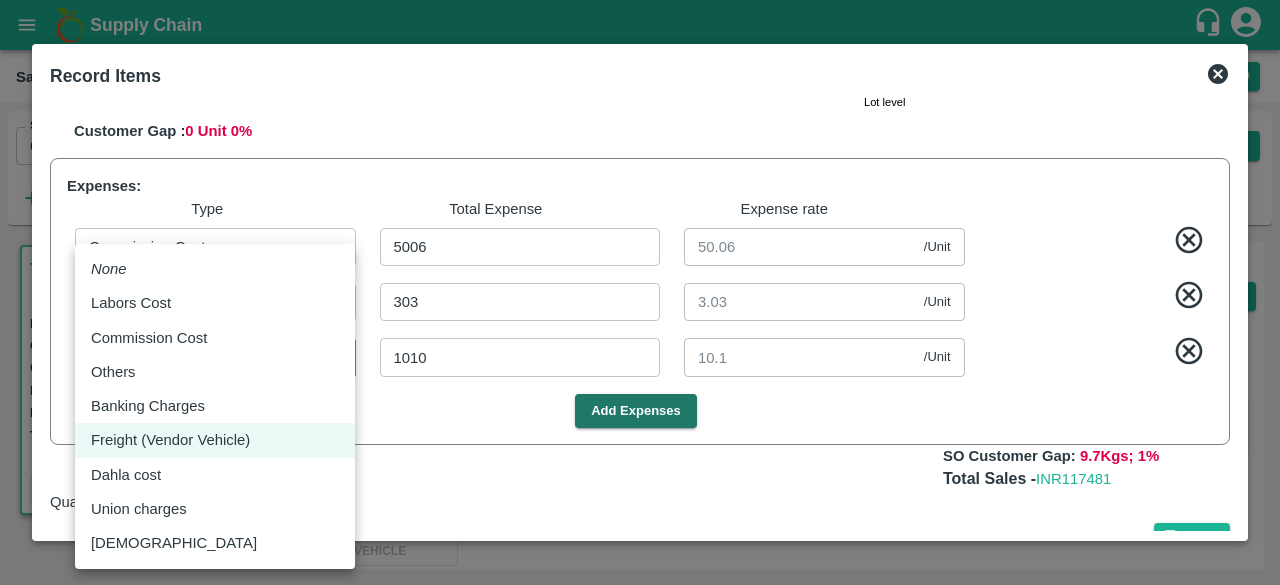 click at bounding box center (640, 292) 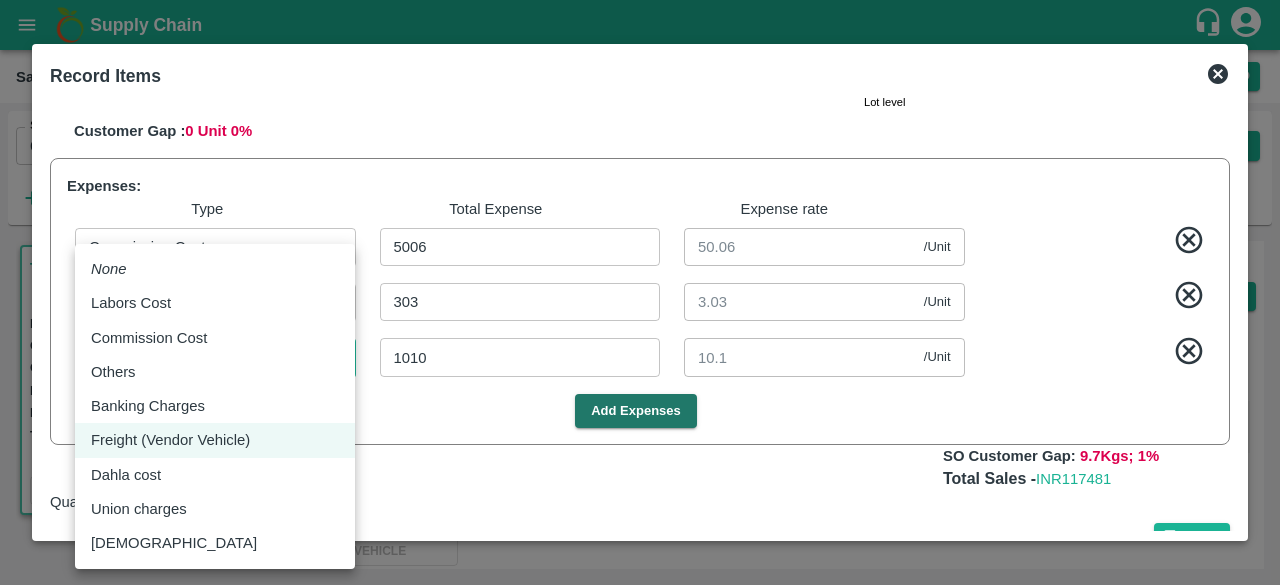 click on "Supply Chain Sales Orders Direct Customer Add SO ID 600016 SO ID Start Date Start Date End Date End Date Select Products Select Products   * More T.Kishore Kapoor And Sons Commission Shop No B 27 , ,  Pahariya fruit mandi, Pahariya , Varanasi, U.P 221007, Varanasi, Varanasi, Uttar Pradesh, 221007, India 600016 Expected Delivery : 20 Jul 2025, 06:30 PM Ordered Value: Rs.   113500 GRN Value: Rs.   0 Driver: Mayur - 9712581208 Delivery weight: 979.6999999999999 Trips: TRACK Alloted 1 Regular Sale T.Kishore Kapoor And Sons   - 600016 + Create Ticket Record  GRN Details Dispatch Challan Record Arrival More Vivek Kapoor 9044686005 Shop No B 27 , ,  Pahariya fruit mandi, Pahariya , Varanasi, U.P 221007, Varanasi, Varanasi, Uttar Pradesh, 221007, India Expected Delivery 24 Jul, 11:00PM Updated Delivery 20 Jul, 06:30PM Track Shipment TRACK VEHICLE Sale Type :  Commission Expected Delivery :  20 Jul 2025, 06:30 PM Sales Exec :  Ashutosh Mishra  Status: Alloted Payment Mode :  credit Created By :  Comment : SKU 0" at bounding box center [640, 292] 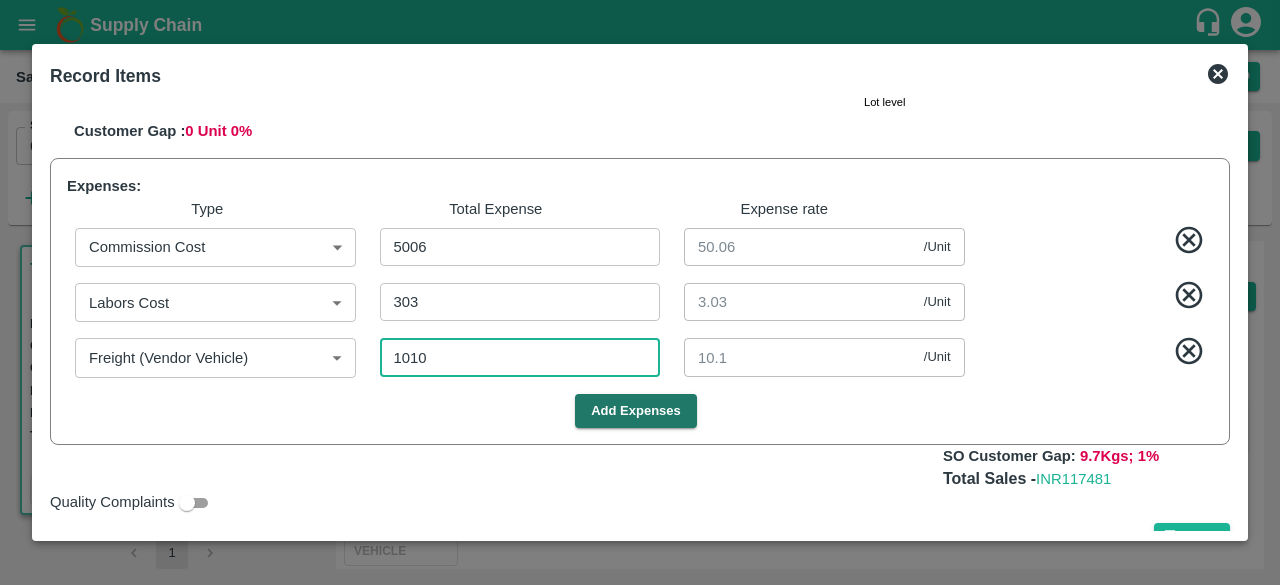 click on "1010" at bounding box center [520, 357] 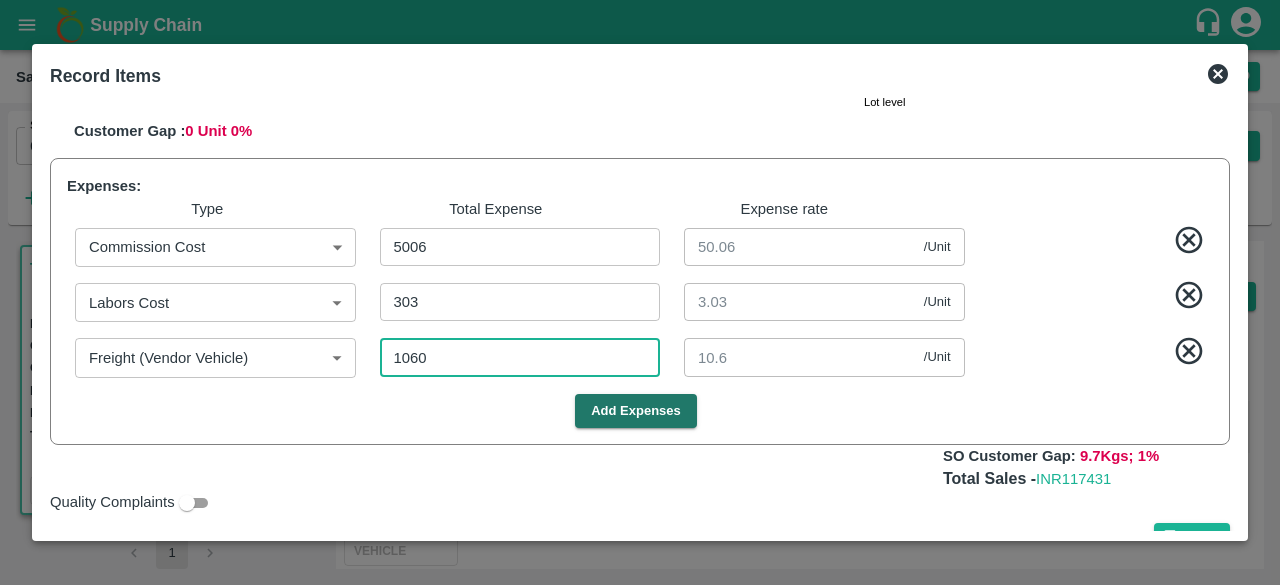 click on "1060" at bounding box center [520, 357] 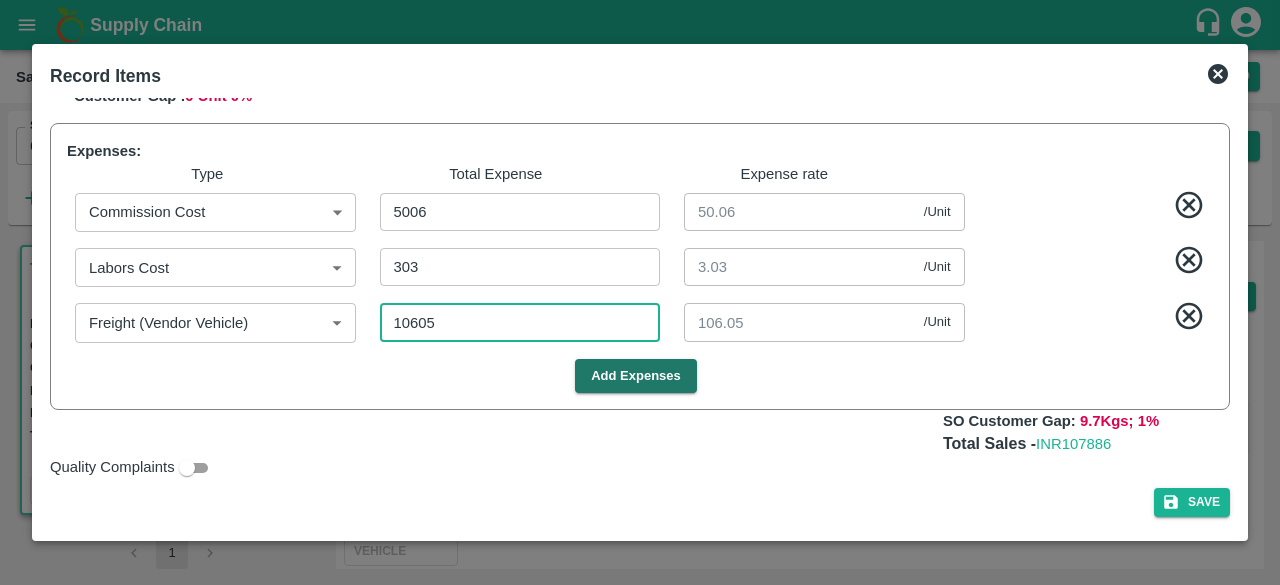 scroll, scrollTop: 1256, scrollLeft: 0, axis: vertical 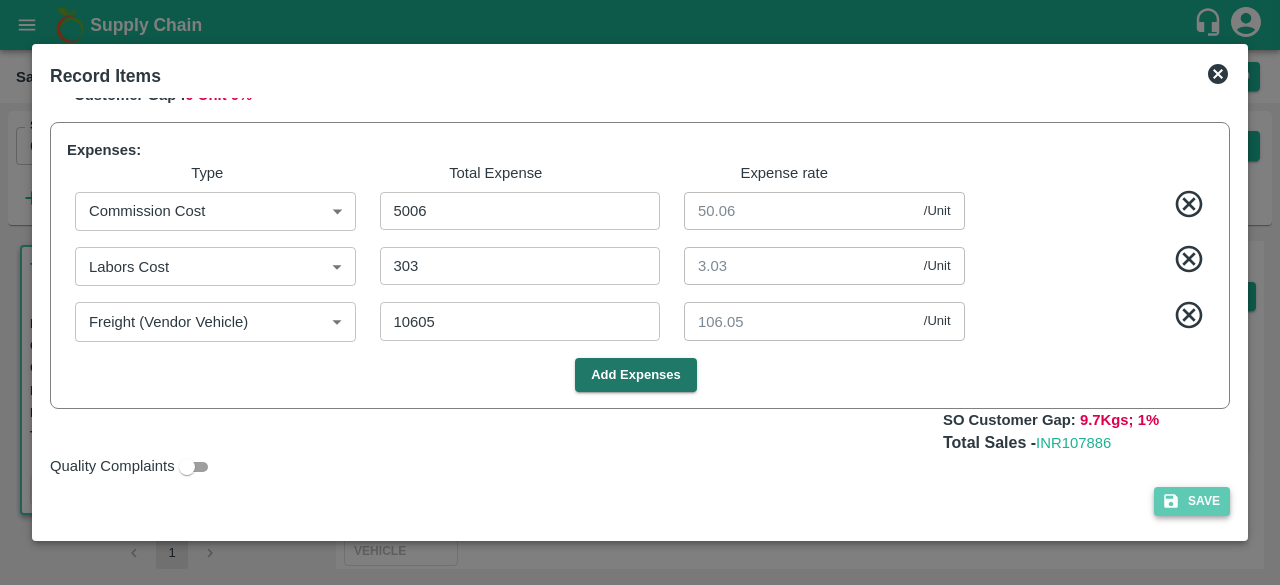 click on "Save" at bounding box center (1192, 501) 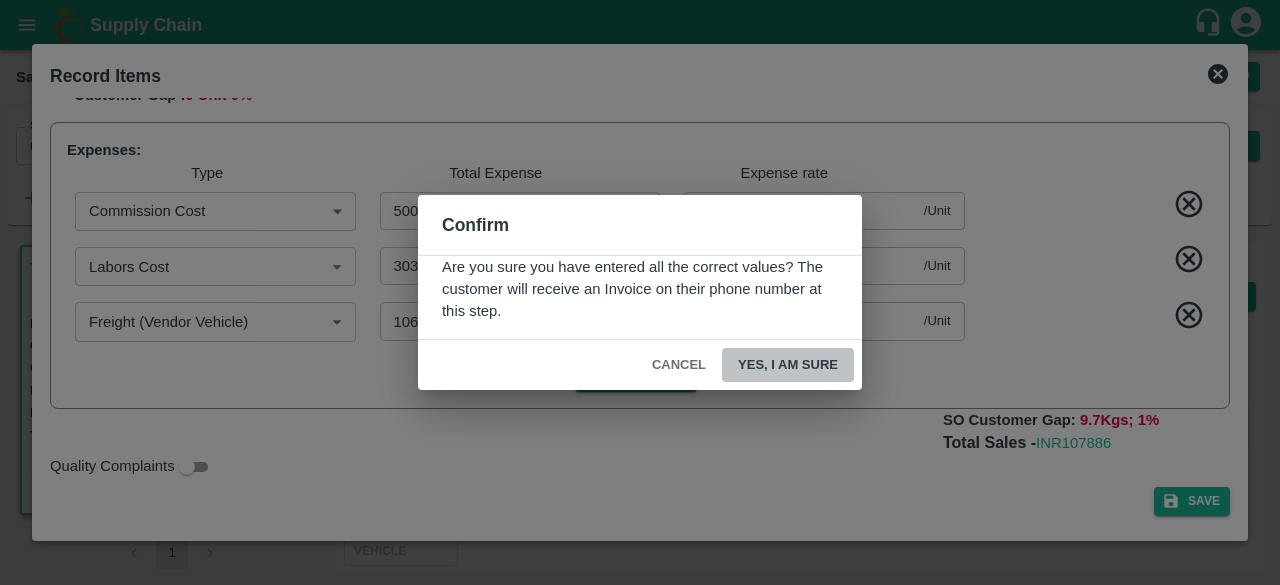 click on "Yes, I am sure" at bounding box center (788, 365) 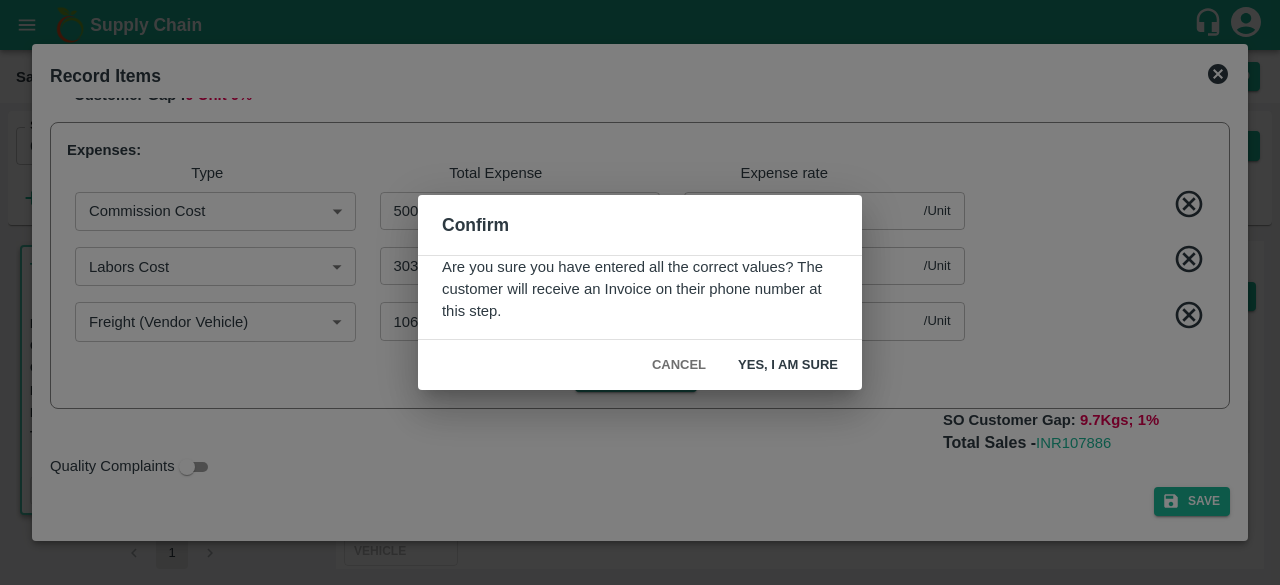 click on "Confirm Are you sure you have entered all the correct values? The customer will receive an Invoice on their phone number at this step. Cancel Yes, I am sure" at bounding box center (640, 292) 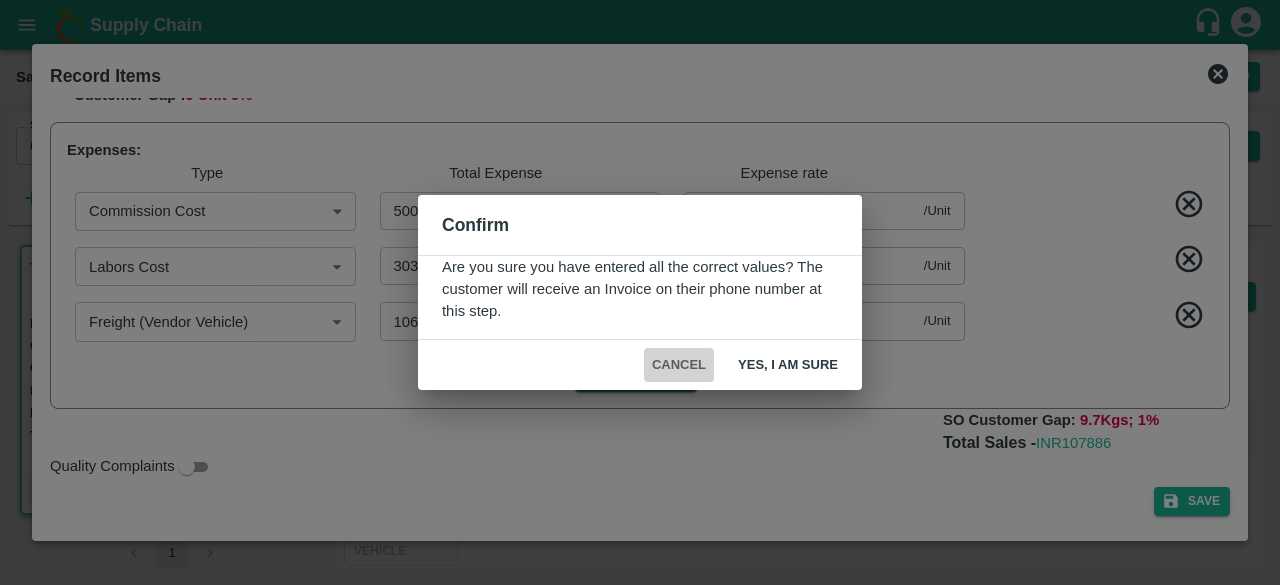 click on "Cancel" at bounding box center [679, 365] 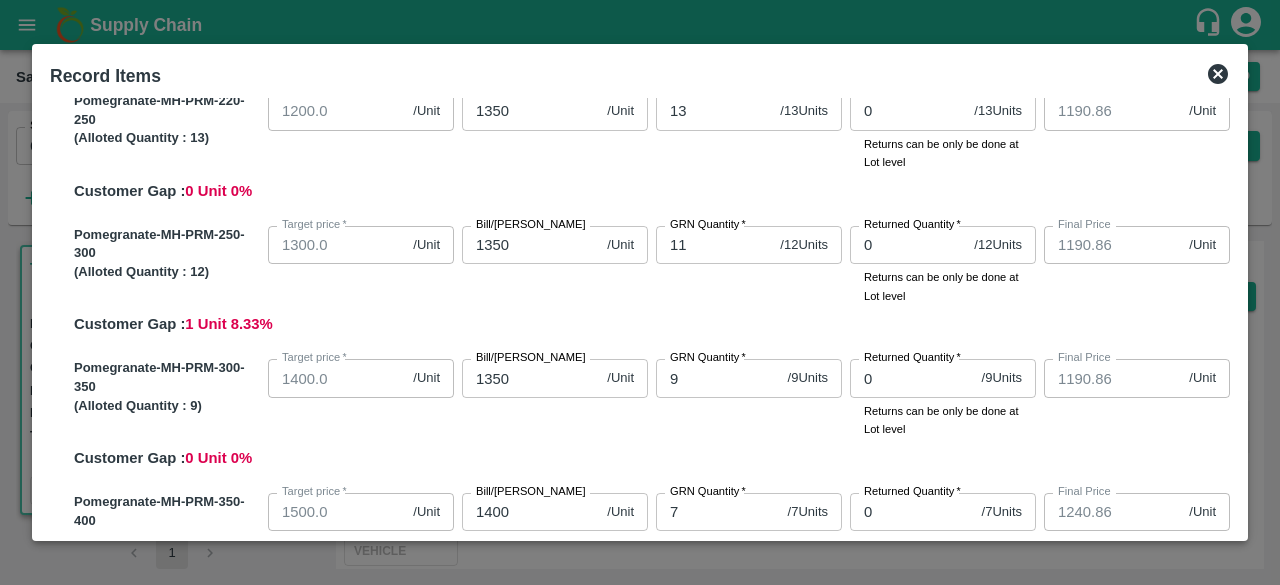 scroll, scrollTop: 625, scrollLeft: 0, axis: vertical 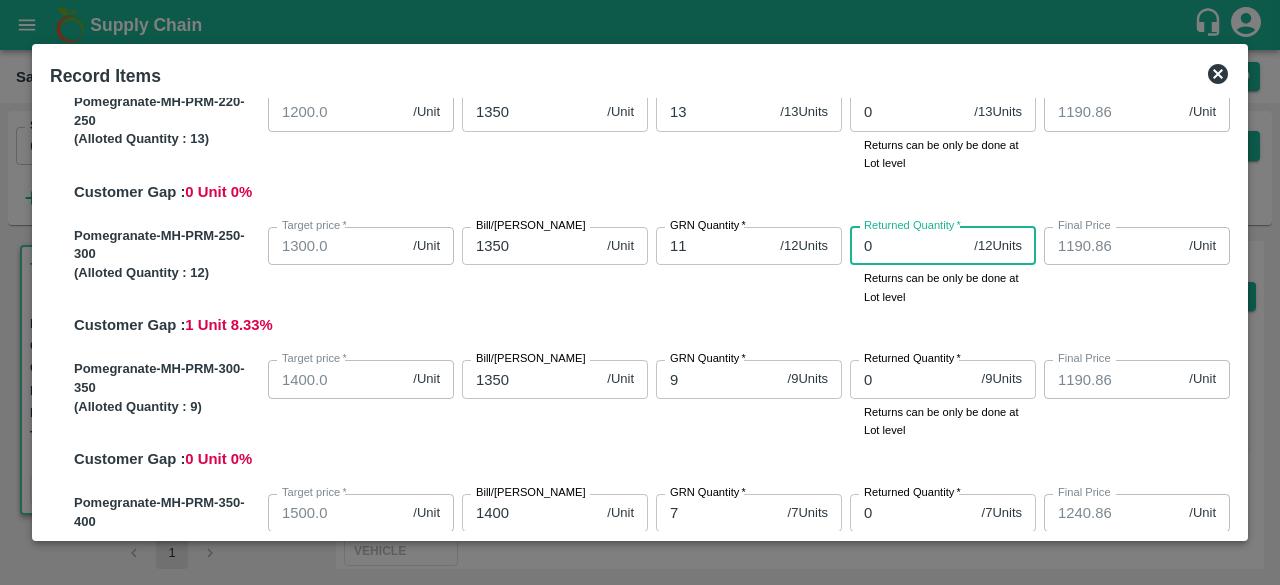 click on "0" at bounding box center [908, 246] 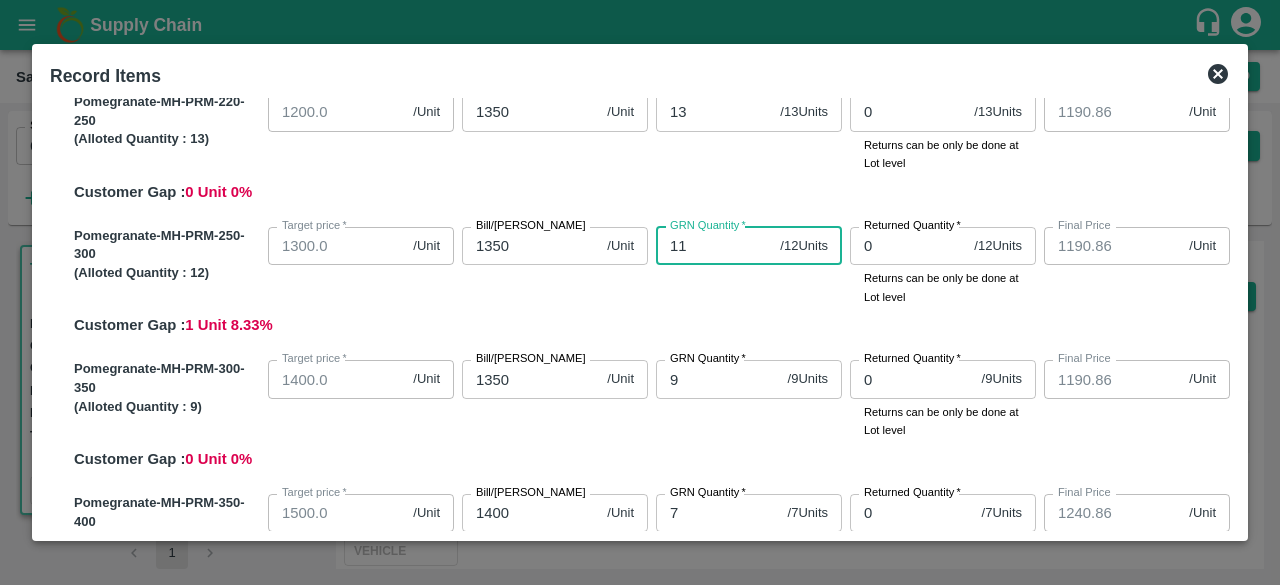 click on "11" at bounding box center (714, 246) 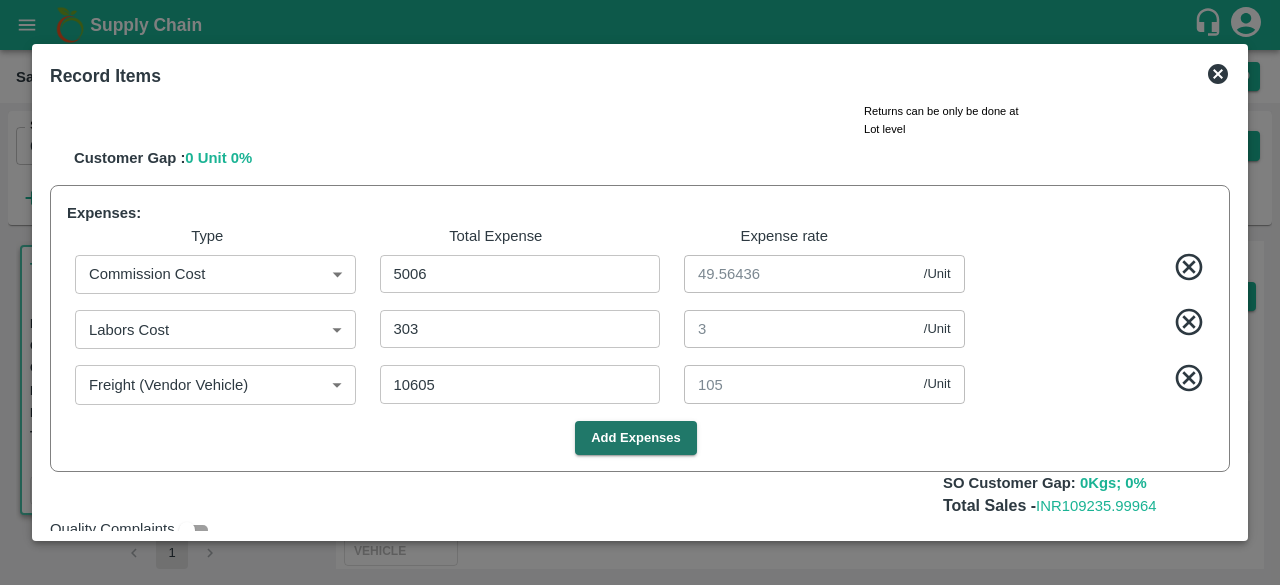 scroll, scrollTop: 1256, scrollLeft: 0, axis: vertical 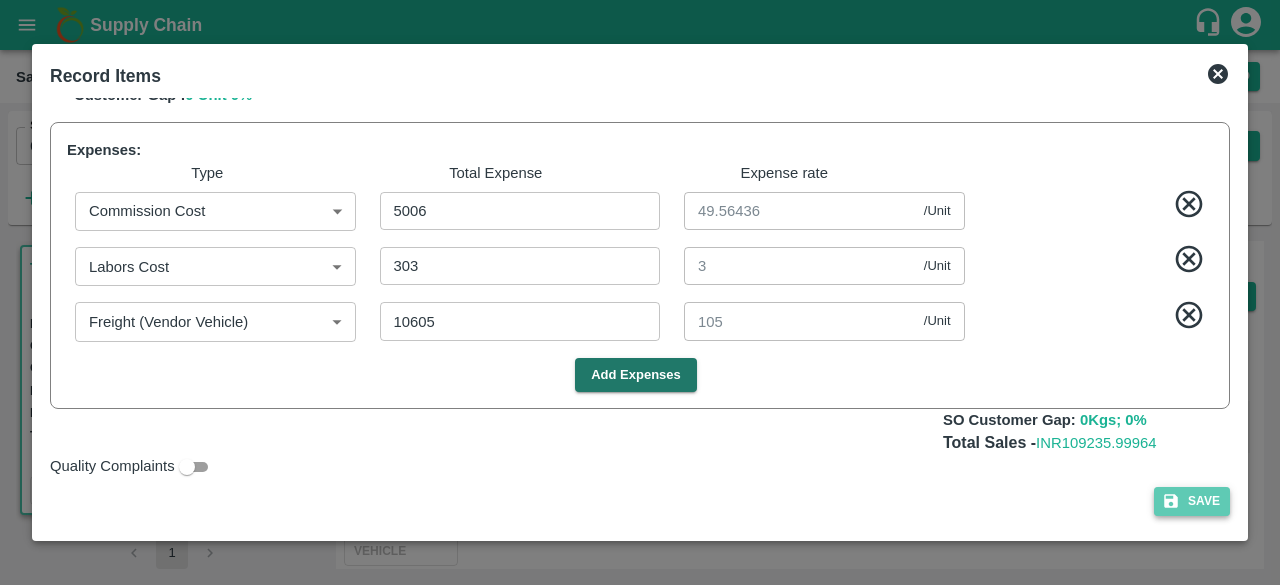click on "Save" at bounding box center (1192, 501) 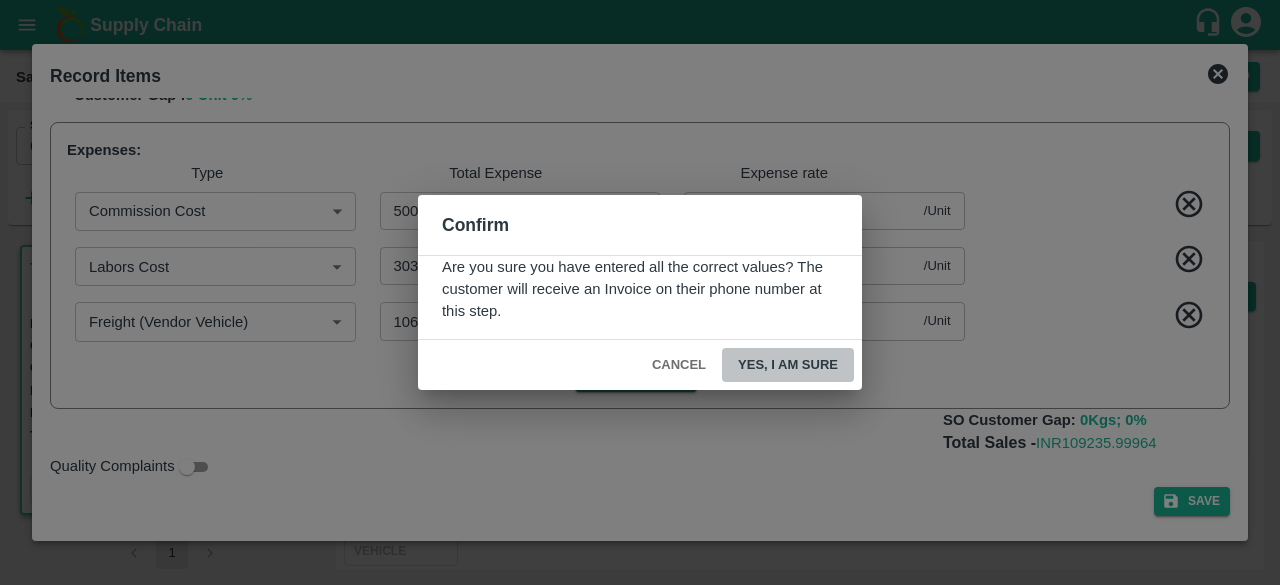 click on "Yes, I am sure" at bounding box center [788, 365] 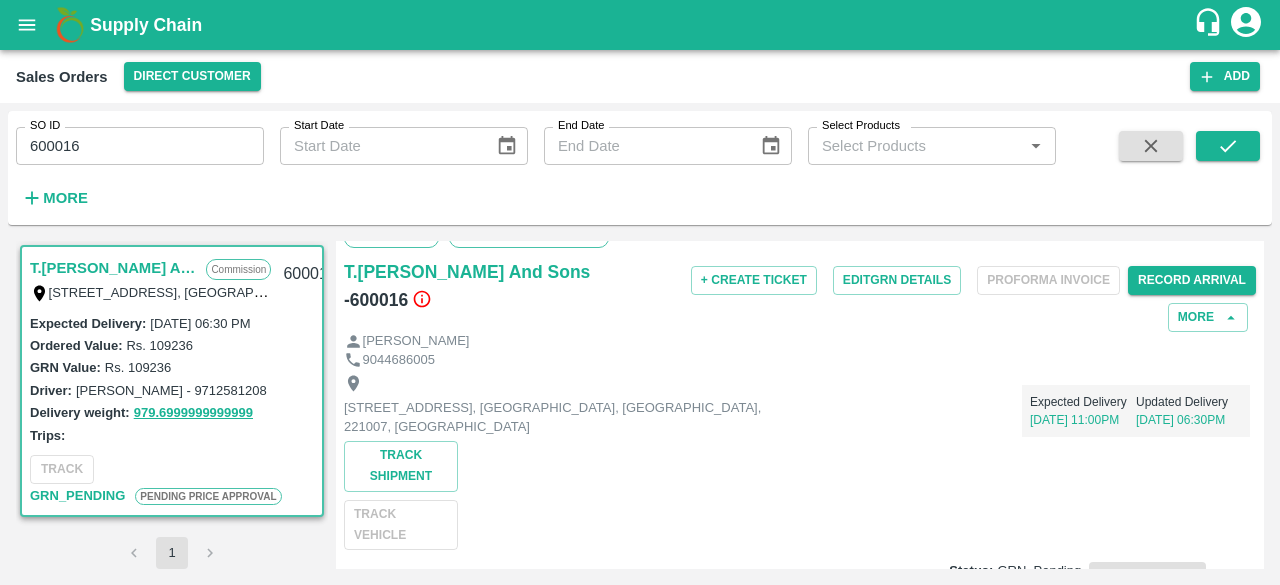 scroll, scrollTop: 36, scrollLeft: 0, axis: vertical 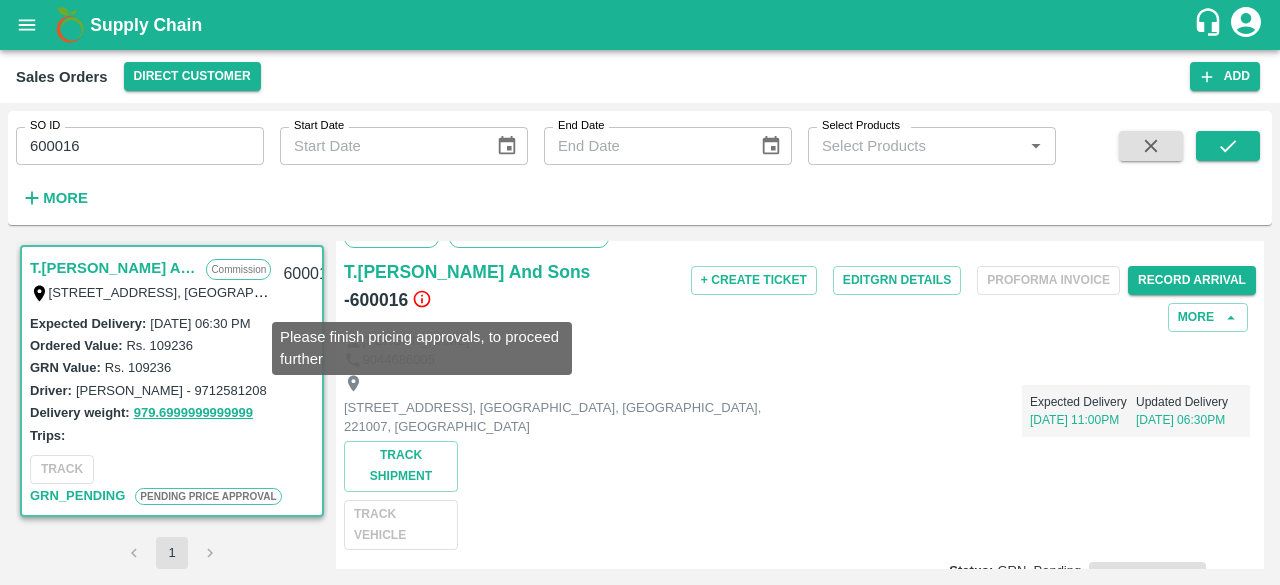 click 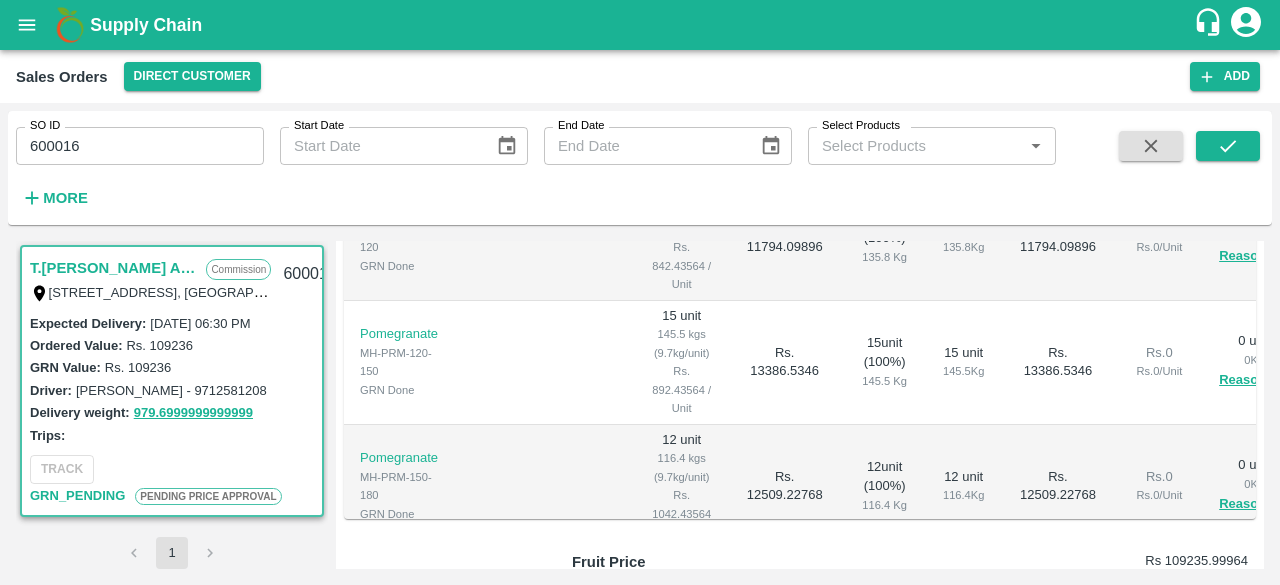 scroll, scrollTop: 639, scrollLeft: 0, axis: vertical 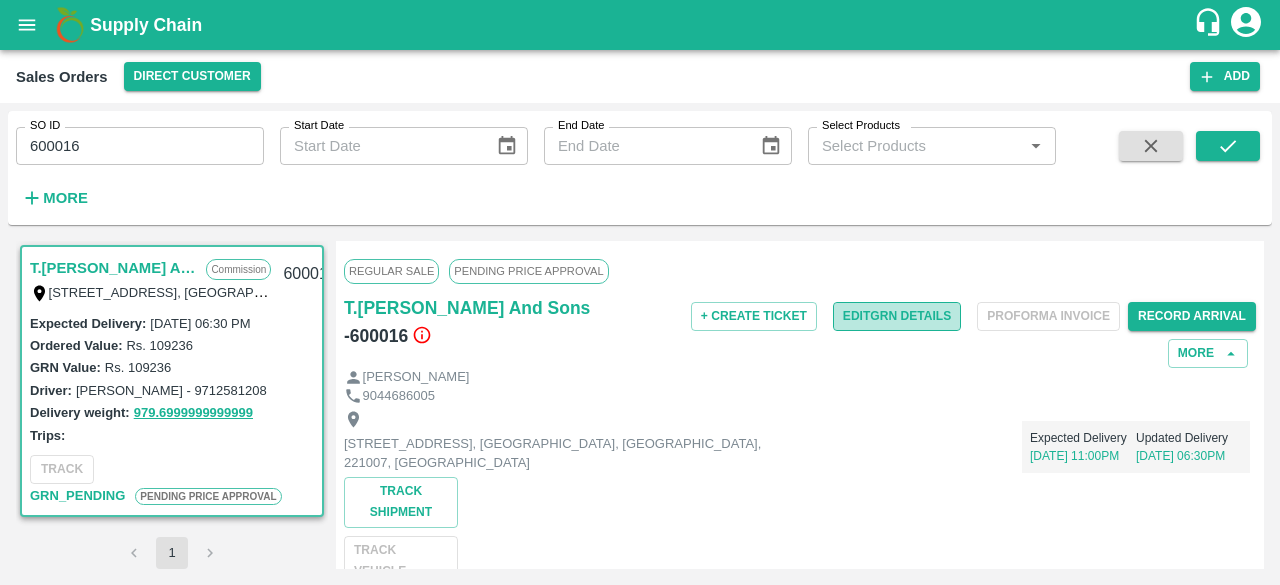 click on "Edit  GRN Details" at bounding box center [897, 316] 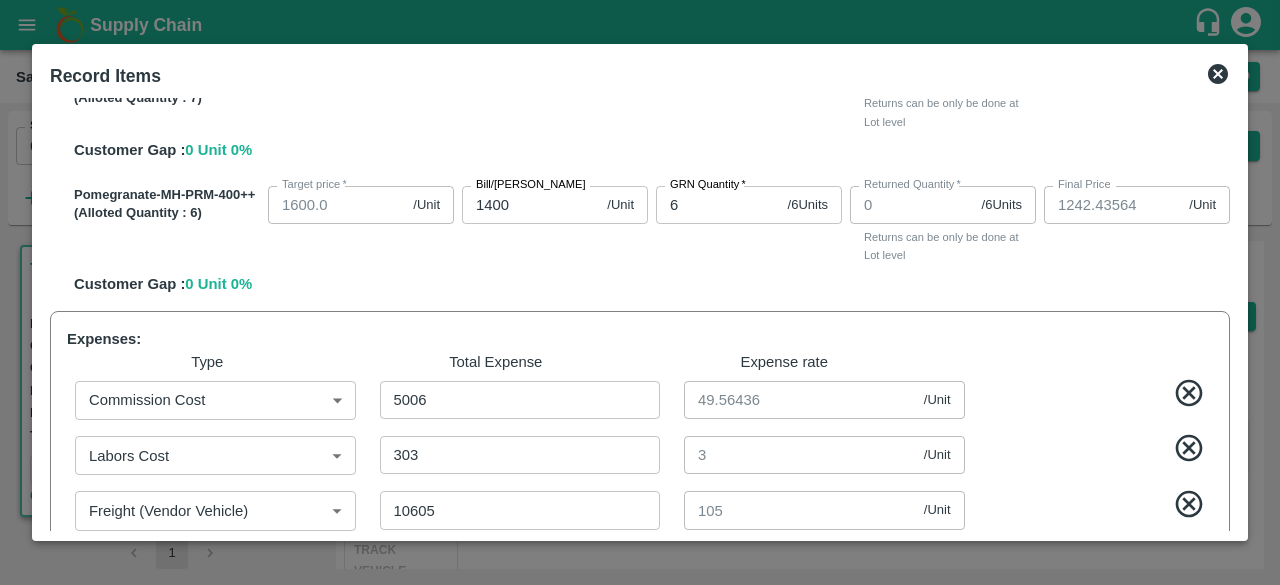 scroll, scrollTop: 1256, scrollLeft: 0, axis: vertical 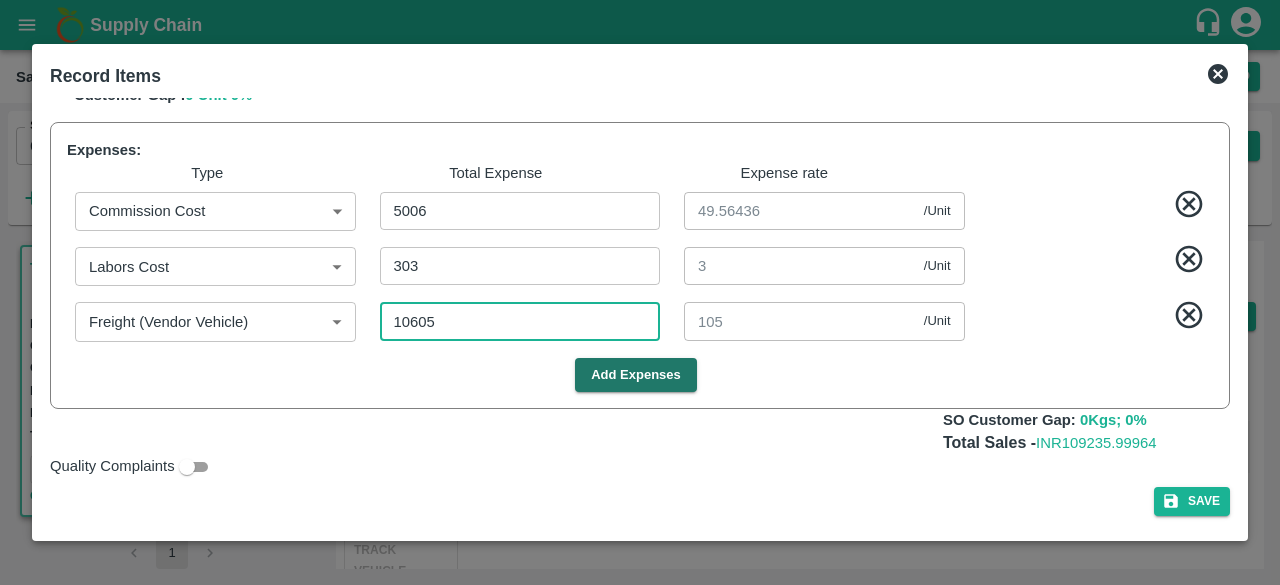 click on "10605" at bounding box center (520, 321) 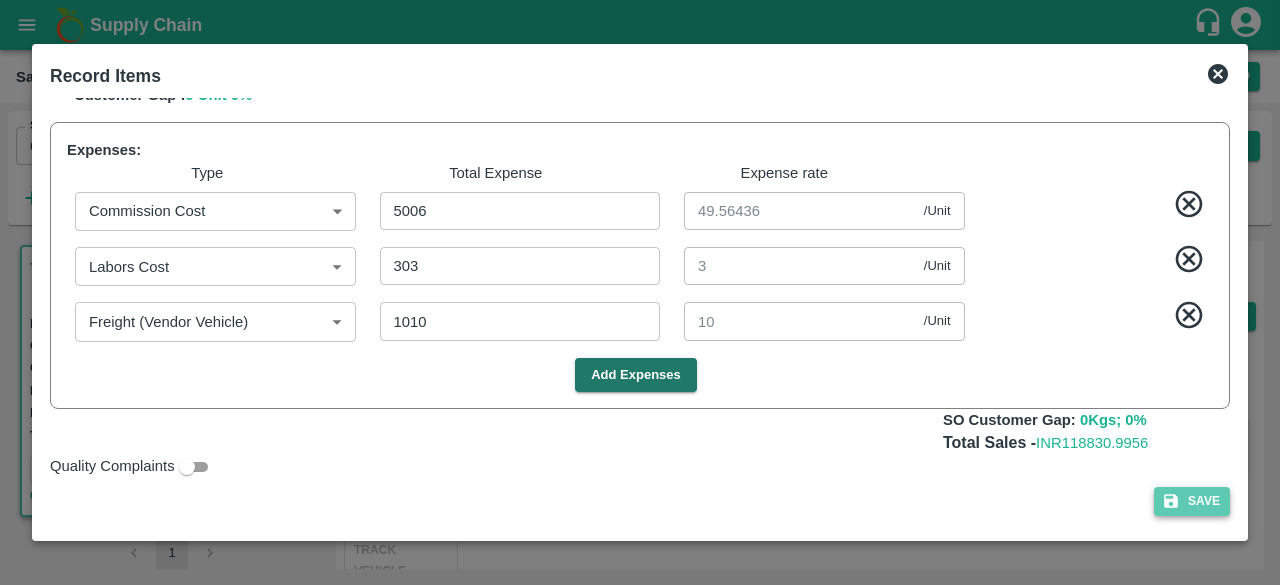 click on "Save" at bounding box center [1192, 501] 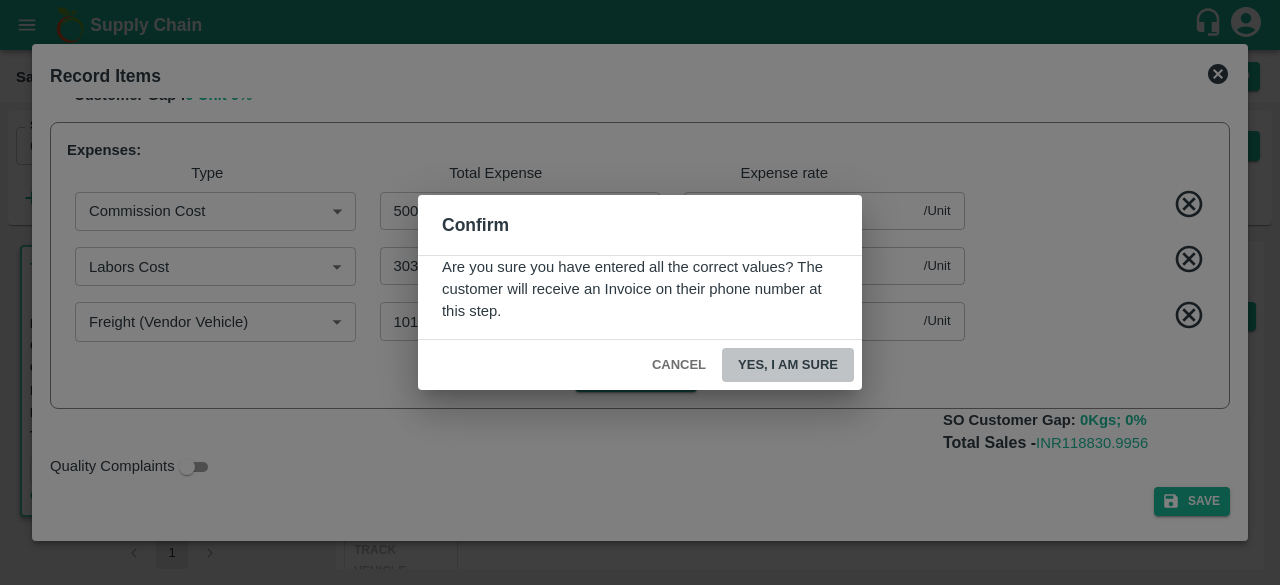 click on "Yes, I am sure" at bounding box center (788, 365) 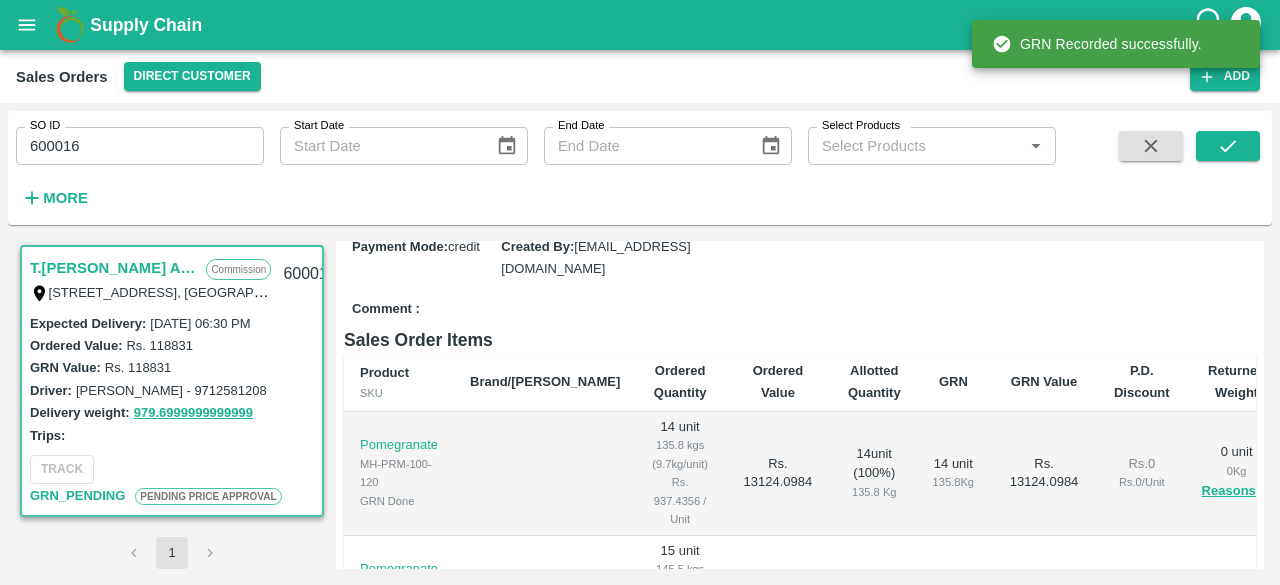scroll, scrollTop: 450, scrollLeft: 0, axis: vertical 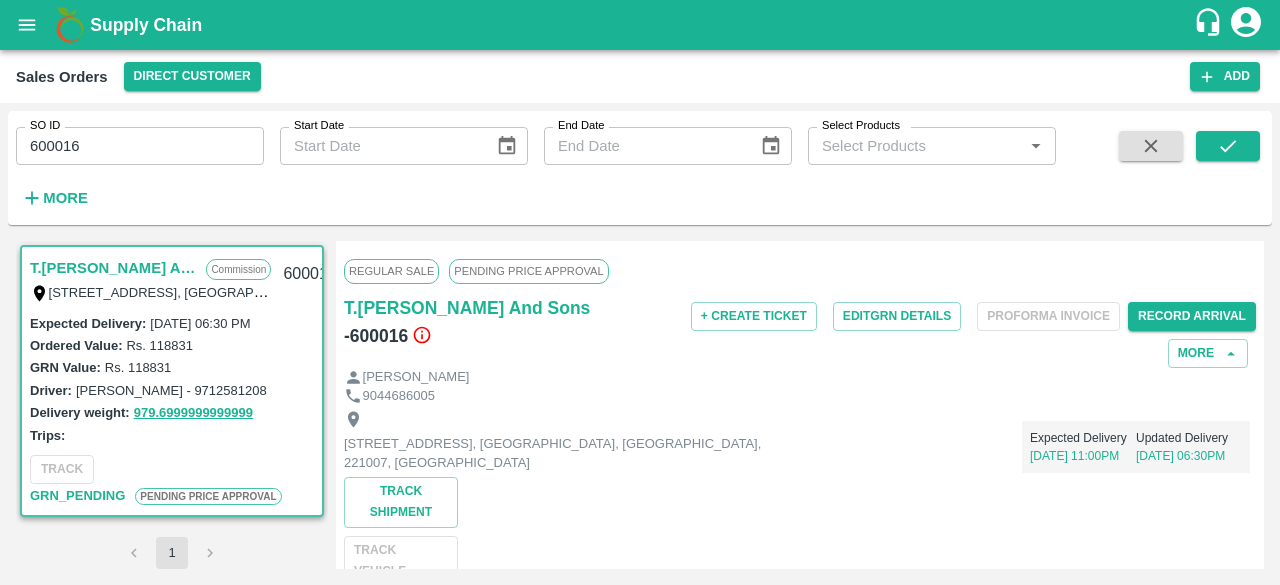 click on "PENDING PRICE APPROVAL" at bounding box center [528, 271] 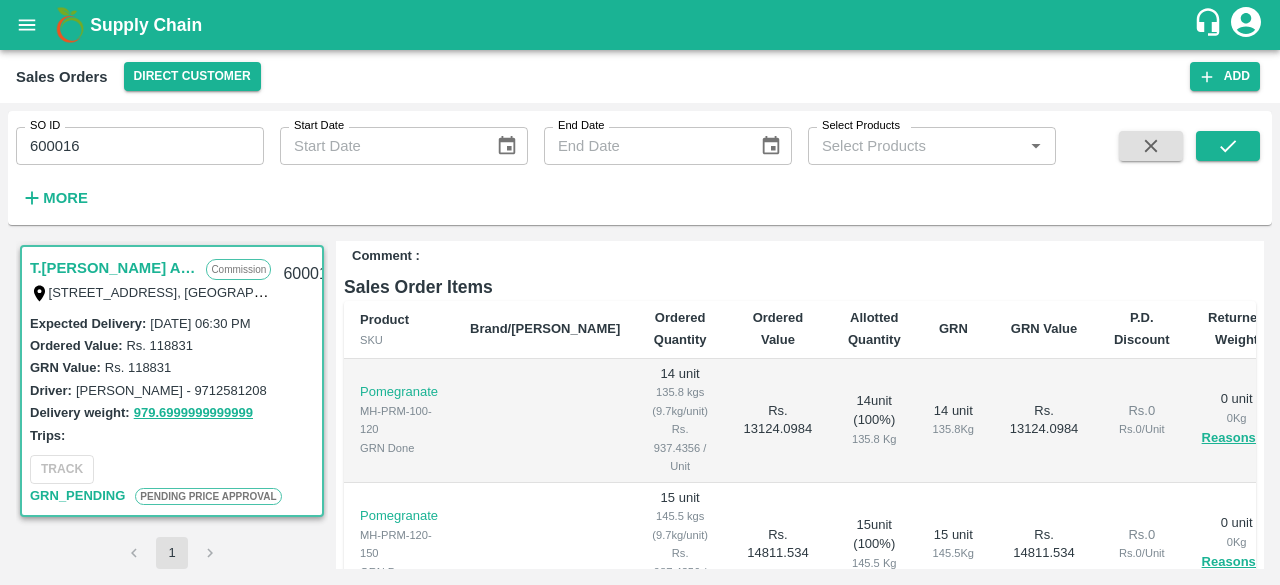 scroll, scrollTop: 455, scrollLeft: 0, axis: vertical 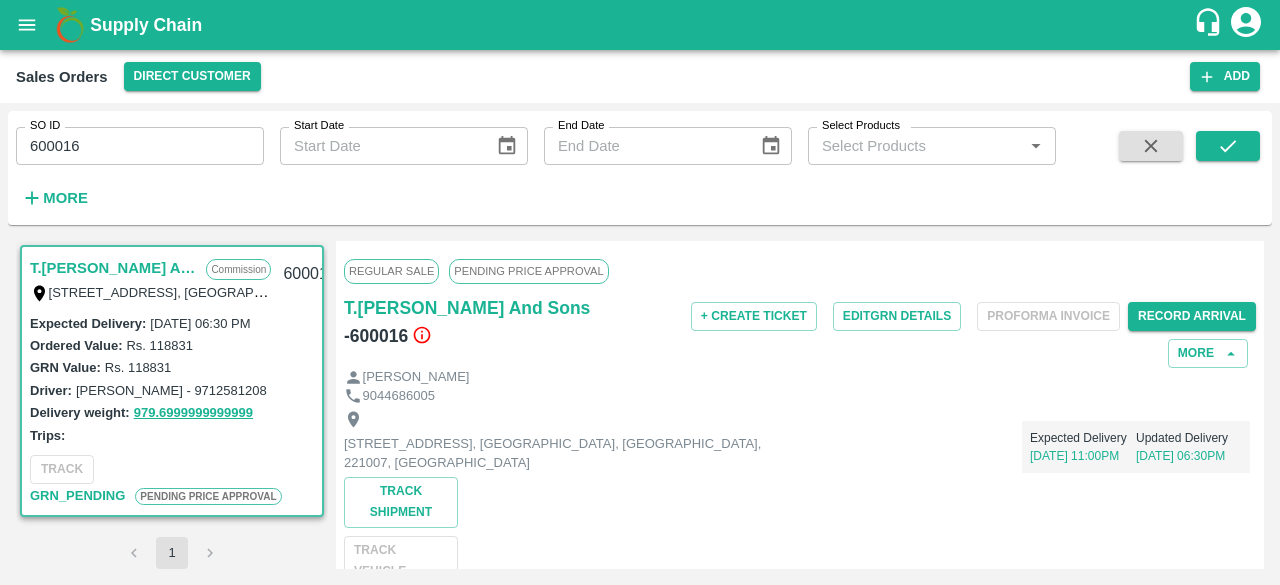 click on "Shop No B 27 , ,  Pahariya fruit mandi, Pahariya , Varanasi, U.P 221007, Varanasi, Varanasi, Uttar Pradesh, 221007, India" at bounding box center [569, 441] 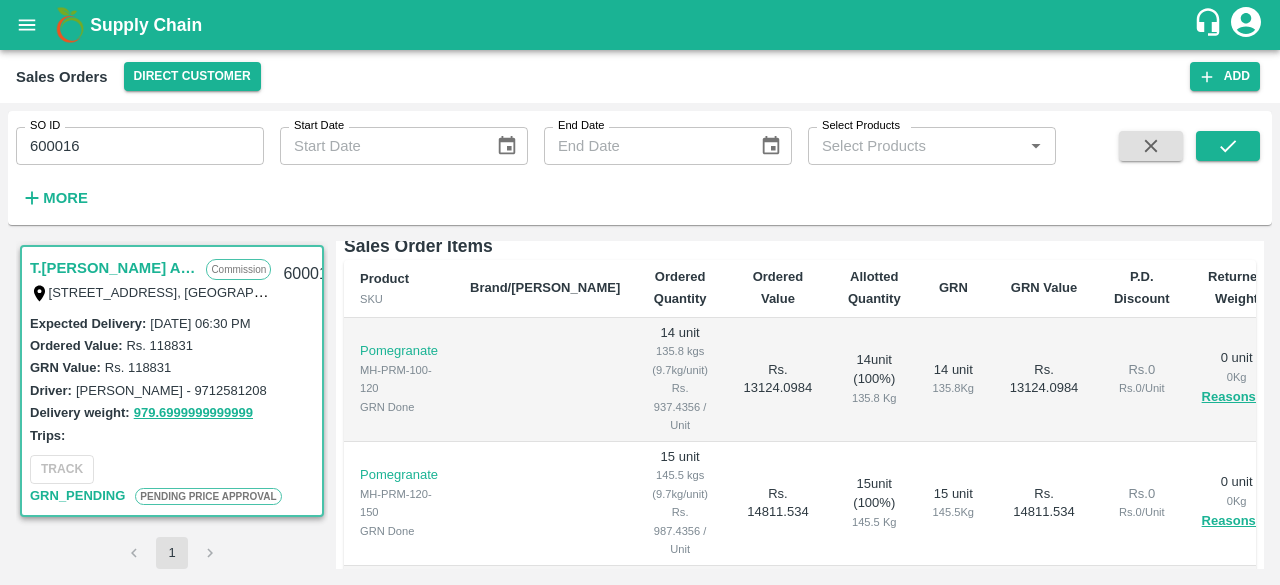 scroll, scrollTop: 559, scrollLeft: 0, axis: vertical 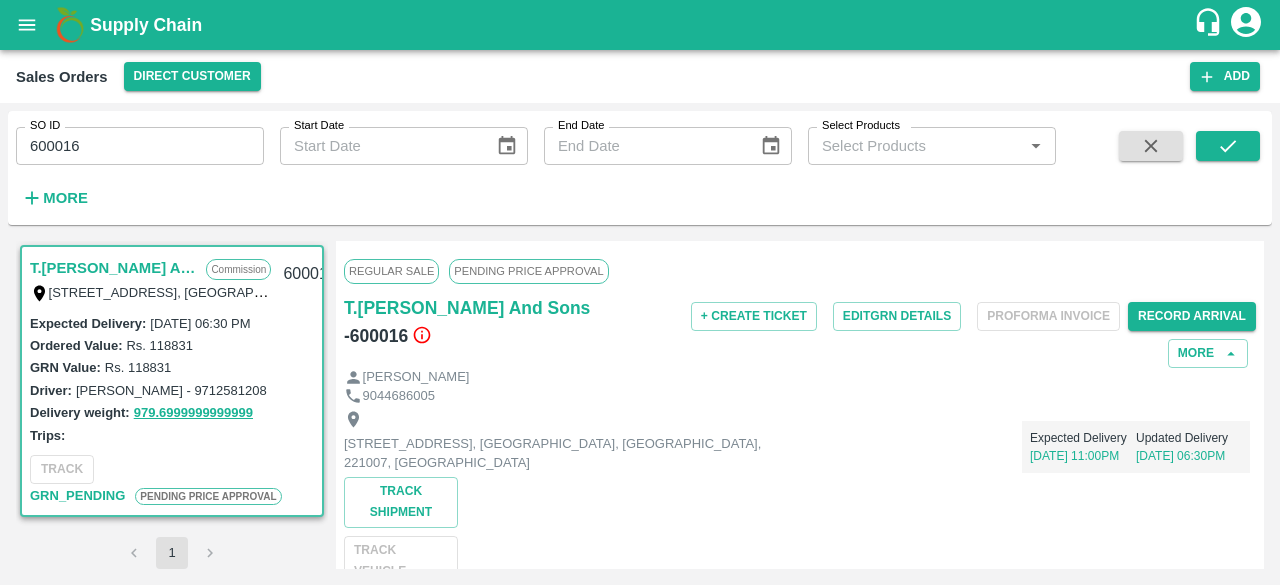 click on "Expected Delivery 24 Jul, 11:00PM Updated Delivery 20 Jul, 06:30PM" at bounding box center (1022, 439) 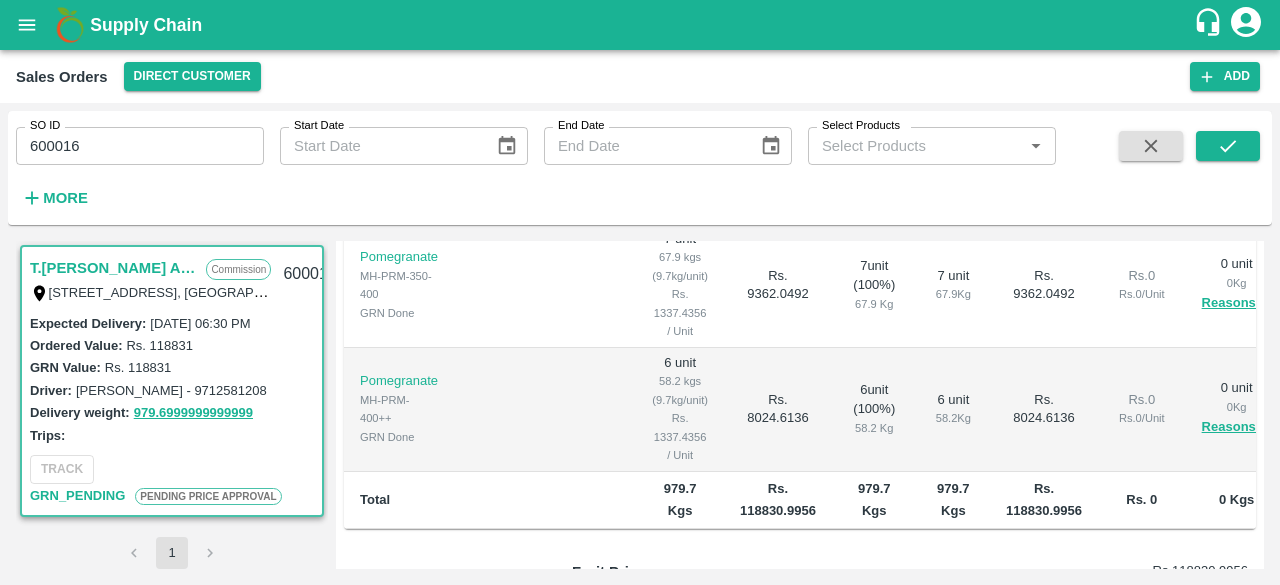 scroll, scrollTop: 627, scrollLeft: 0, axis: vertical 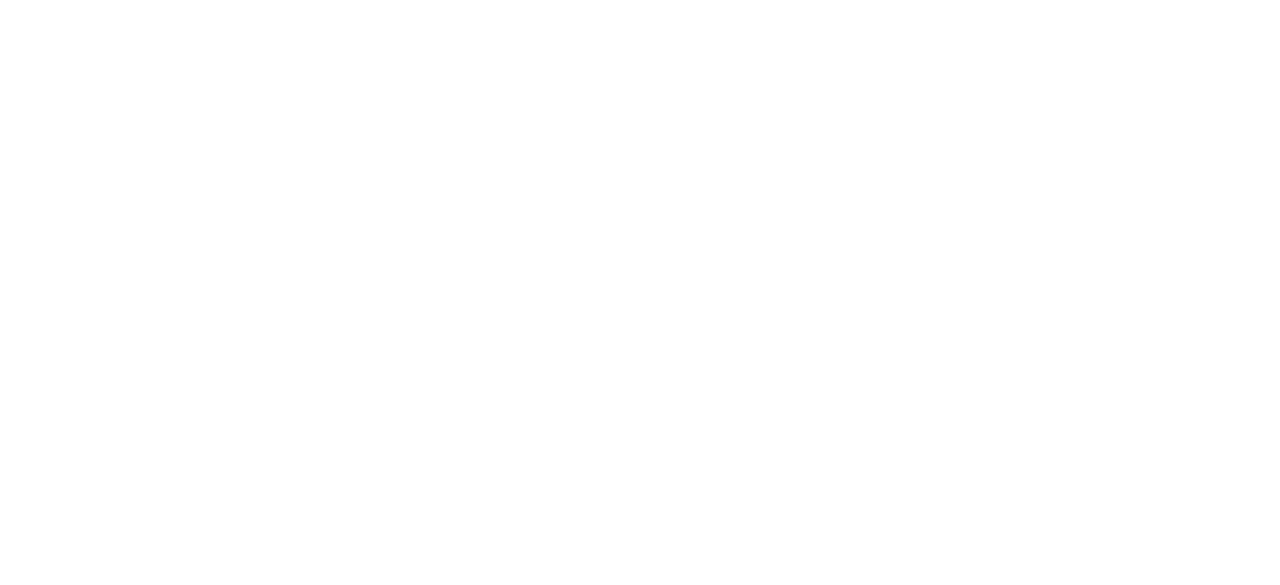 click at bounding box center [640, 4] 